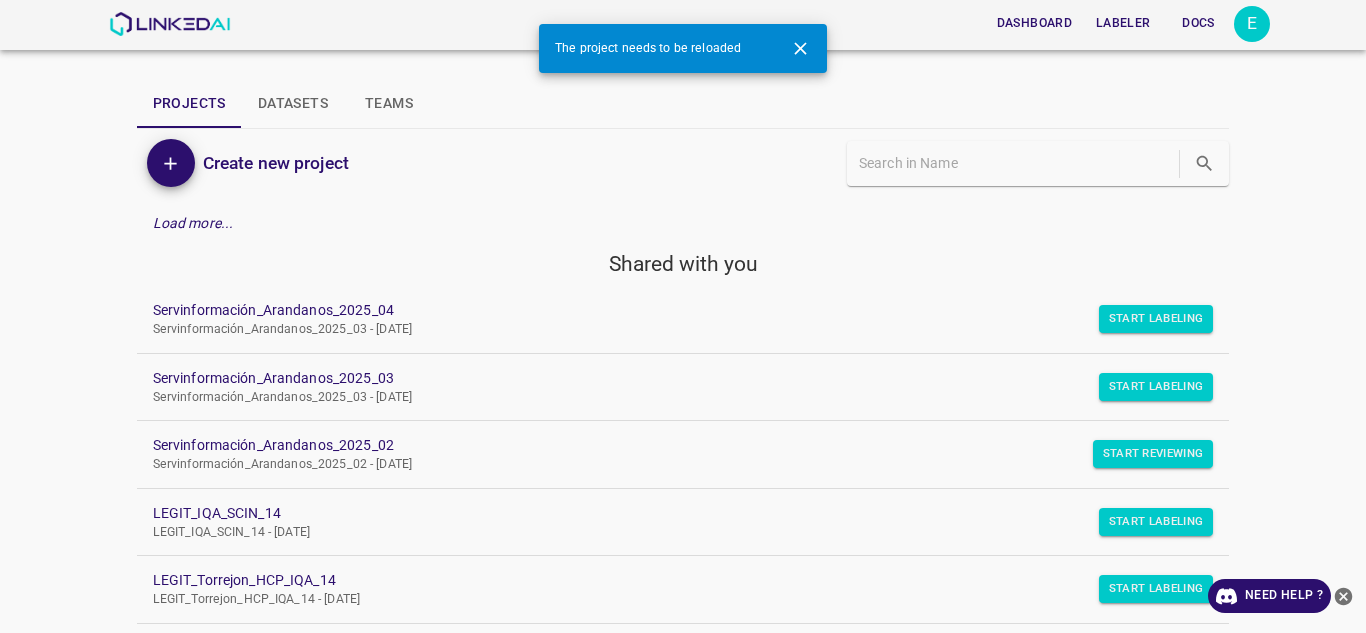 scroll, scrollTop: 0, scrollLeft: 0, axis: both 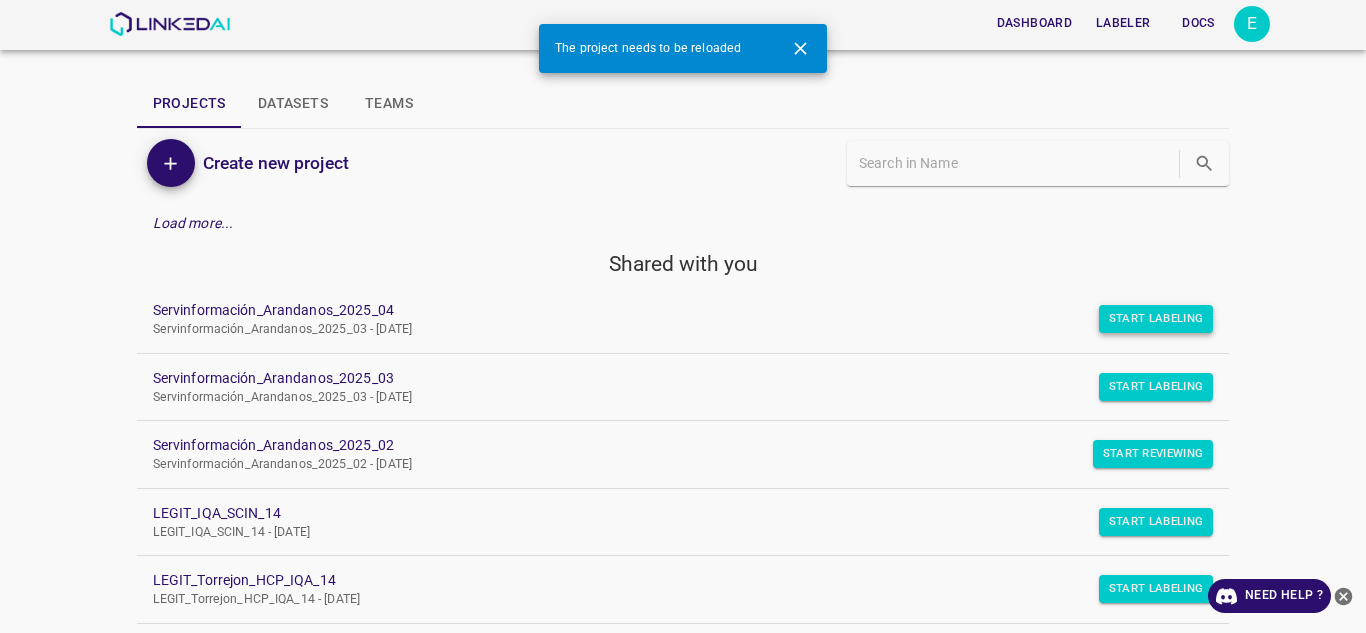 click on "Start Labeling" at bounding box center (1156, 319) 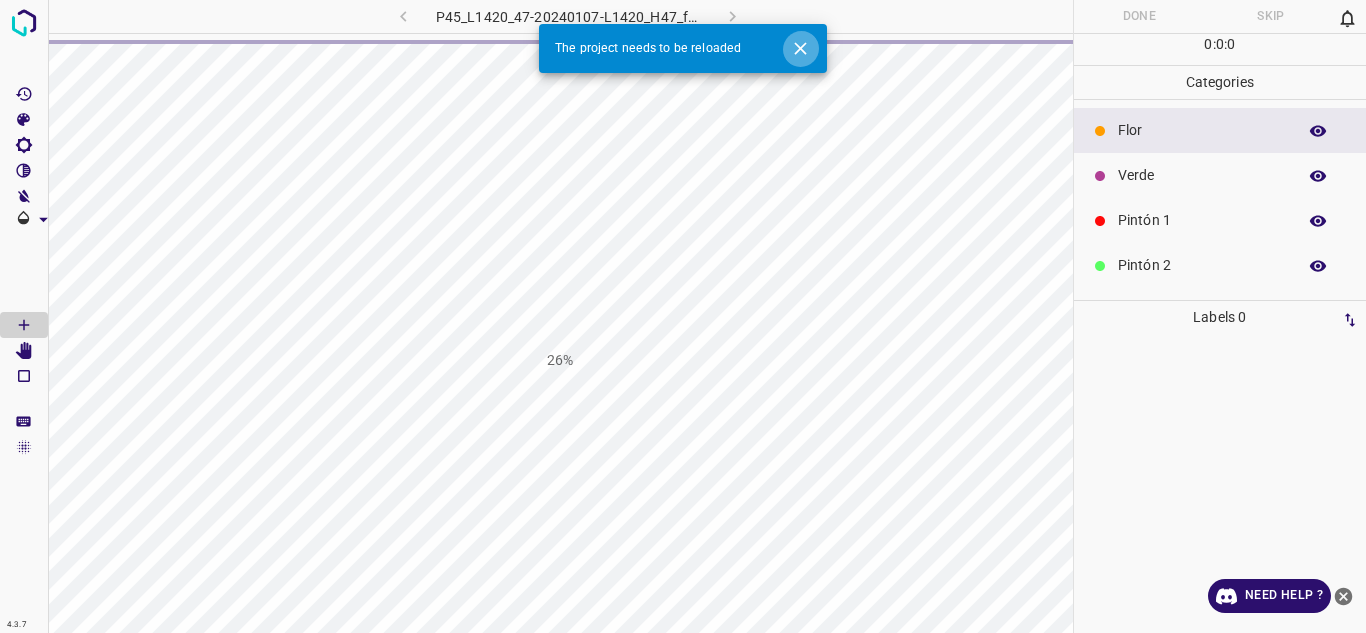 click 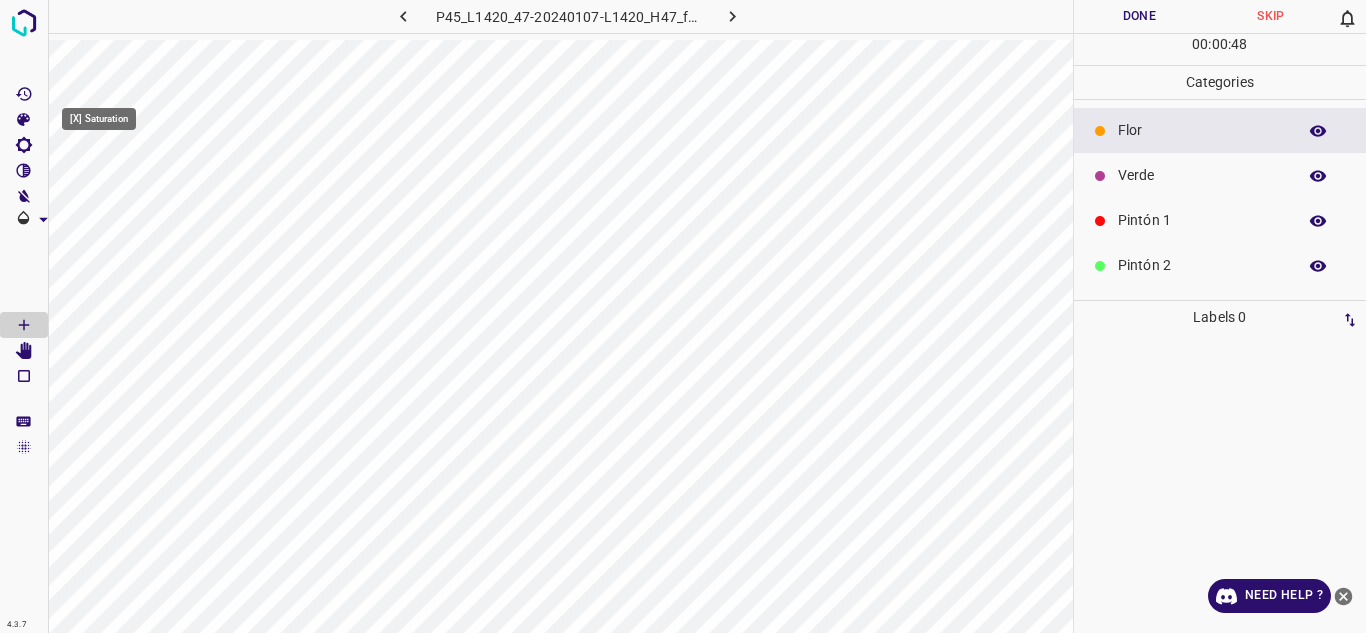 click 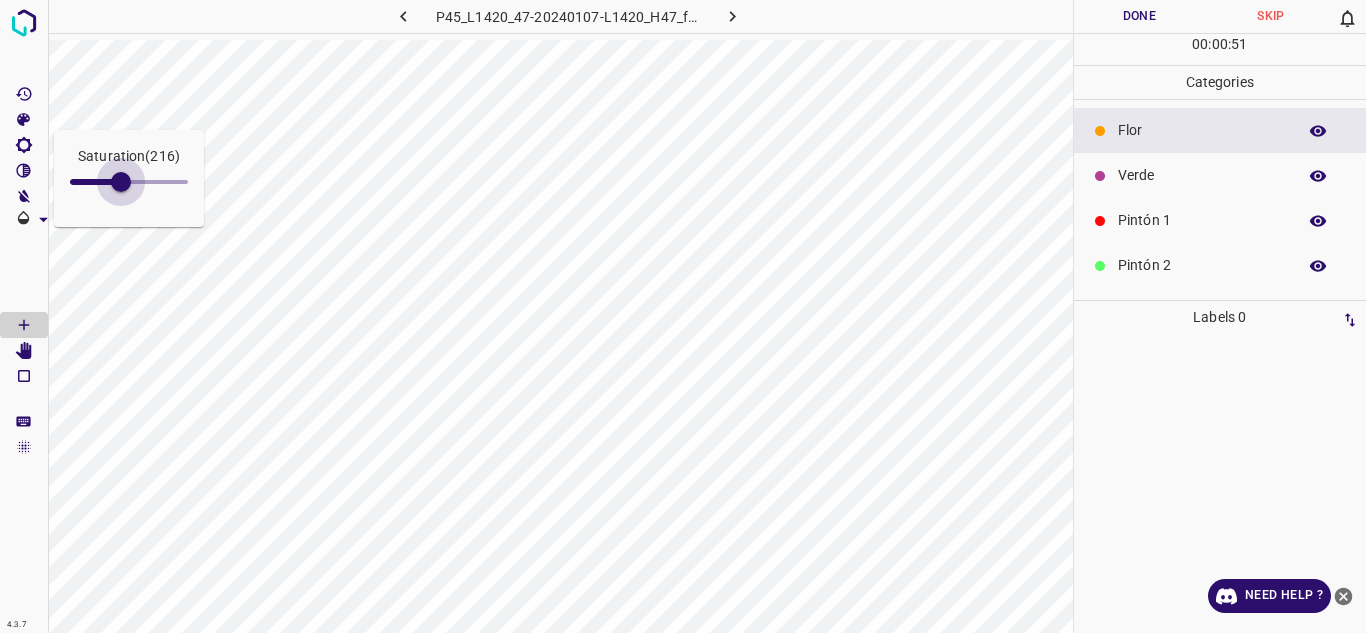 type on "225" 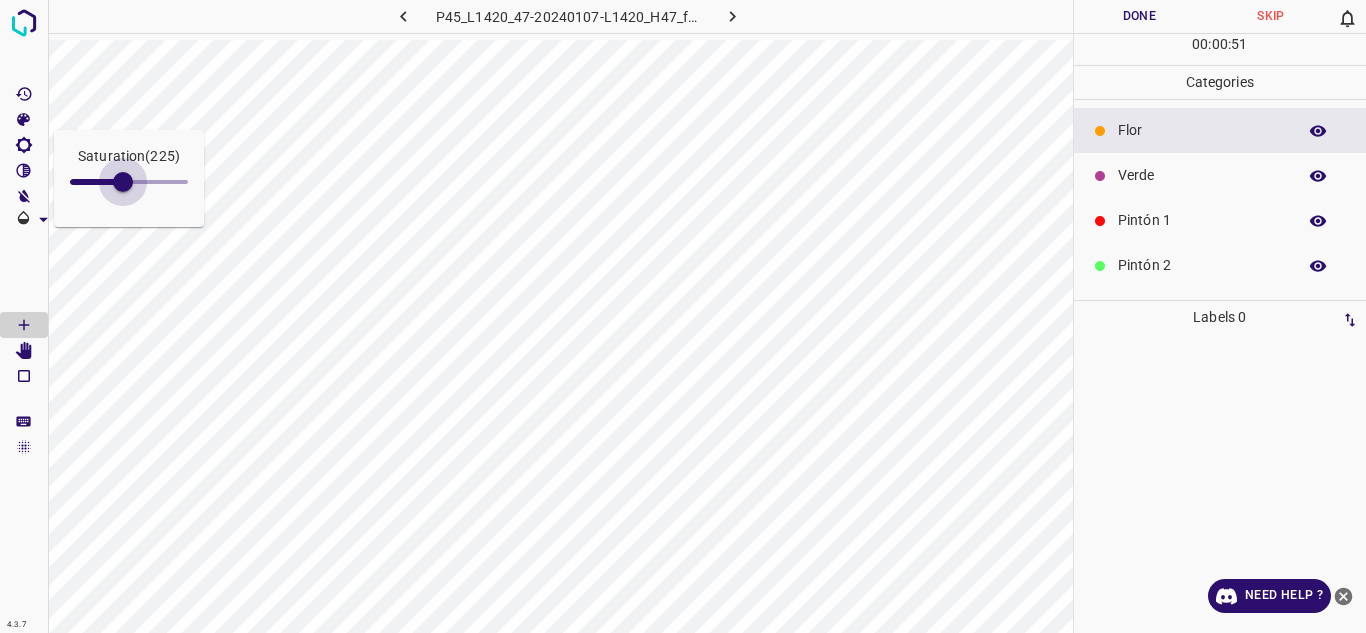 drag, startPoint x: 95, startPoint y: 181, endPoint x: 123, endPoint y: 183, distance: 28.071337 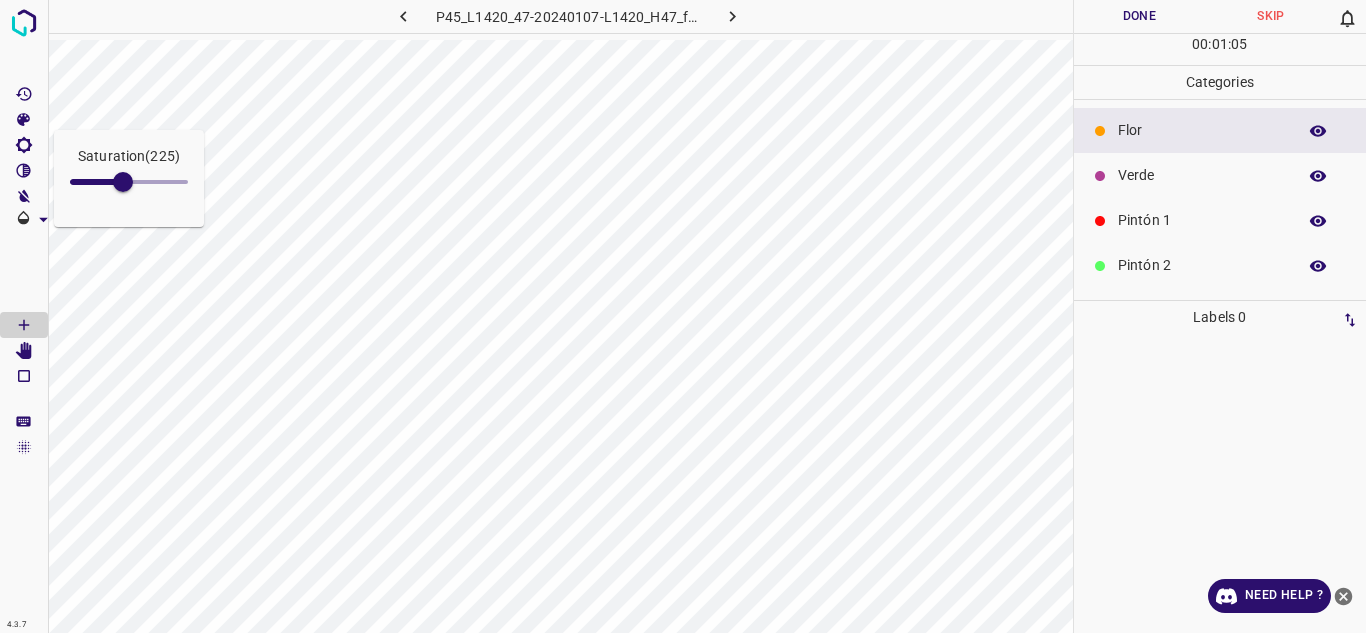 click on "Verde" at bounding box center (1202, 175) 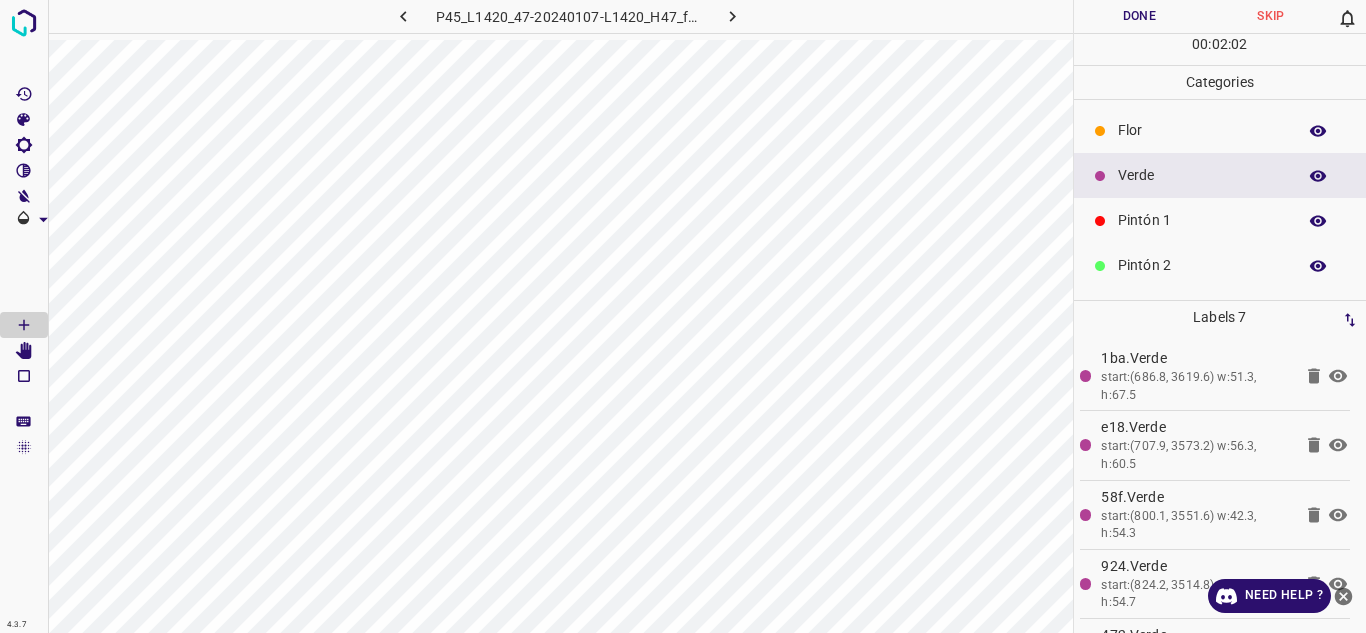 drag, startPoint x: 1165, startPoint y: 217, endPoint x: 1138, endPoint y: 208, distance: 28.460499 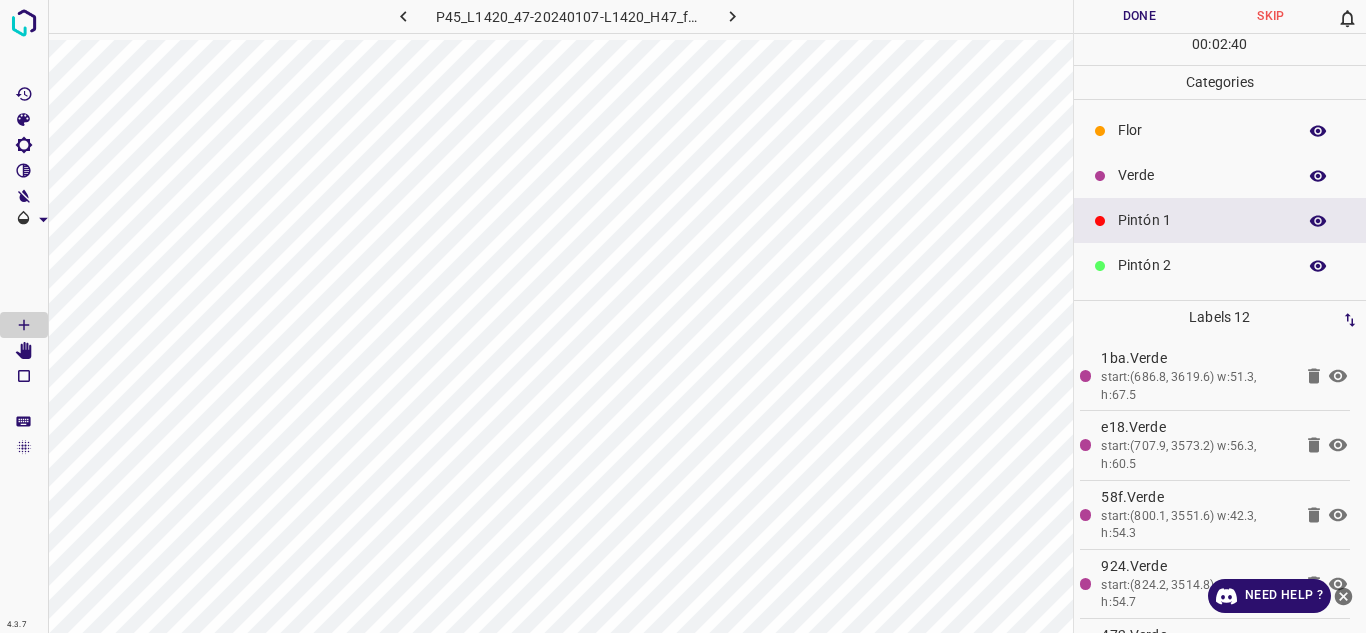 click on "Verde" at bounding box center [1202, 175] 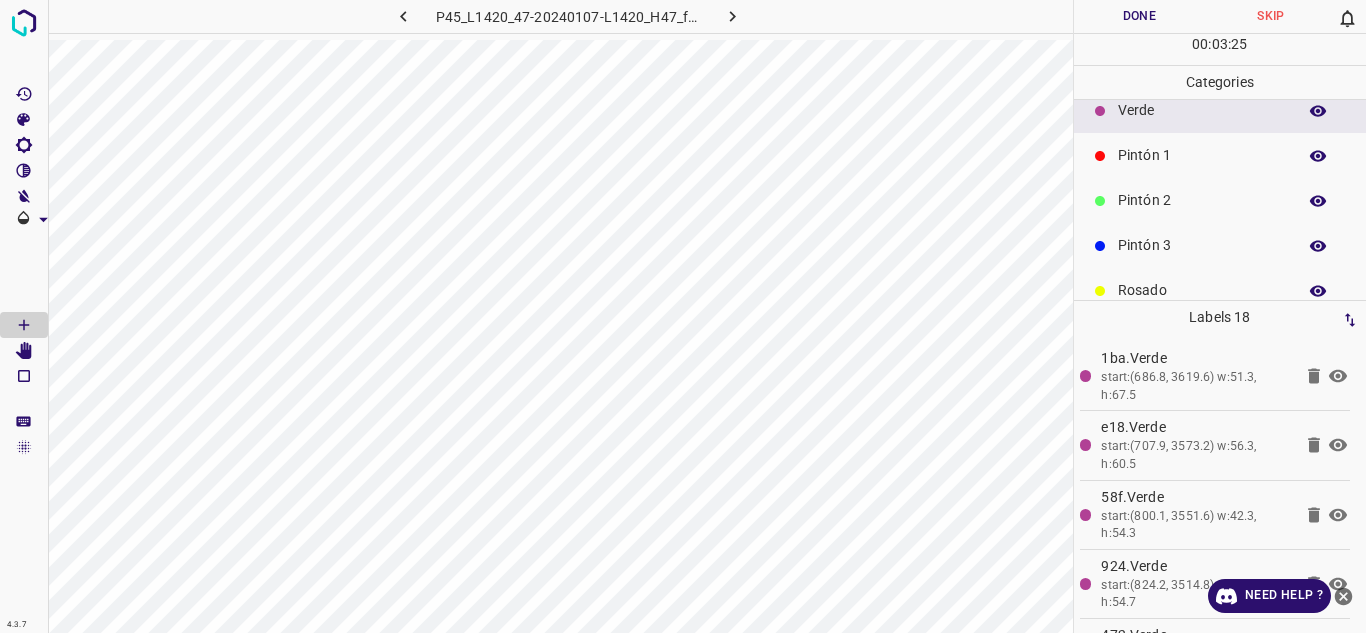 scroll, scrollTop: 100, scrollLeft: 0, axis: vertical 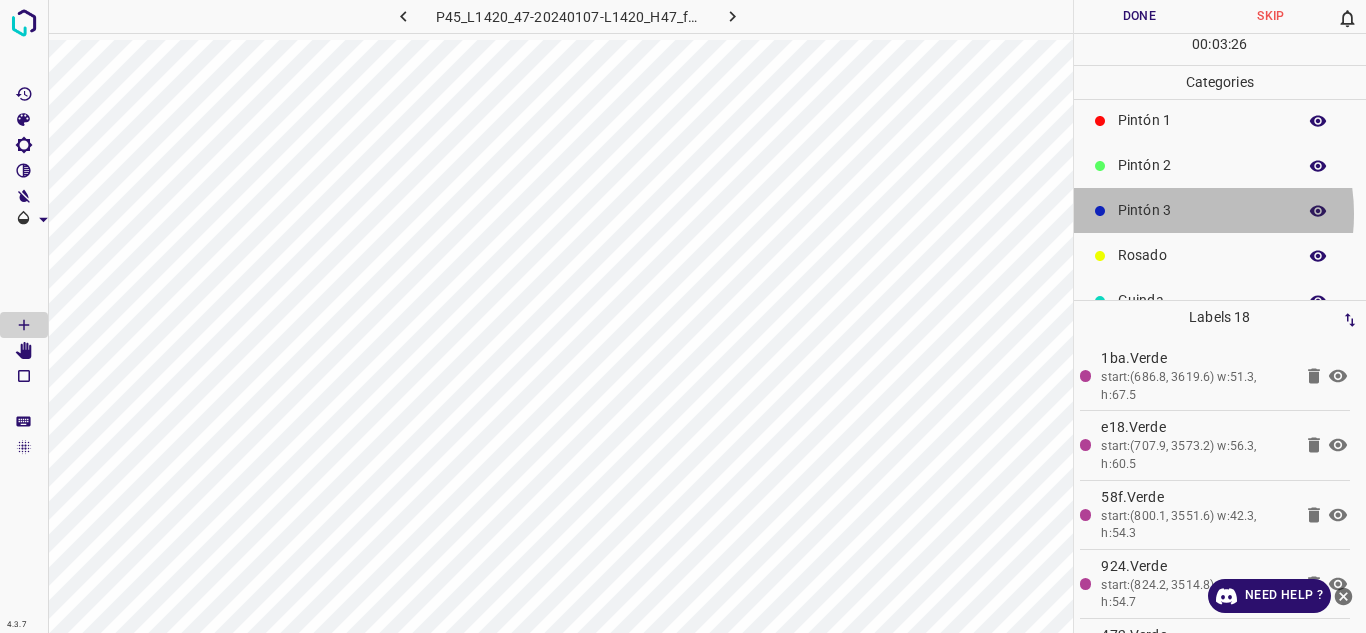 click on "Pintón 3" at bounding box center [1202, 210] 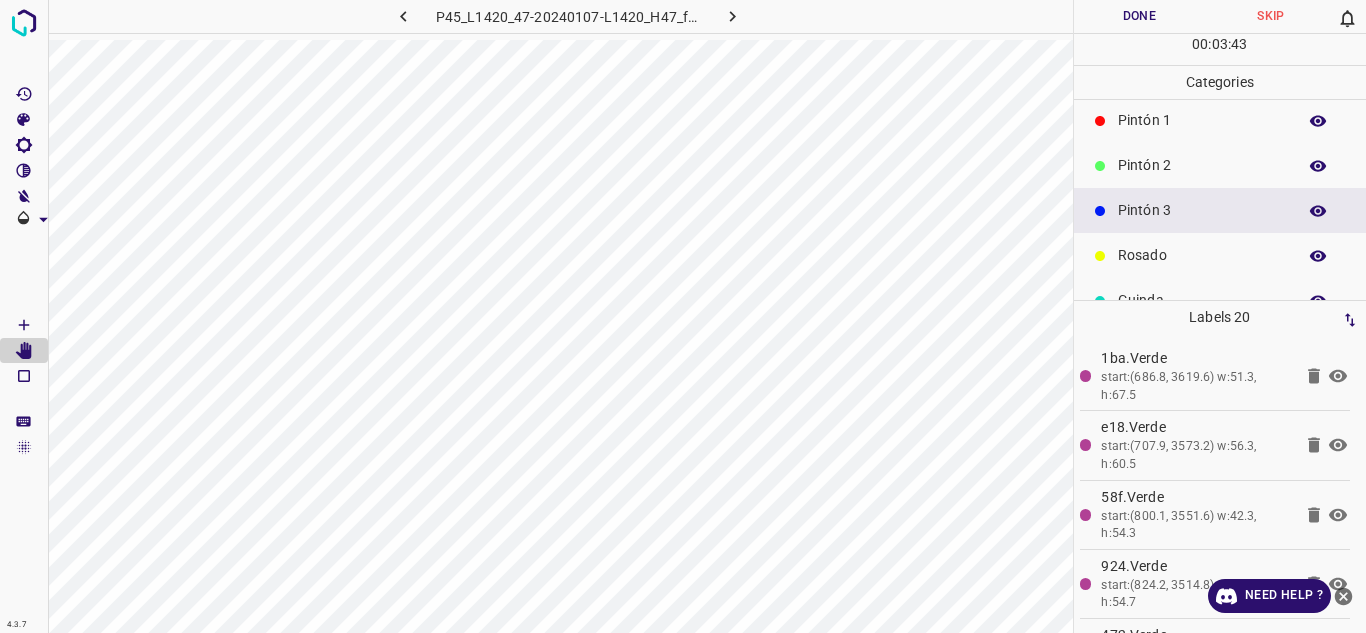 click on "Pintón 1" at bounding box center (1202, 120) 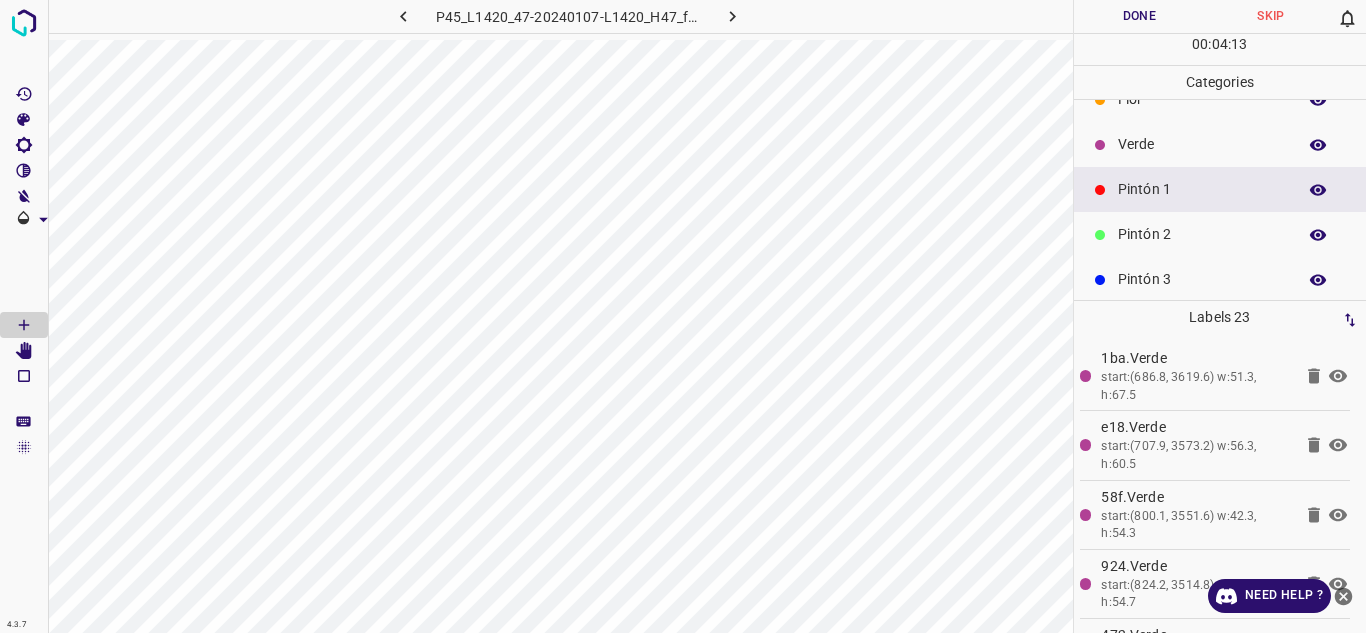 scroll, scrollTop: 0, scrollLeft: 0, axis: both 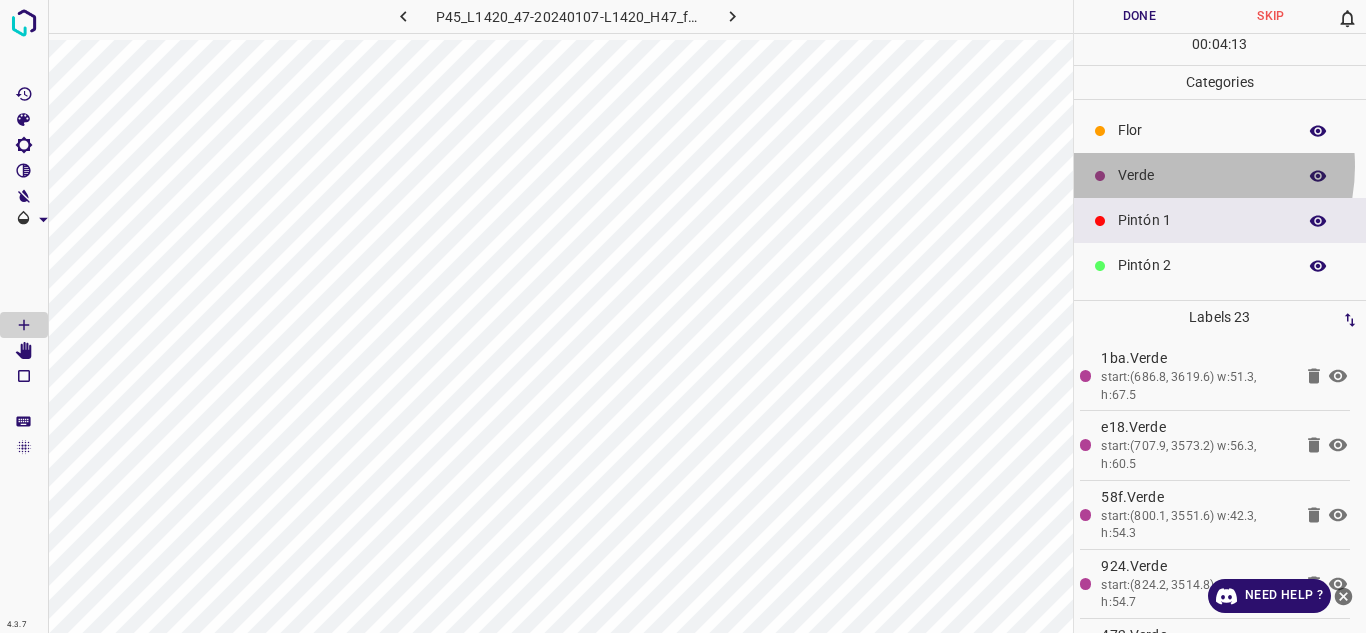 drag, startPoint x: 1169, startPoint y: 166, endPoint x: 1119, endPoint y: 168, distance: 50.039986 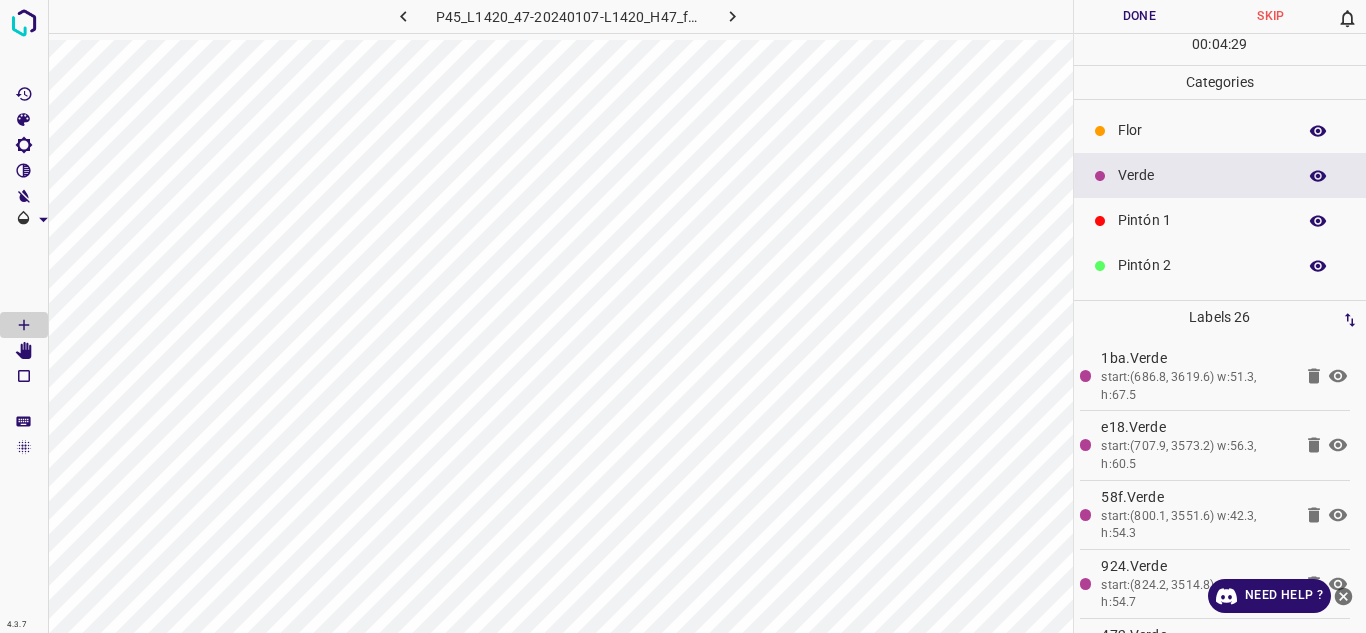 drag, startPoint x: 1181, startPoint y: 208, endPoint x: 1118, endPoint y: 229, distance: 66.40783 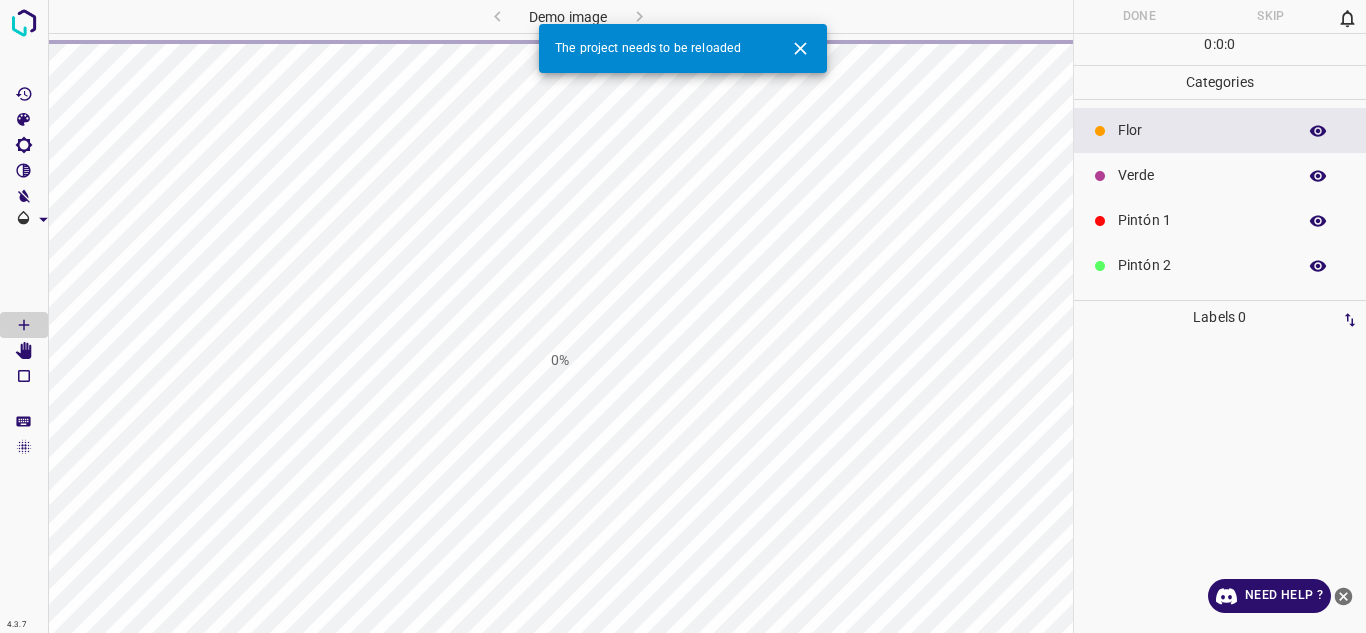scroll, scrollTop: 0, scrollLeft: 0, axis: both 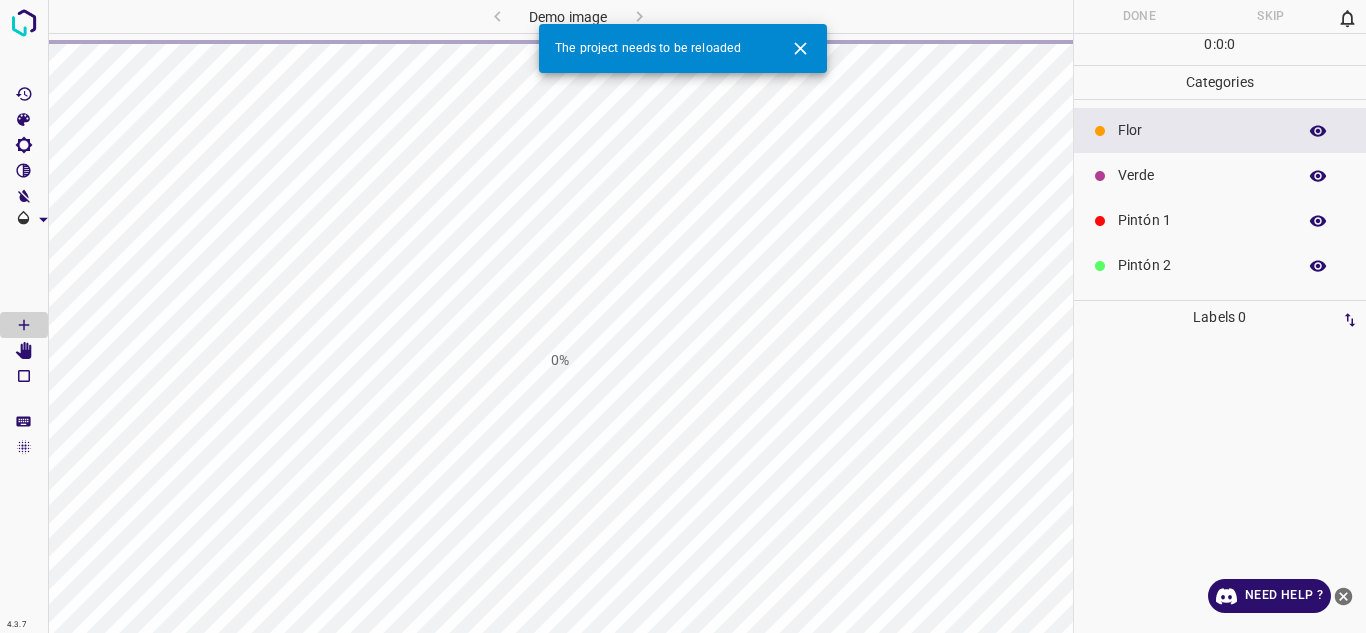 click 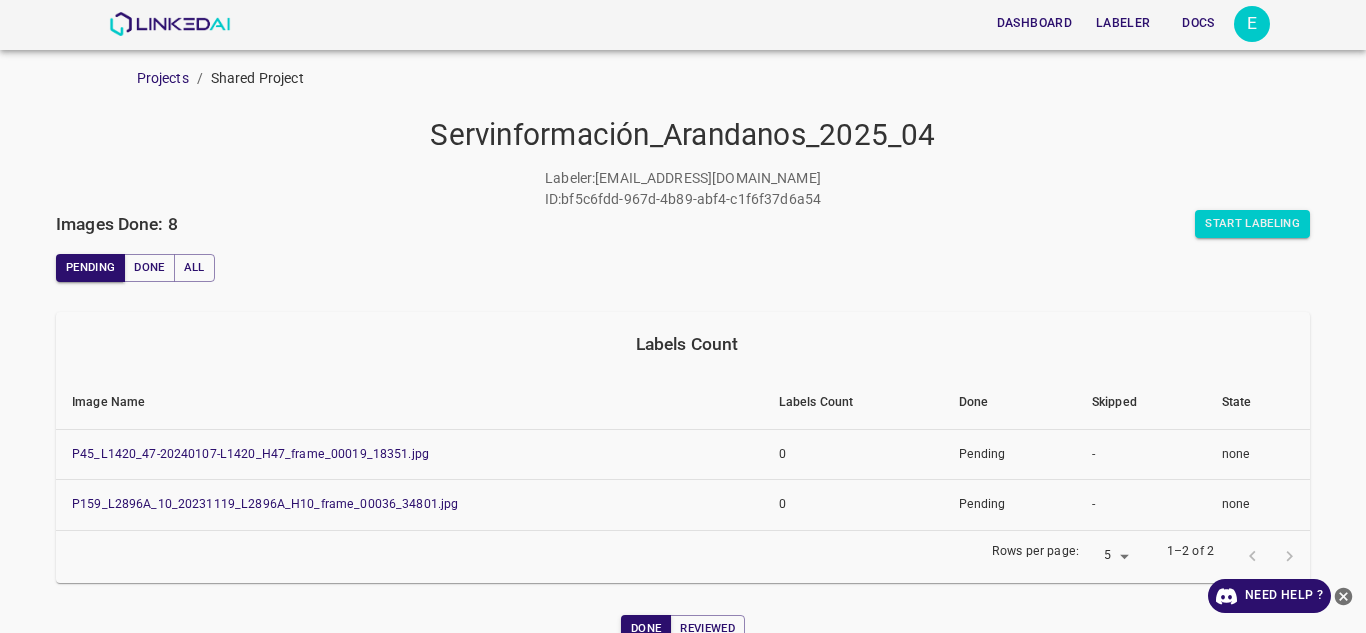 scroll, scrollTop: 0, scrollLeft: 0, axis: both 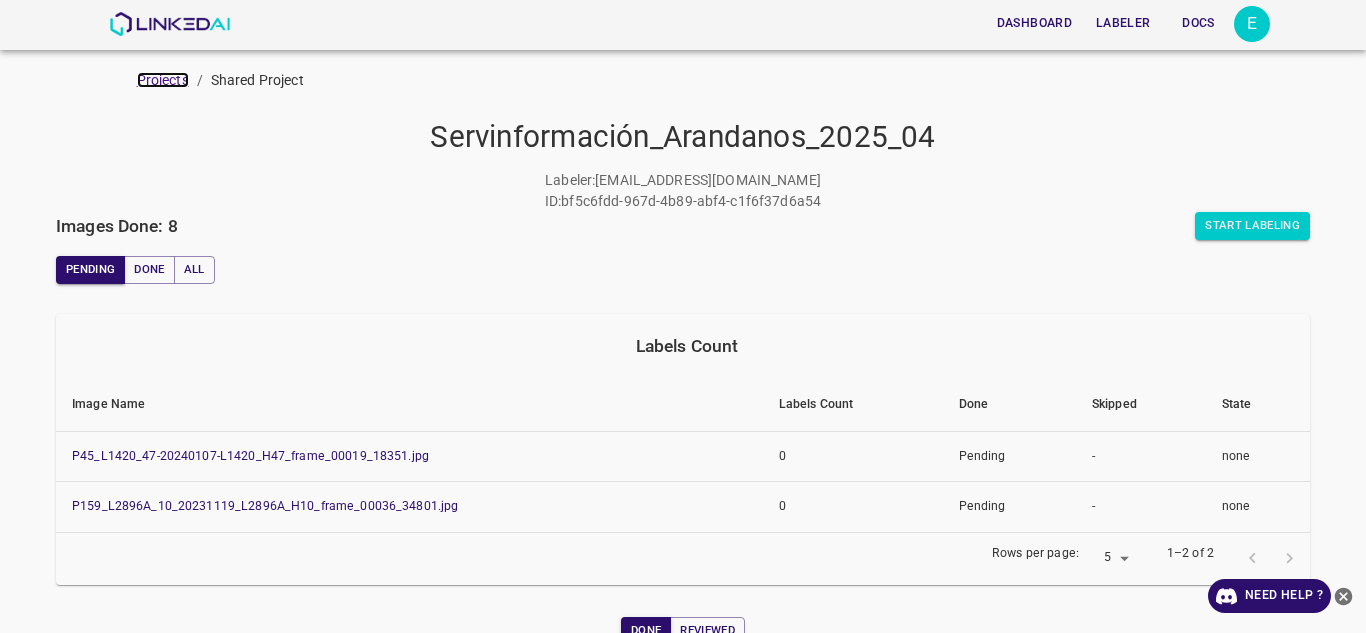 click on "Projects" at bounding box center [163, 80] 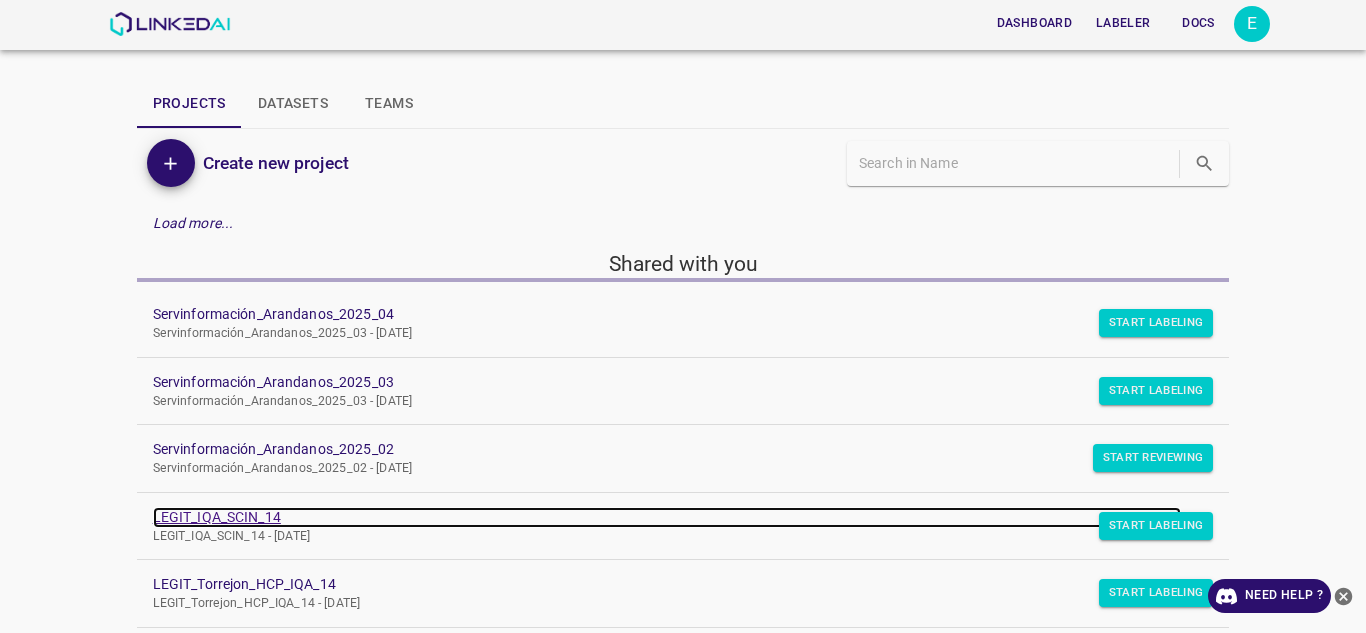 click on "LEGIT_IQA_SCIN_14" at bounding box center [667, 517] 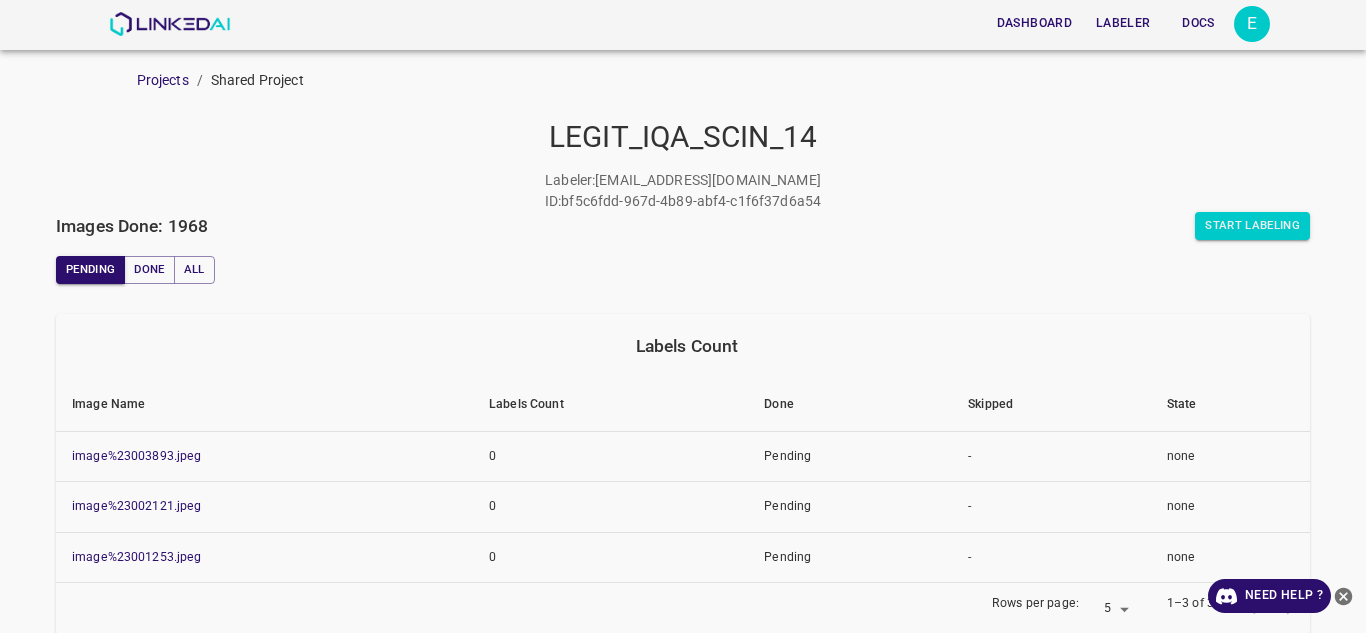 scroll, scrollTop: 0, scrollLeft: 0, axis: both 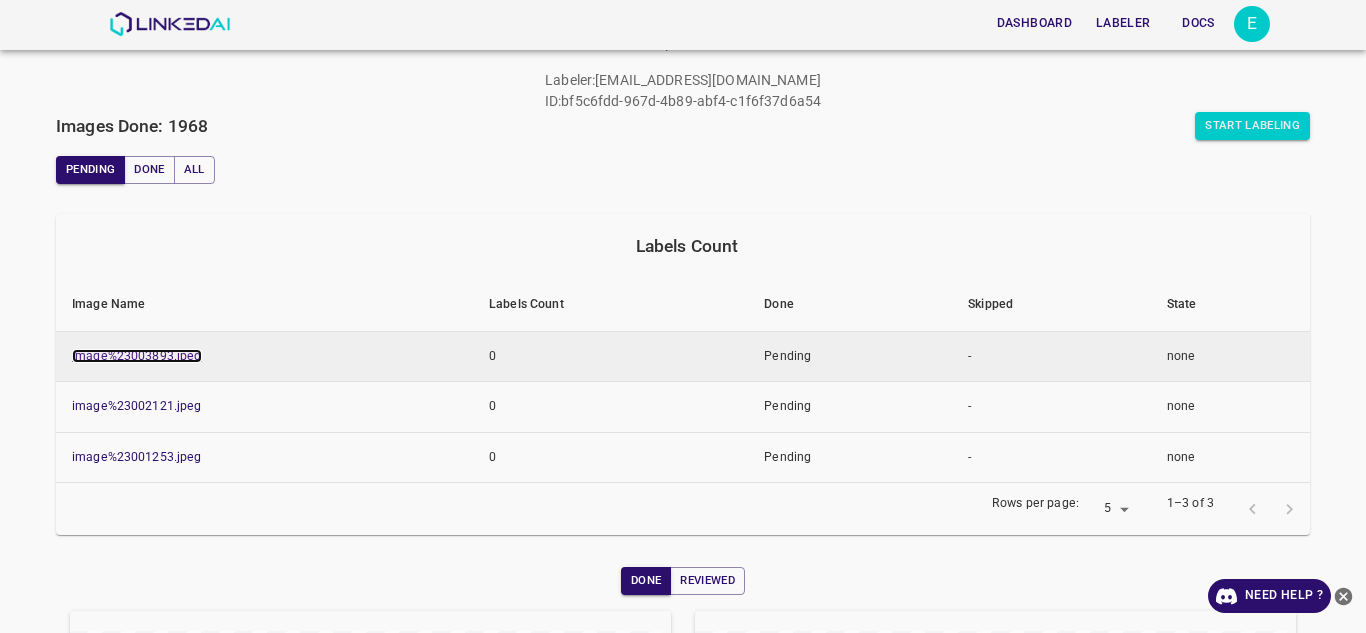 click on "image%23003893.jpeg" at bounding box center [137, 356] 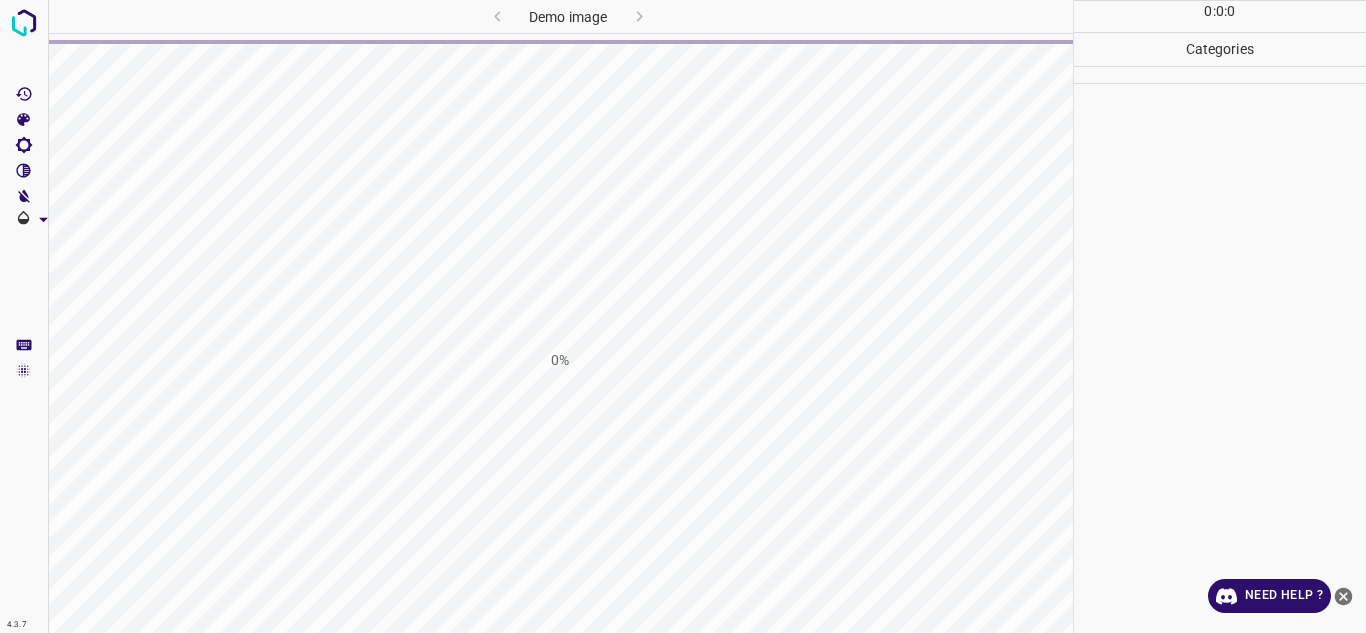 scroll, scrollTop: 0, scrollLeft: 0, axis: both 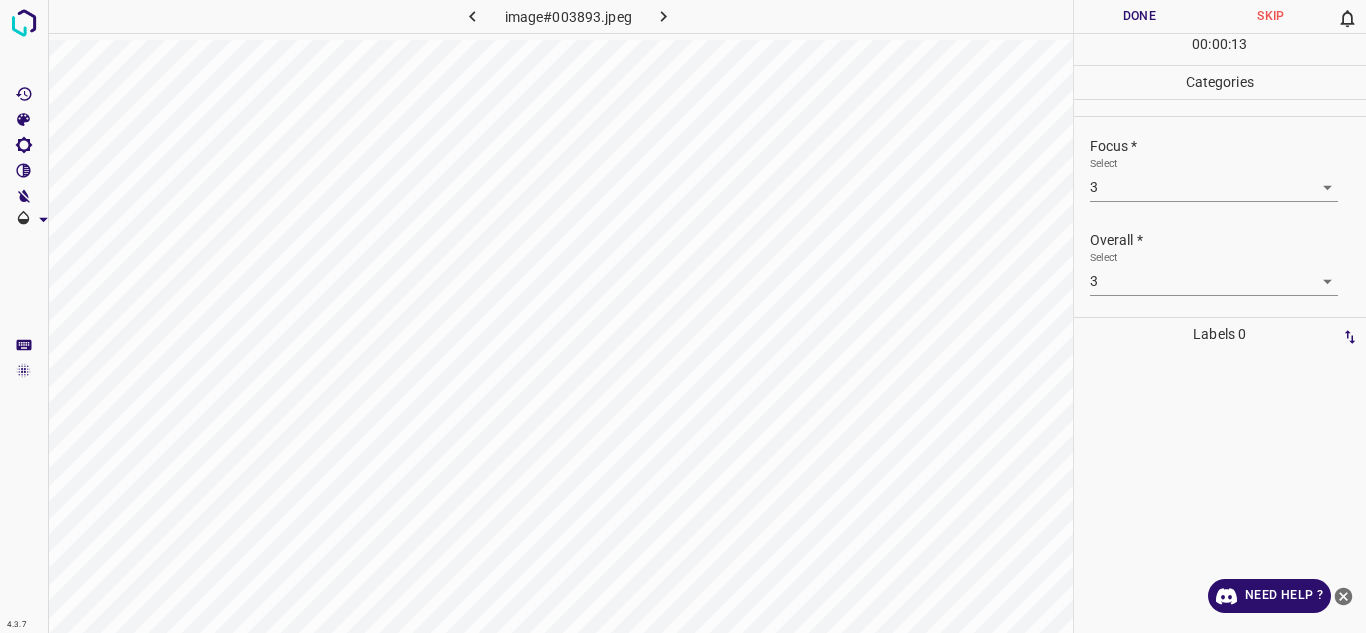 click on "4.3.7 image#003893.jpeg Done Skip 0 00   : 00   : 13   Categories Lighting *  Select 3 3 Focus *  Select 3 3 Overall *  Select 3 3 Labels   0 Categories 1 Lighting 2 Focus 3 Overall Tools Space Change between modes (Draw & Edit) I Auto labeling R Restore zoom M Zoom in N Zoom out Delete Delete selecte label Filters Z Restore filters X Saturation filter C Brightness filter V Contrast filter B Gray scale filter General O Download Need Help ? - Text - Hide - Delete" at bounding box center (683, 316) 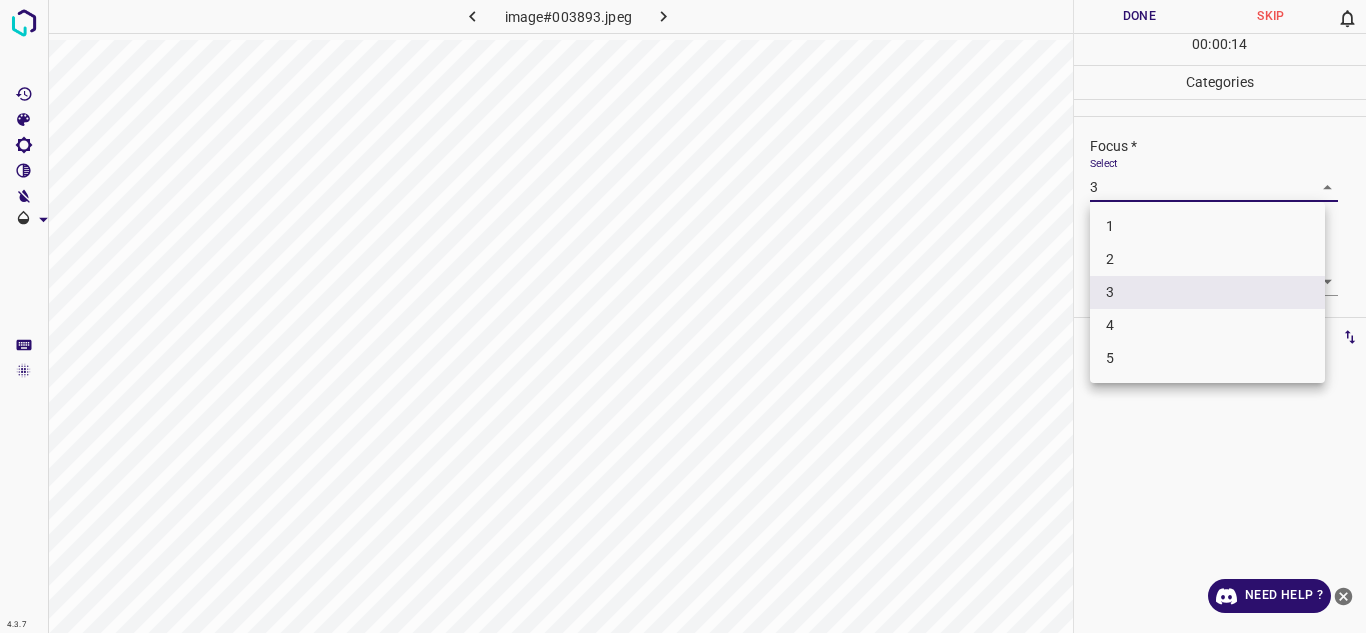 click on "2" at bounding box center [1207, 259] 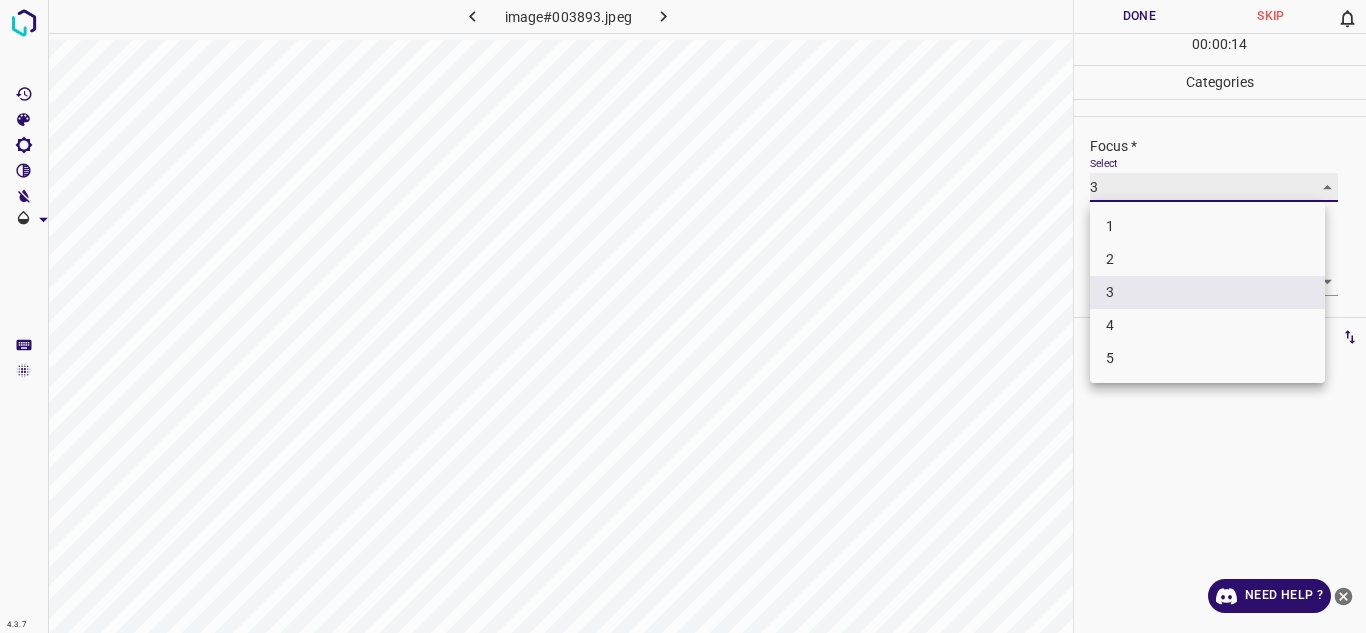 type on "2" 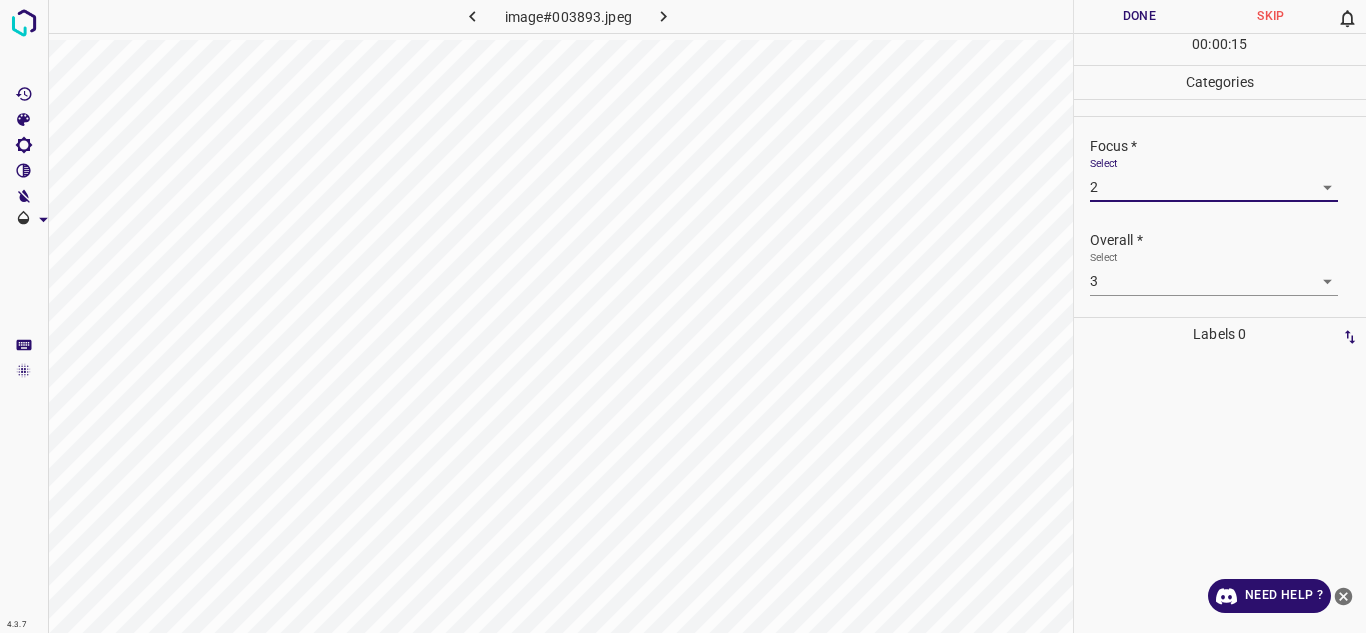 click on "Done" at bounding box center (1140, 16) 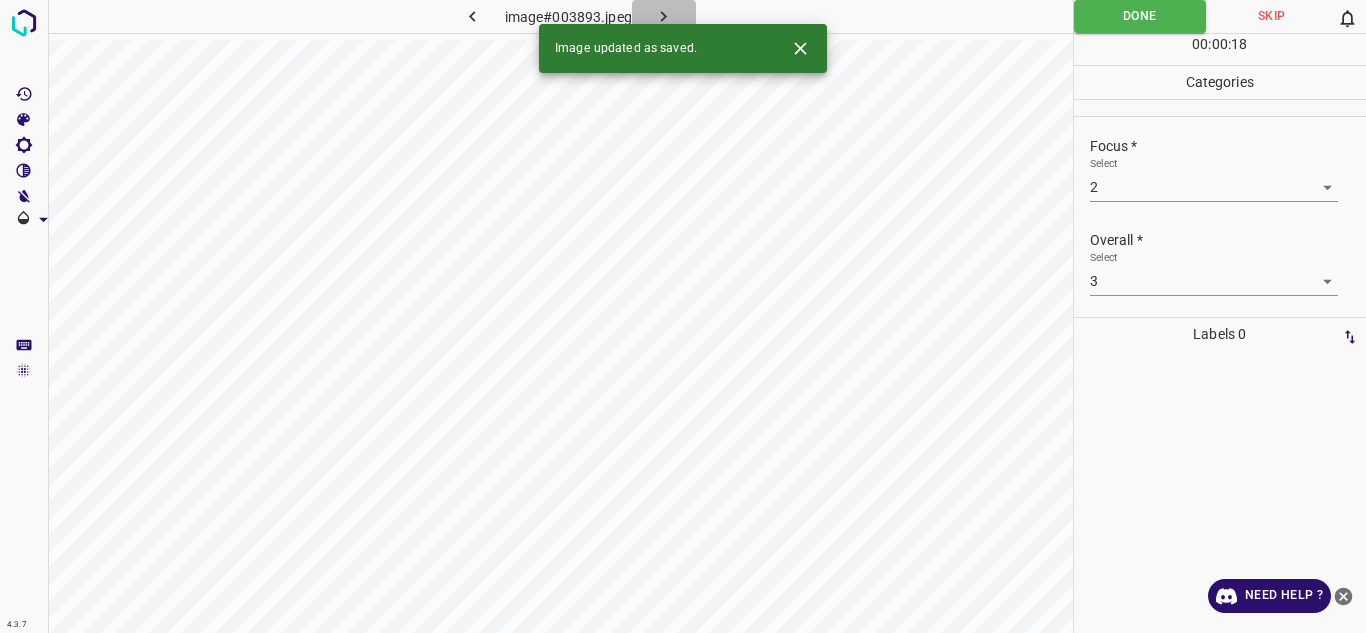 click at bounding box center (664, 16) 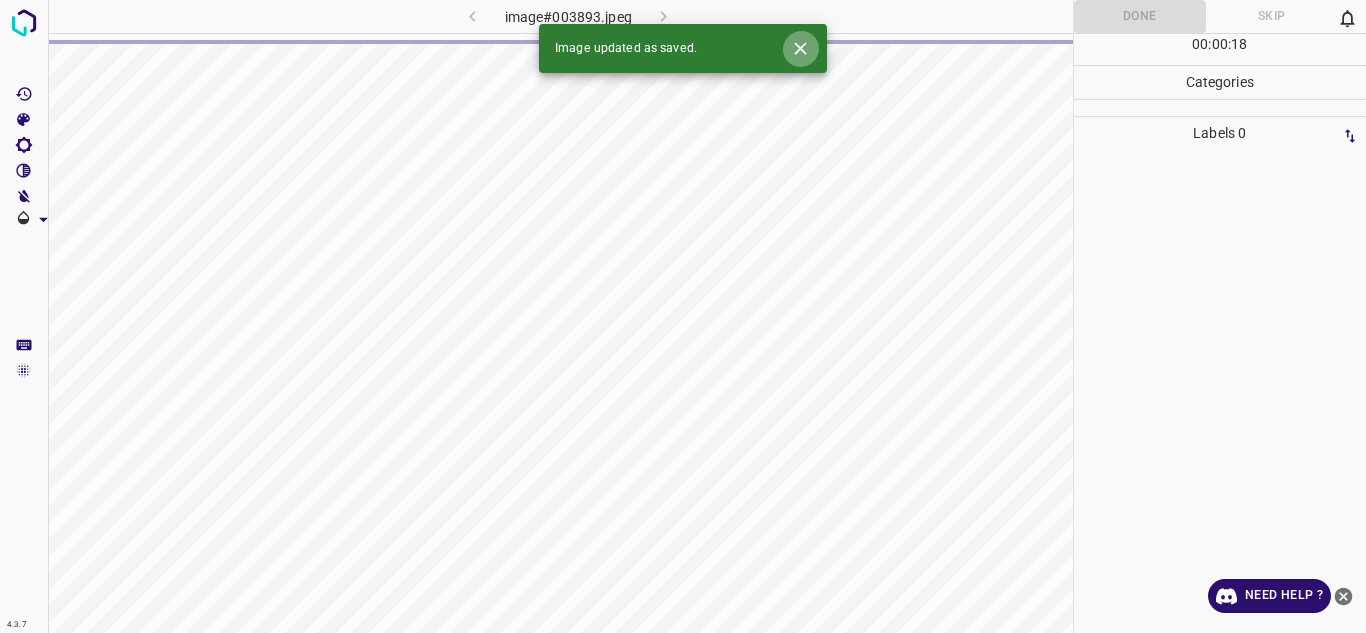 drag, startPoint x: 803, startPoint y: 51, endPoint x: 790, endPoint y: 46, distance: 13.928389 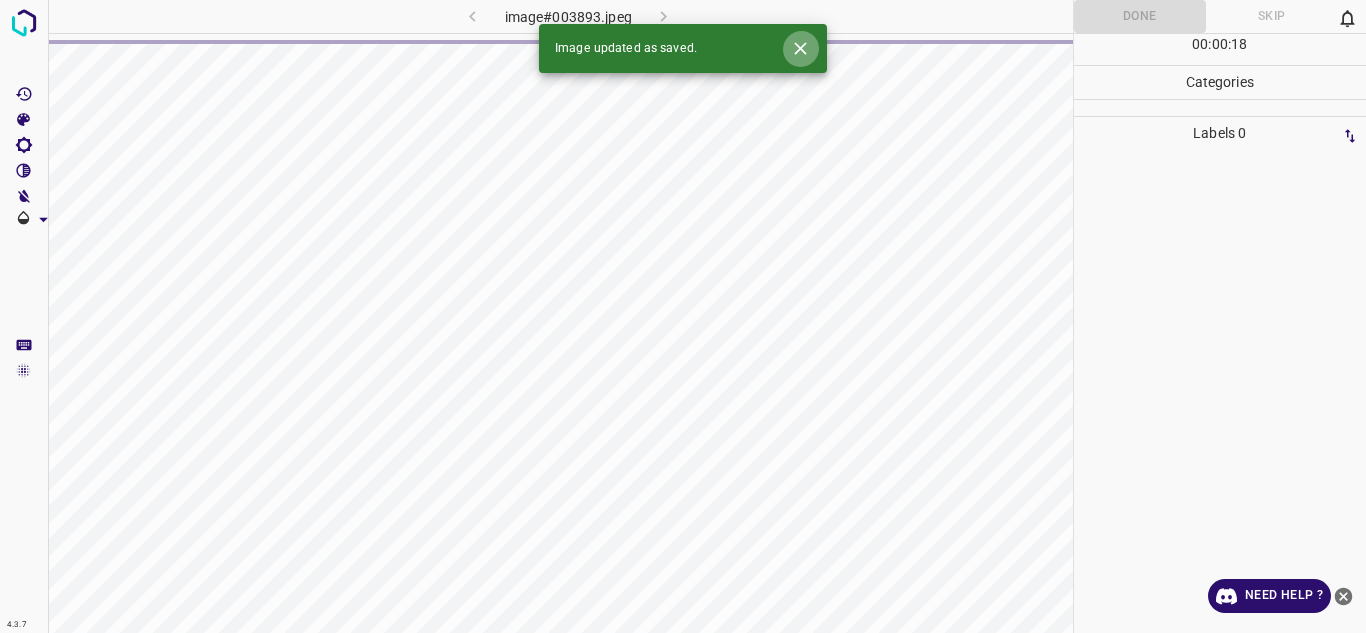 click 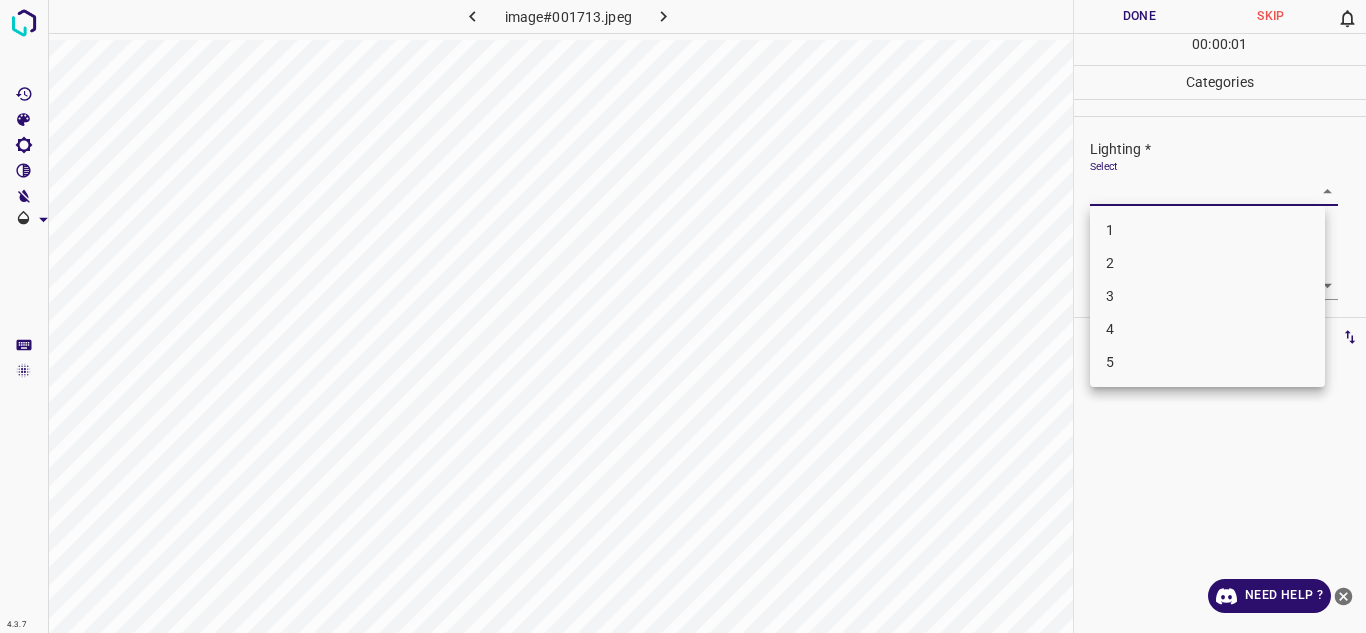 click on "4.3.7 image#001713.jpeg Done Skip 0 00   : 00   : 01   Categories Lighting *  Select ​ Focus *  Select ​ Overall *  Select ​ Labels   0 Categories 1 Lighting 2 Focus 3 Overall Tools Space Change between modes (Draw & Edit) I Auto labeling R Restore zoom M Zoom in N Zoom out Delete Delete selecte label Filters Z Restore filters X Saturation filter C Brightness filter V Contrast filter B Gray scale filter General O Download Need Help ? - Text - Hide - Delete 1 2 3 4 5" at bounding box center (683, 316) 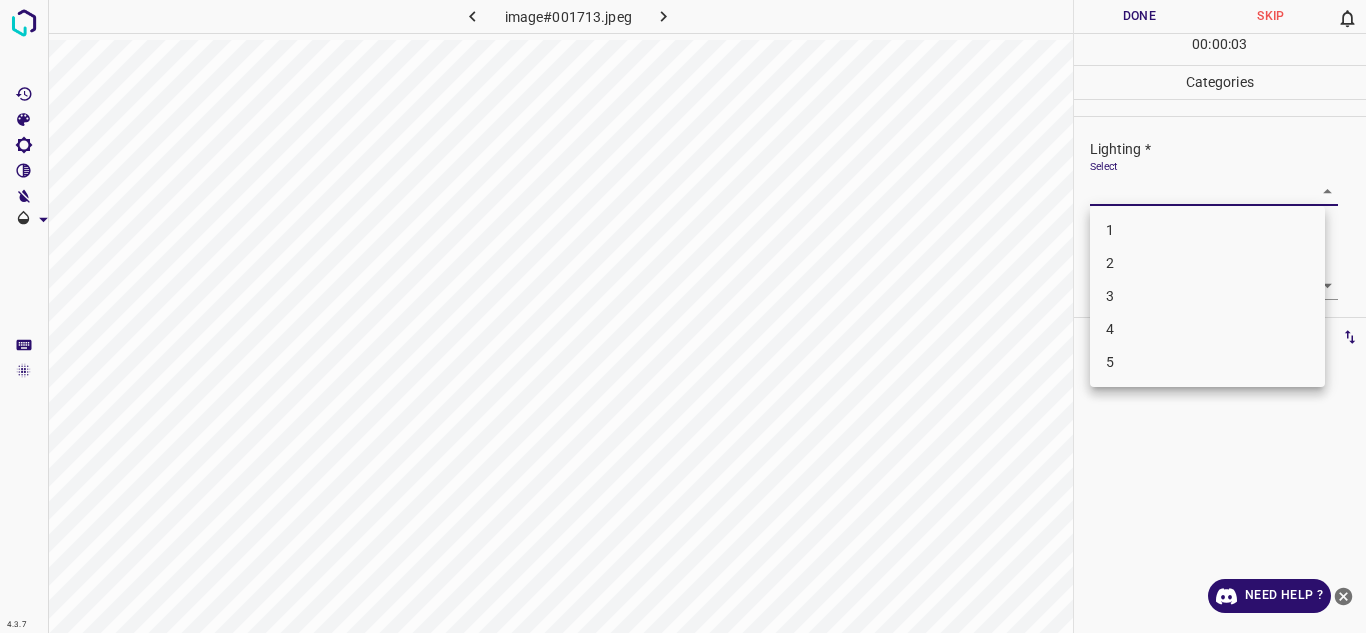 click on "3" at bounding box center [1207, 296] 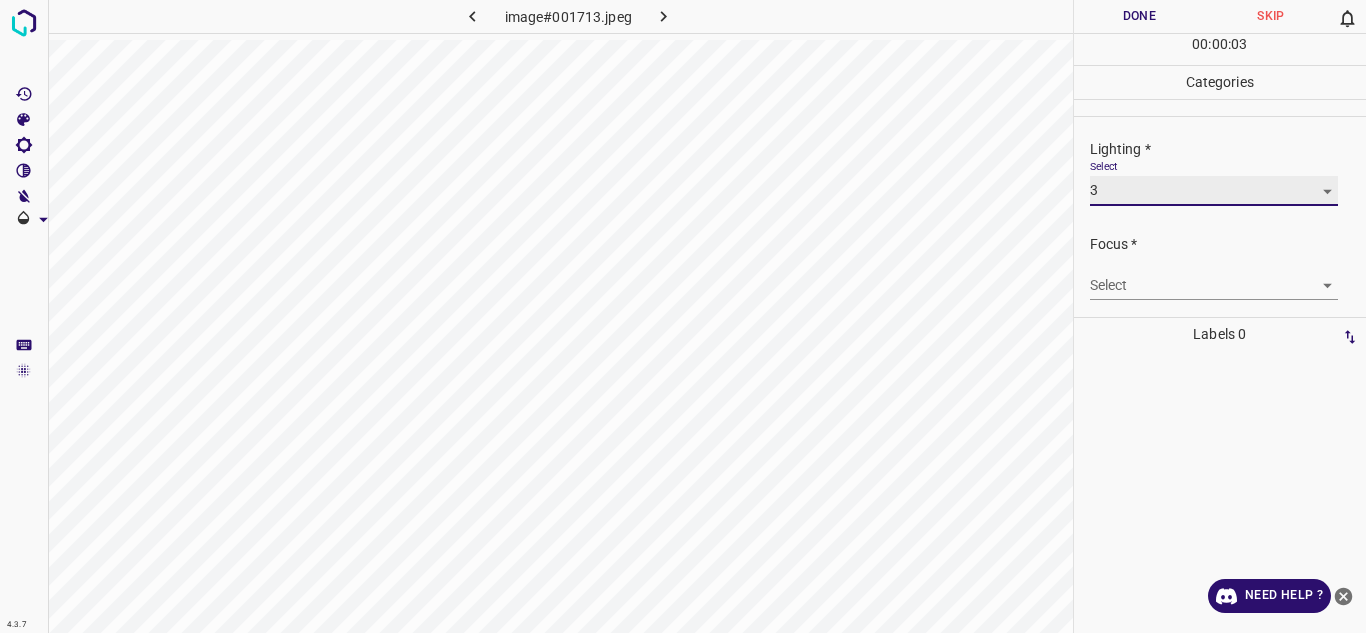 type on "3" 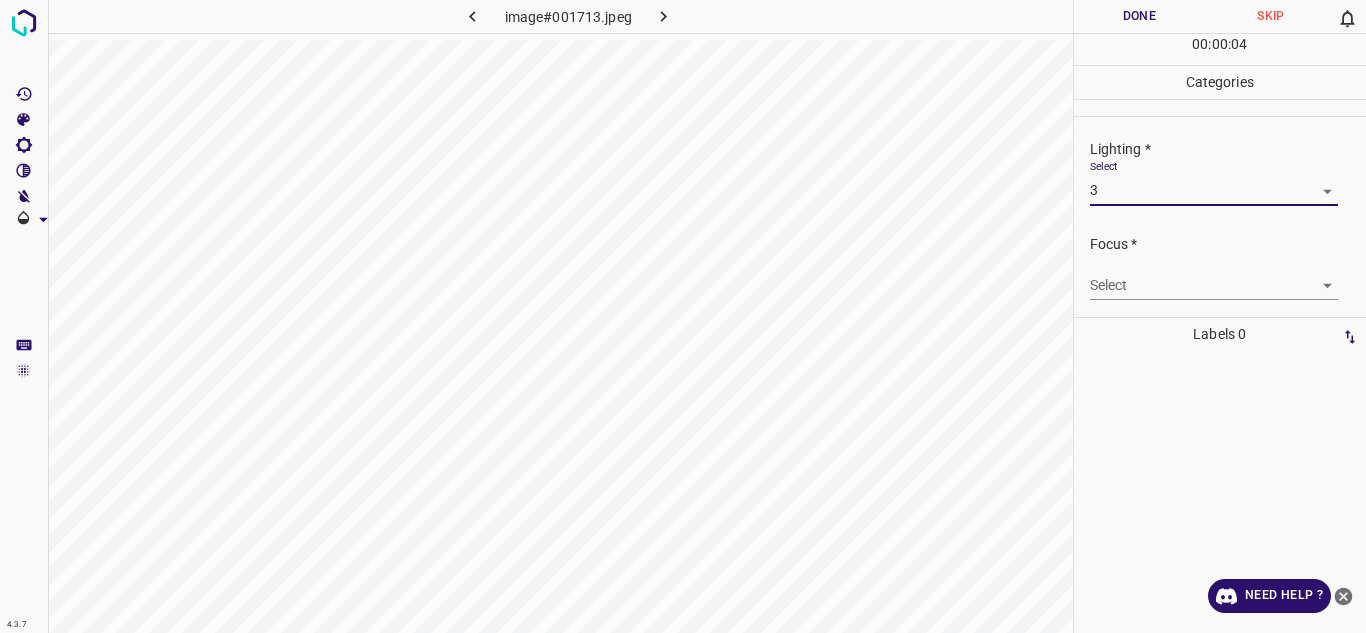 click on "4.3.7 image#001713.jpeg Done Skip 0 00   : 00   : 04   Categories Lighting *  Select 3 3 Focus *  Select ​ Overall *  Select ​ Labels   0 Categories 1 Lighting 2 Focus 3 Overall Tools Space Change between modes (Draw & Edit) I Auto labeling R Restore zoom M Zoom in N Zoom out Delete Delete selecte label Filters Z Restore filters X Saturation filter C Brightness filter V Contrast filter B Gray scale filter General O Download Need Help ? - Text - Hide - Delete" at bounding box center [683, 316] 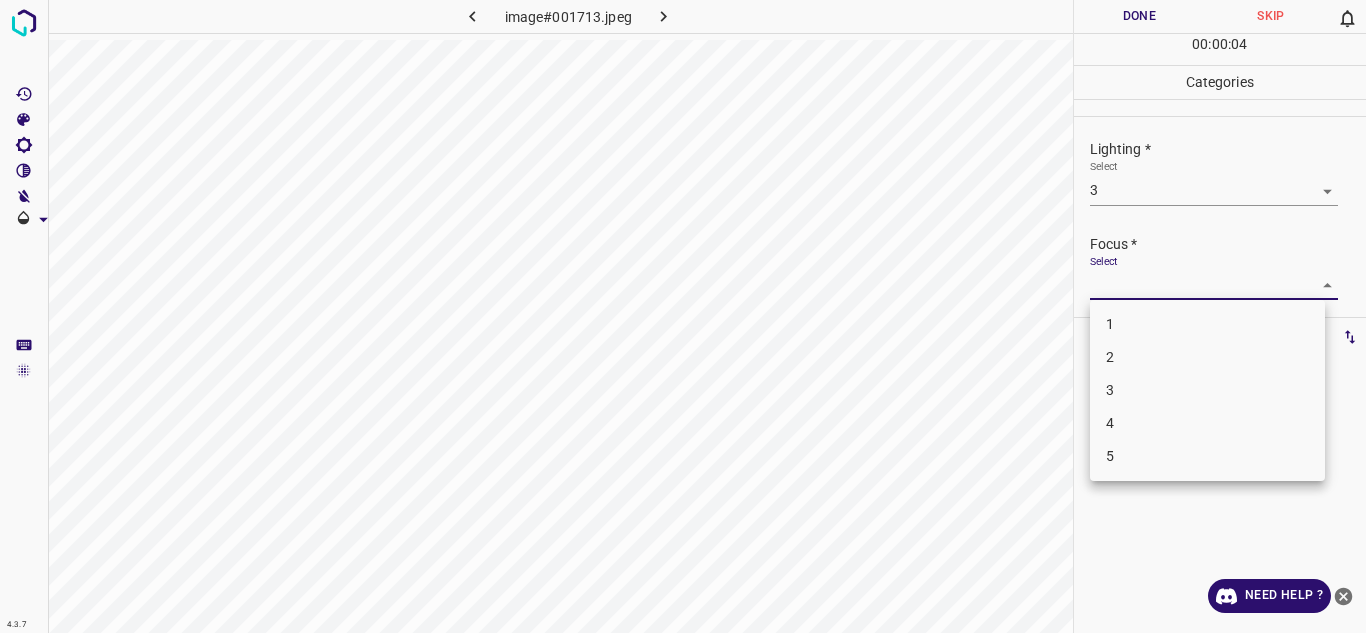 click on "3" at bounding box center [1207, 390] 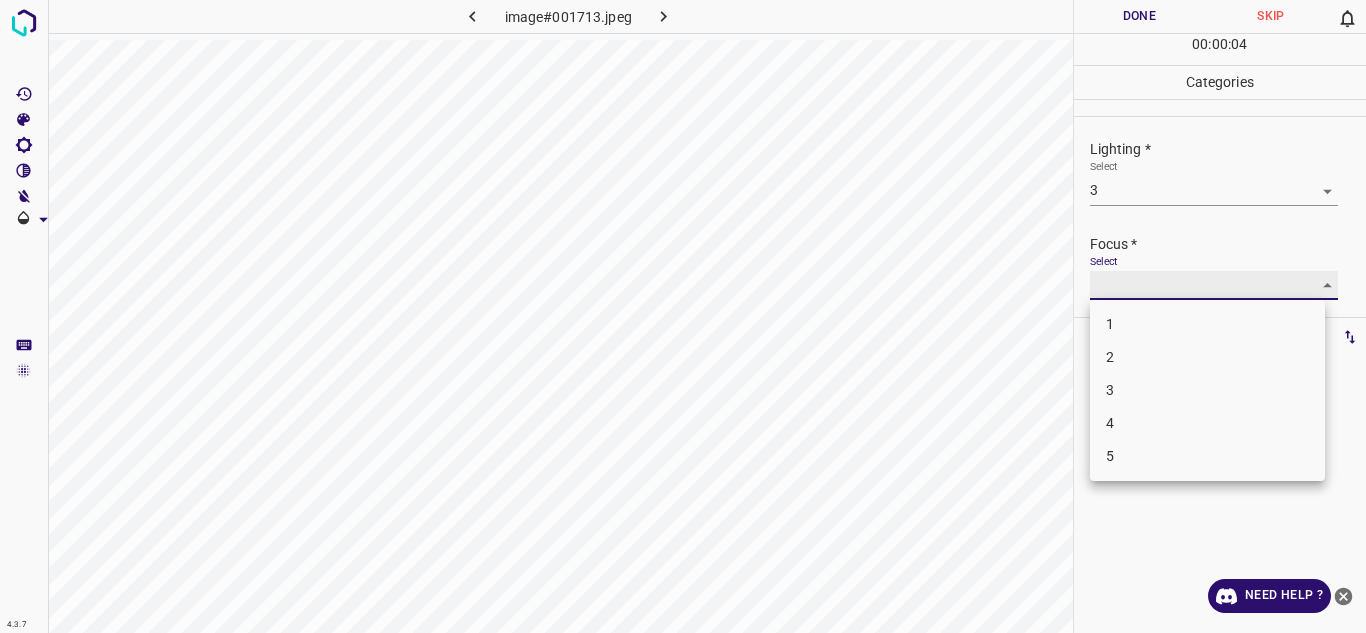 type on "3" 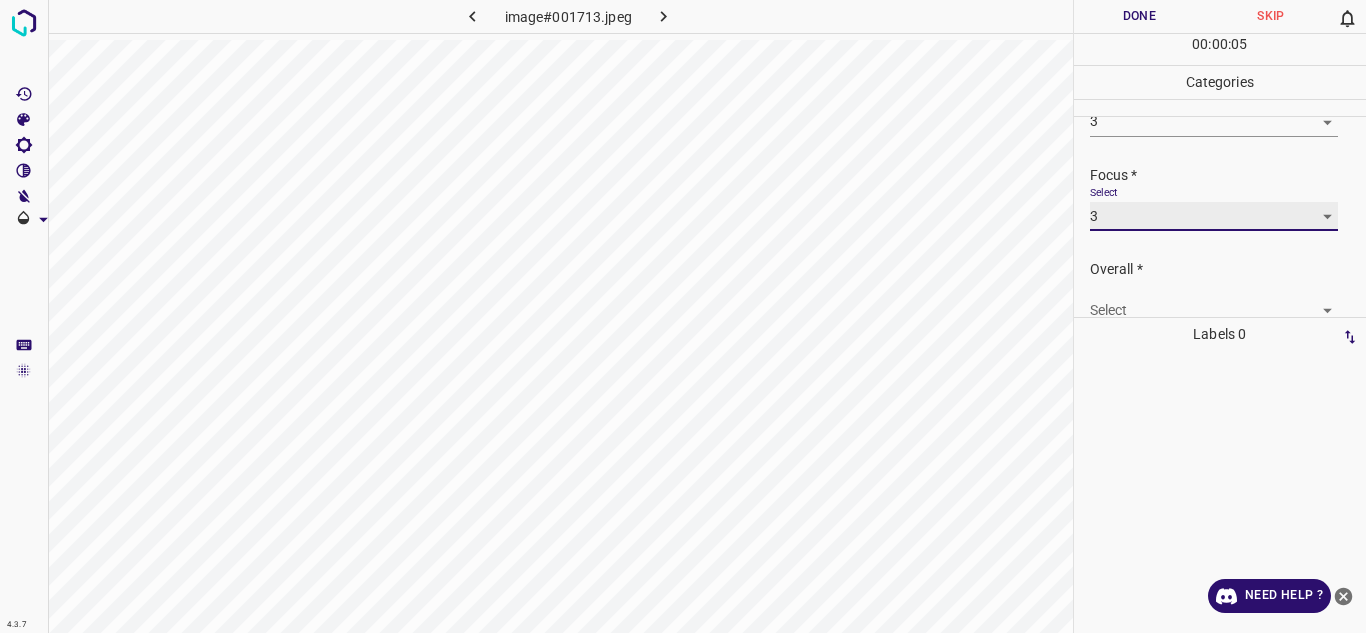 scroll, scrollTop: 98, scrollLeft: 0, axis: vertical 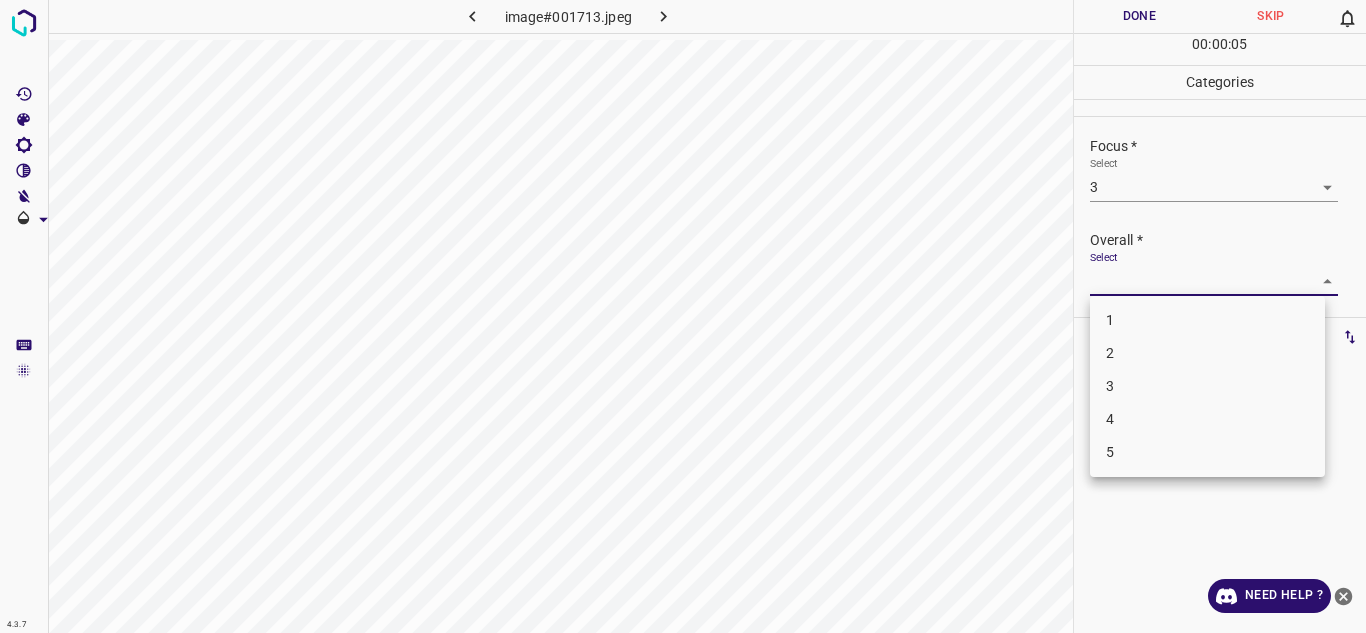 click on "4.3.7 image#001713.jpeg Done Skip 0 00   : 00   : 05   Categories Lighting *  Select 3 3 Focus *  Select 3 3 Overall *  Select ​ Labels   0 Categories 1 Lighting 2 Focus 3 Overall Tools Space Change between modes (Draw & Edit) I Auto labeling R Restore zoom M Zoom in N Zoom out Delete Delete selecte label Filters Z Restore filters X Saturation filter C Brightness filter V Contrast filter B Gray scale filter General O Download Need Help ? - Text - Hide - Delete 1 2 3 4 5" at bounding box center (683, 316) 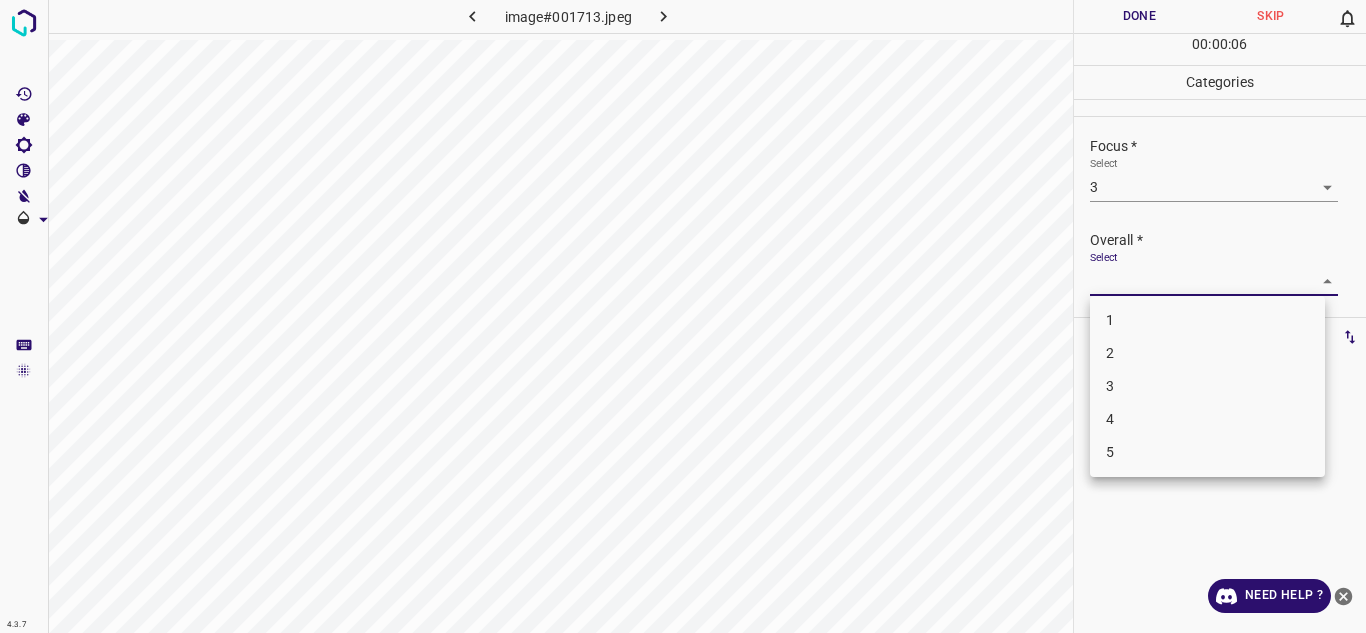 click on "3" at bounding box center (1207, 386) 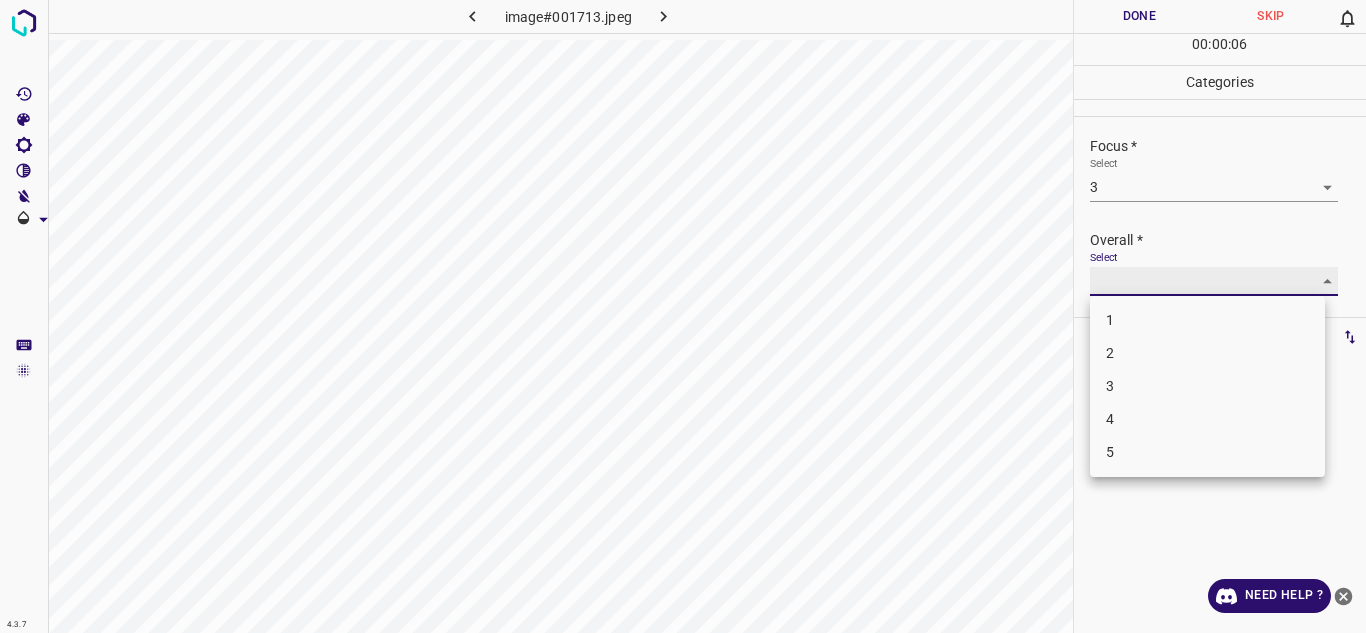 type on "3" 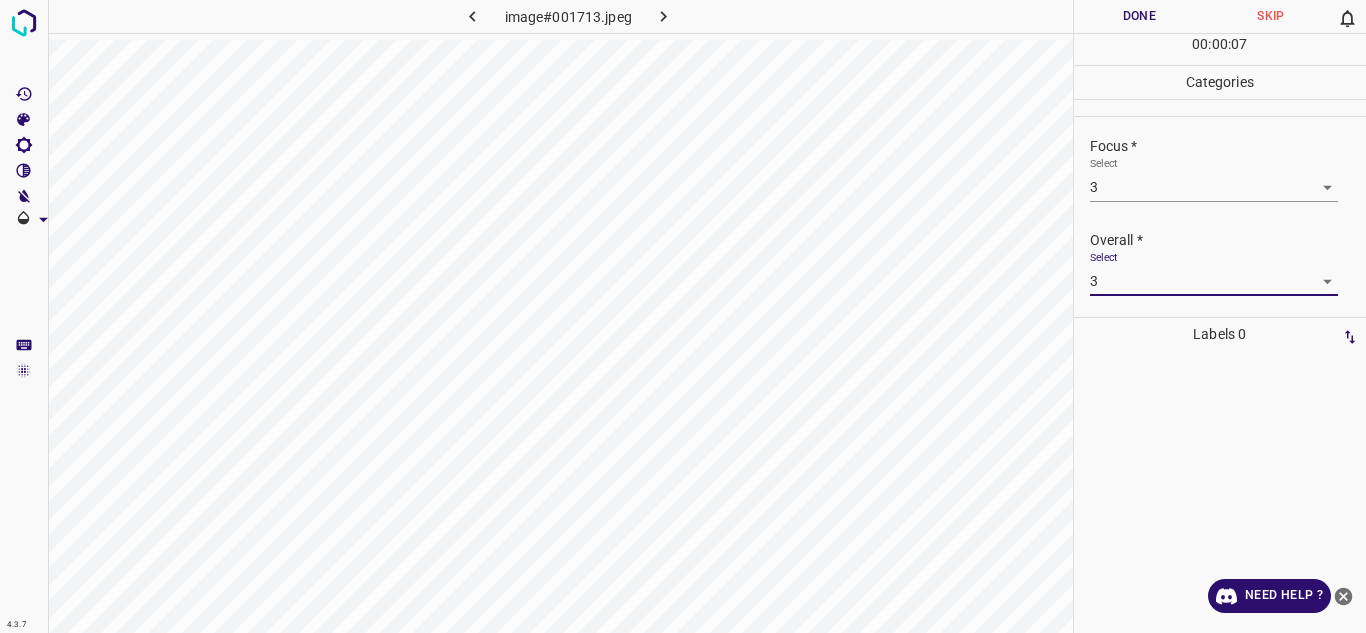 click on "Done" at bounding box center (1140, 16) 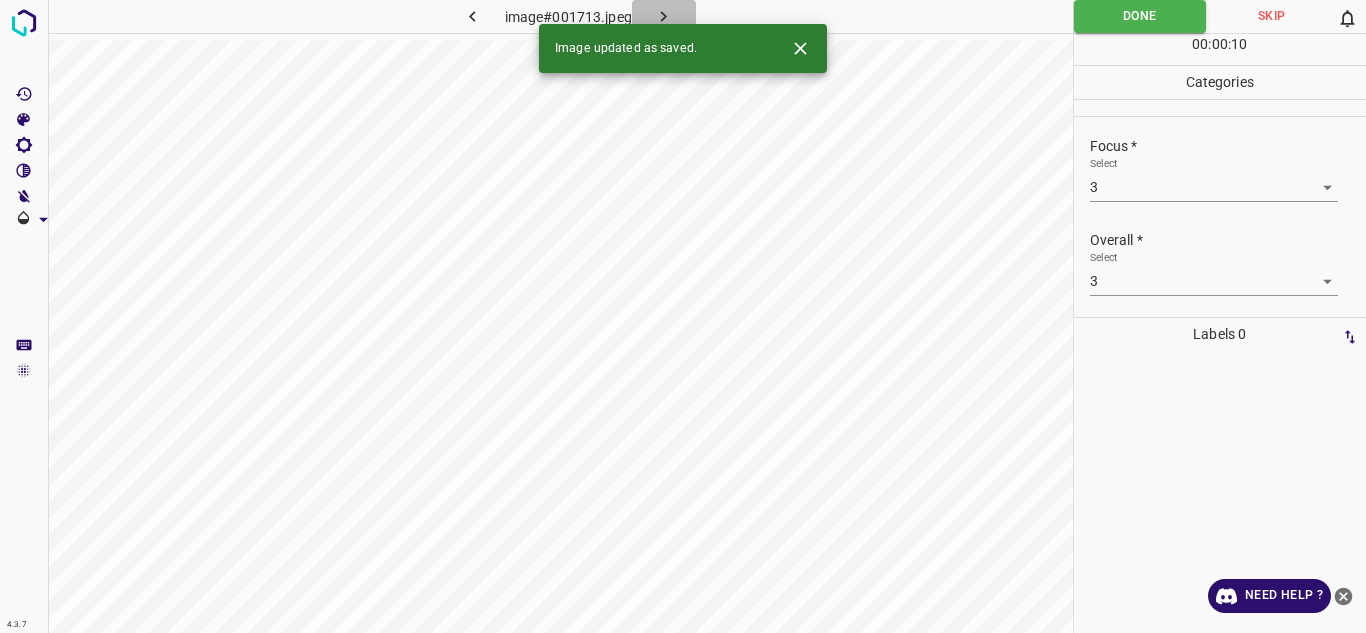 click 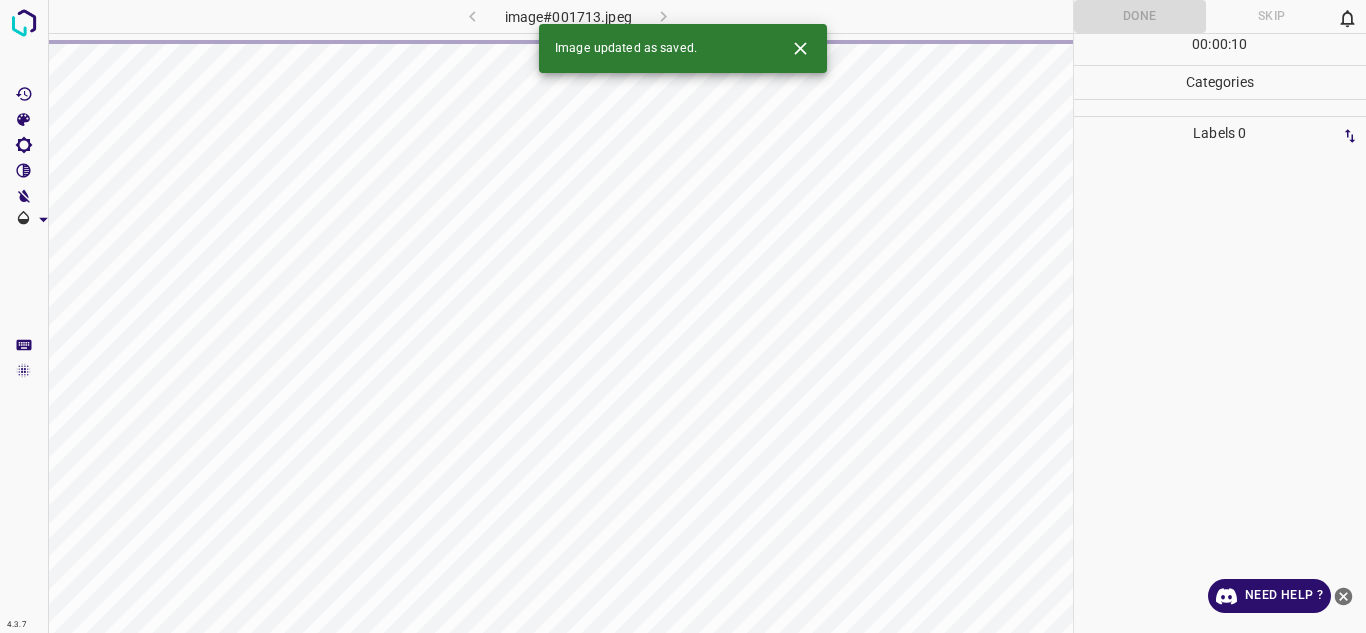 click 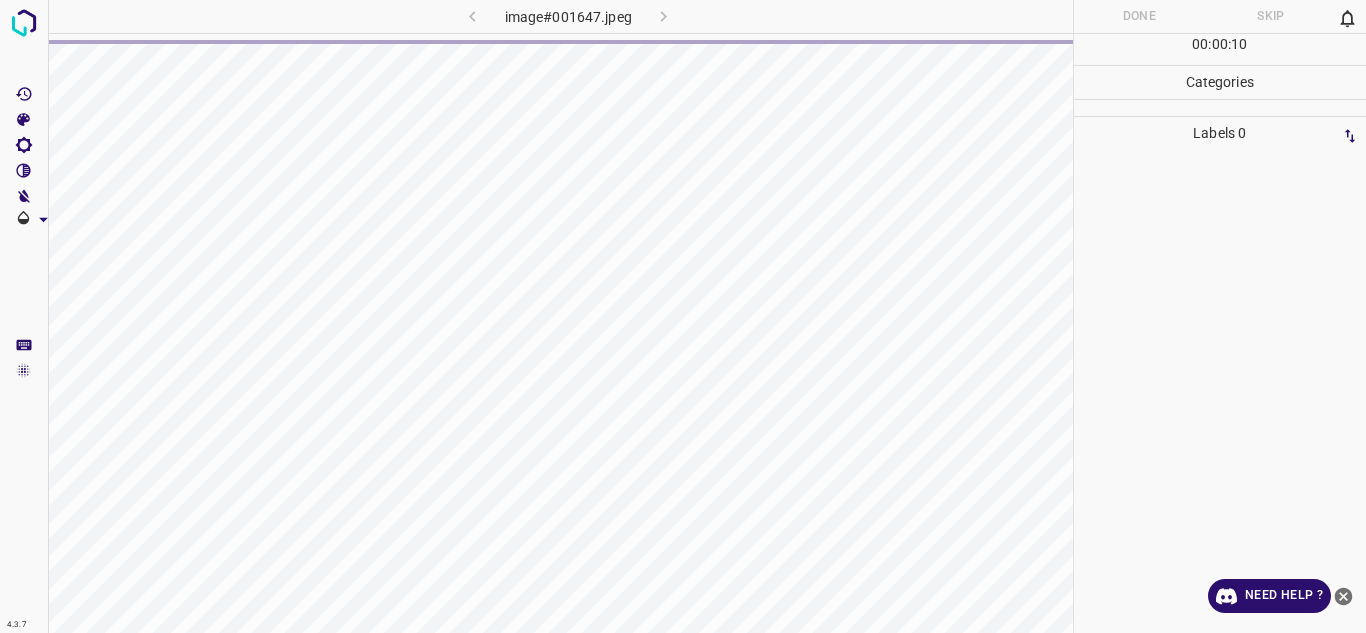 click 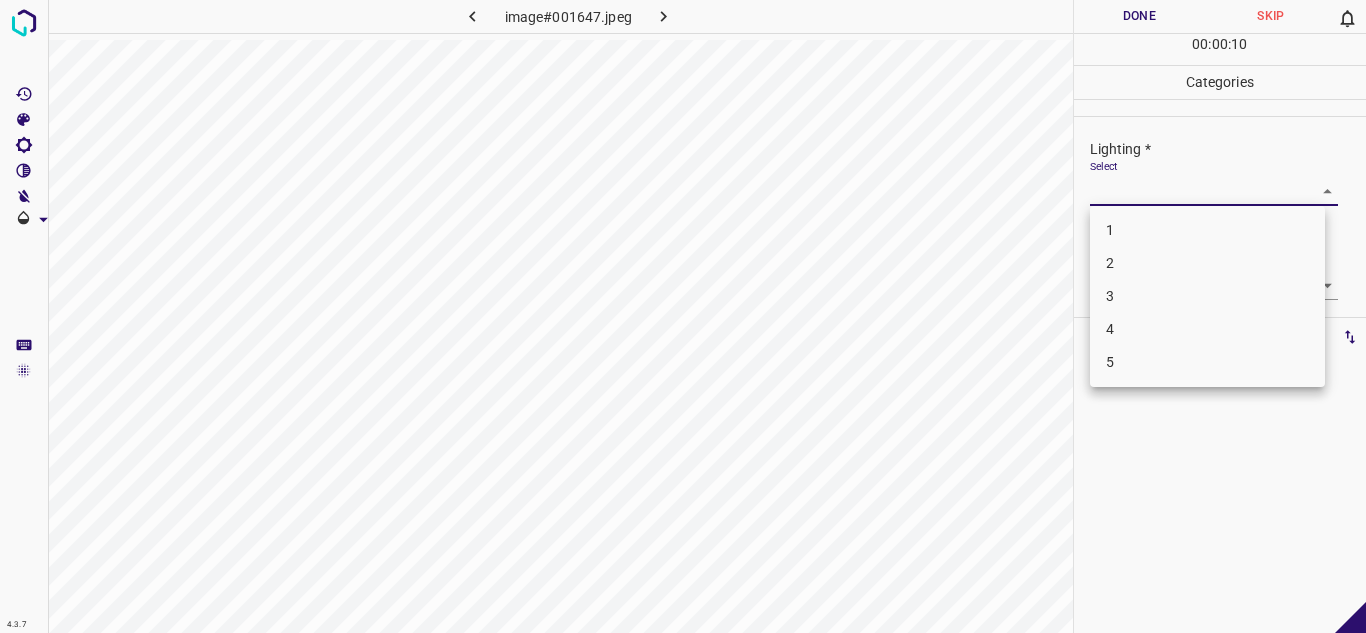 click on "4.3.7 image#001647.jpeg Done Skip 0 00   : 00   : 10   Categories Lighting *  Select ​ Focus *  Select ​ Overall *  Select ​ Labels   0 Categories 1 Lighting 2 Focus 3 Overall Tools Space Change between modes (Draw & Edit) I Auto labeling R Restore zoom M Zoom in N Zoom out Delete Delete selecte label Filters Z Restore filters X Saturation filter C Brightness filter V Contrast filter B Gray scale filter General O Download - Text - Hide - Delete 1 2 3 4 5" at bounding box center [683, 316] 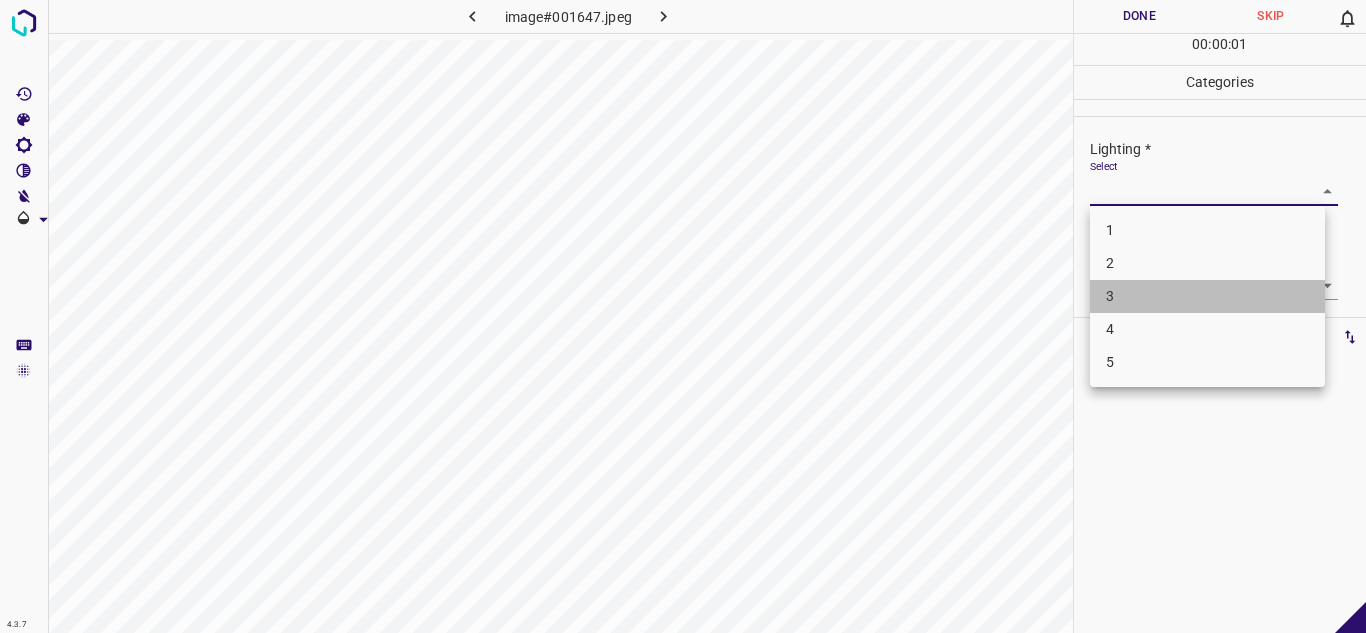 click on "3" at bounding box center [1207, 296] 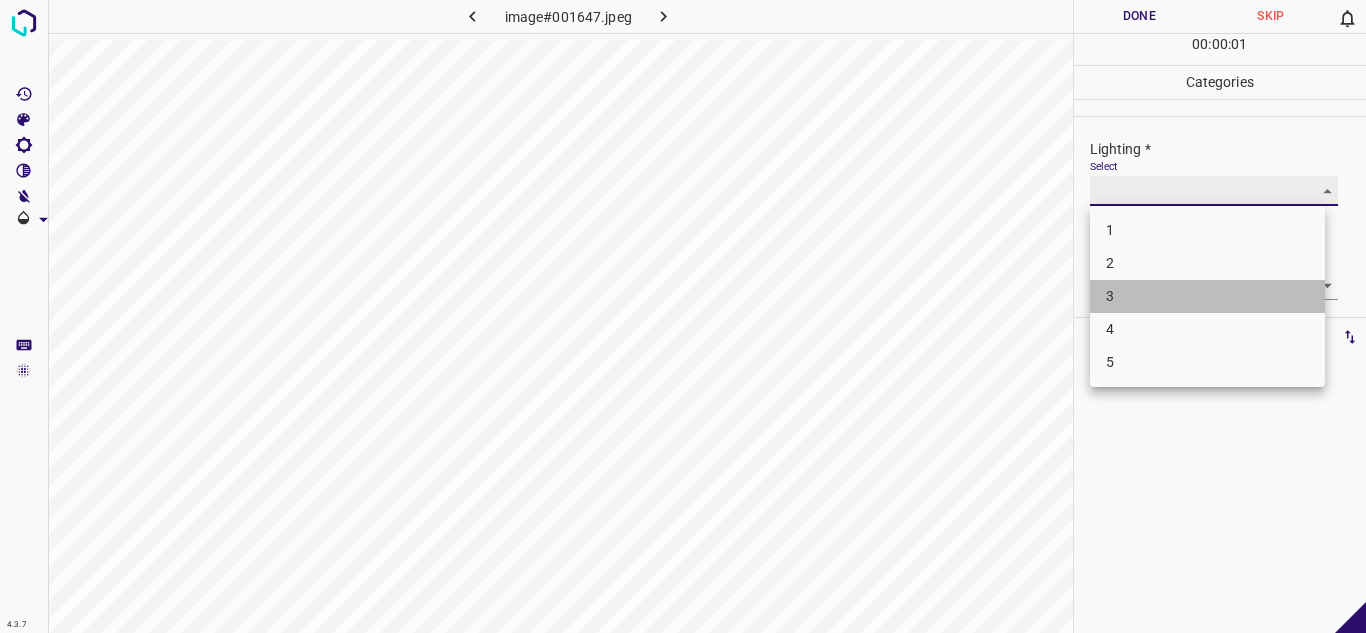 type on "3" 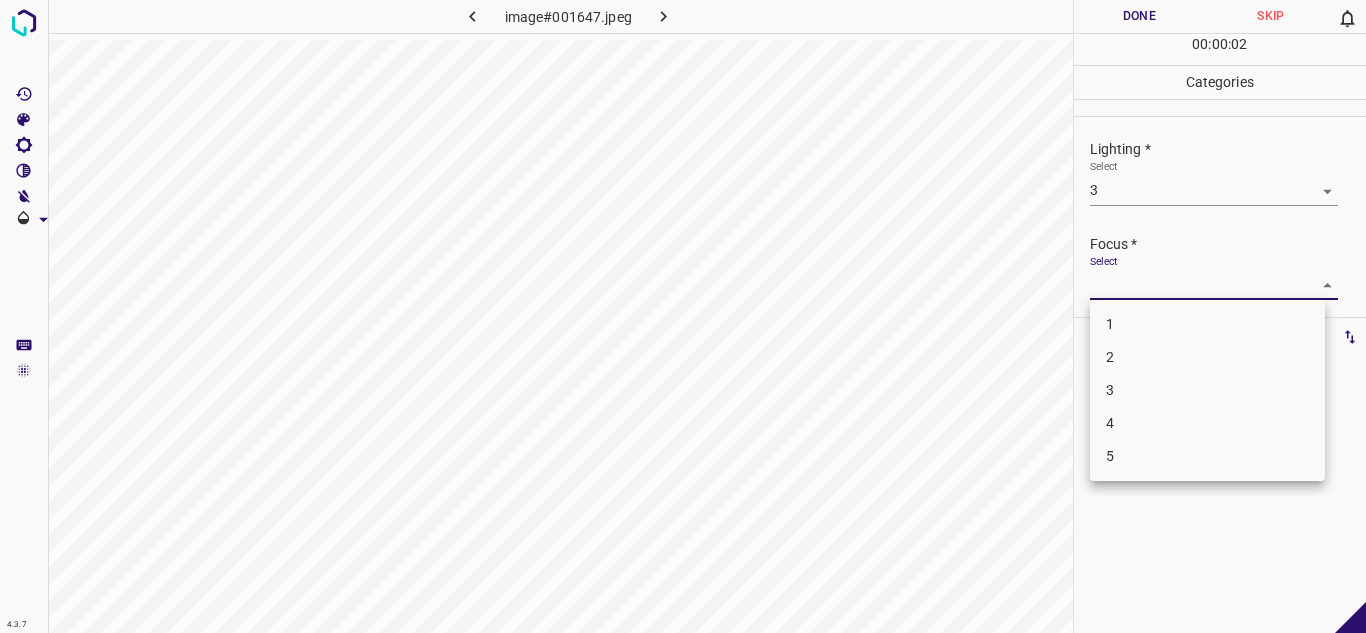 click on "4.3.7 image#001647.jpeg Done Skip 0 00   : 00   : 02   Categories Lighting *  Select 3 3 Focus *  Select ​ Overall *  Select ​ Labels   0 Categories 1 Lighting 2 Focus 3 Overall Tools Space Change between modes (Draw & Edit) I Auto labeling R Restore zoom M Zoom in N Zoom out Delete Delete selecte label Filters Z Restore filters X Saturation filter C Brightness filter V Contrast filter B Gray scale filter General O Download - Text - Hide - Delete 1 2 3 4 5" at bounding box center (683, 316) 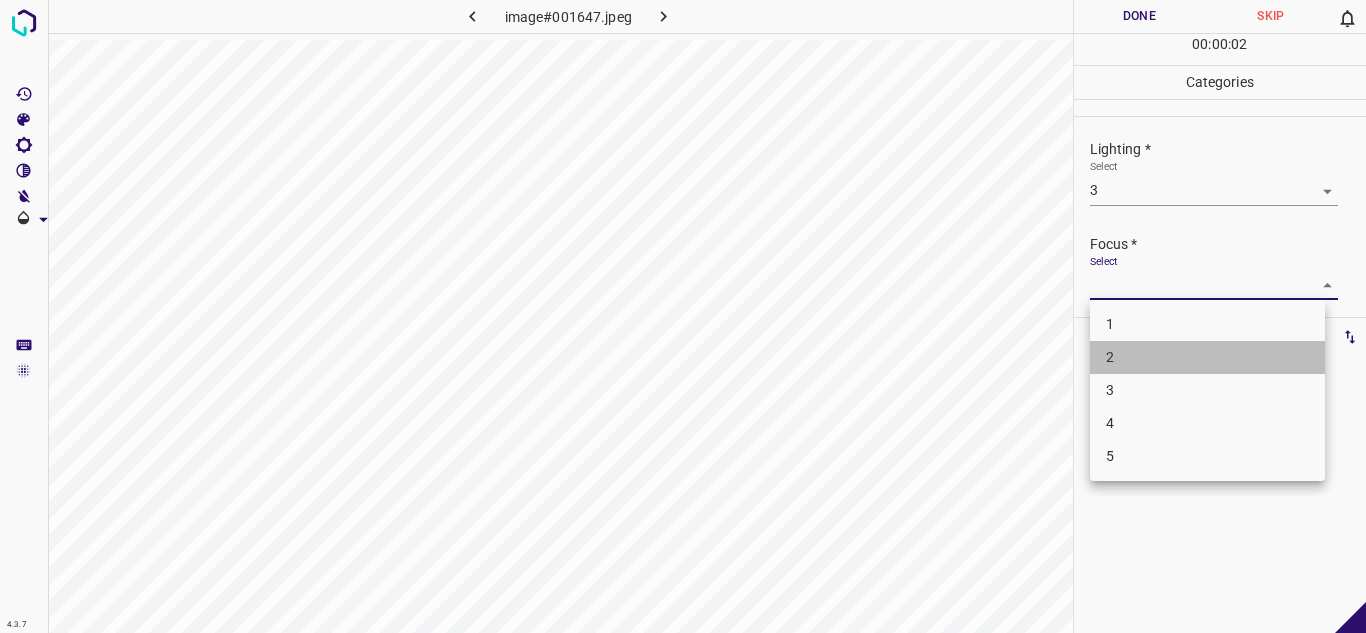 click on "2" at bounding box center (1207, 357) 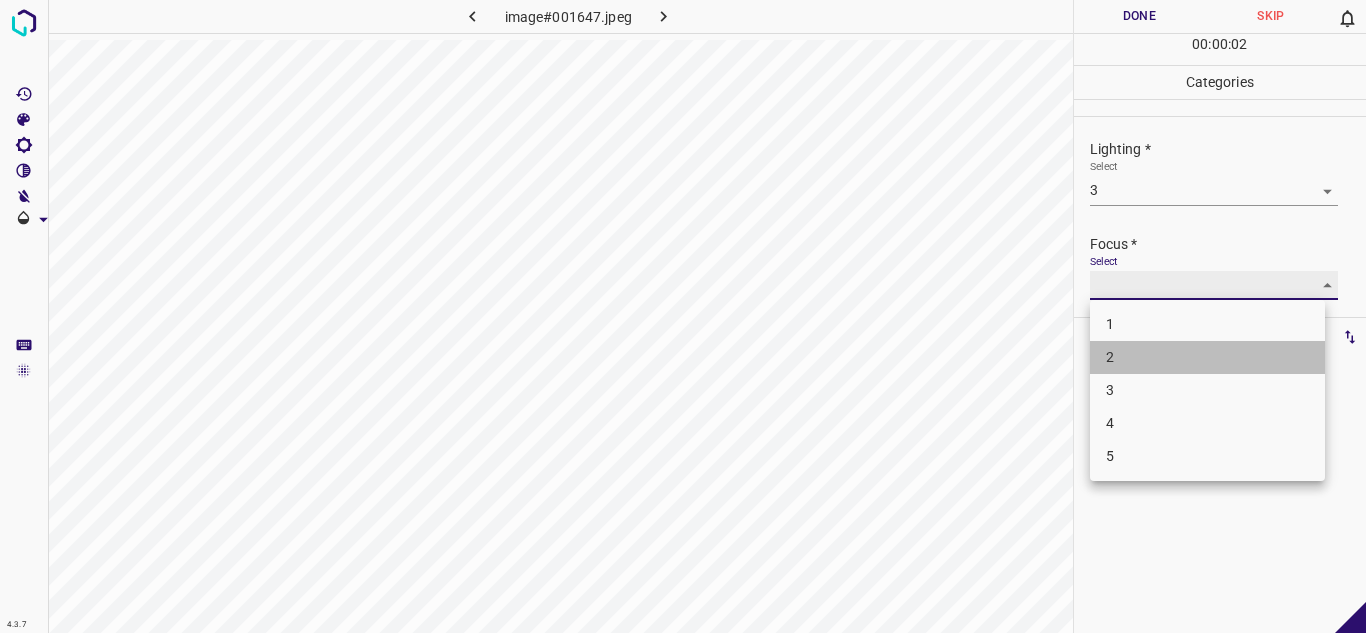 type on "2" 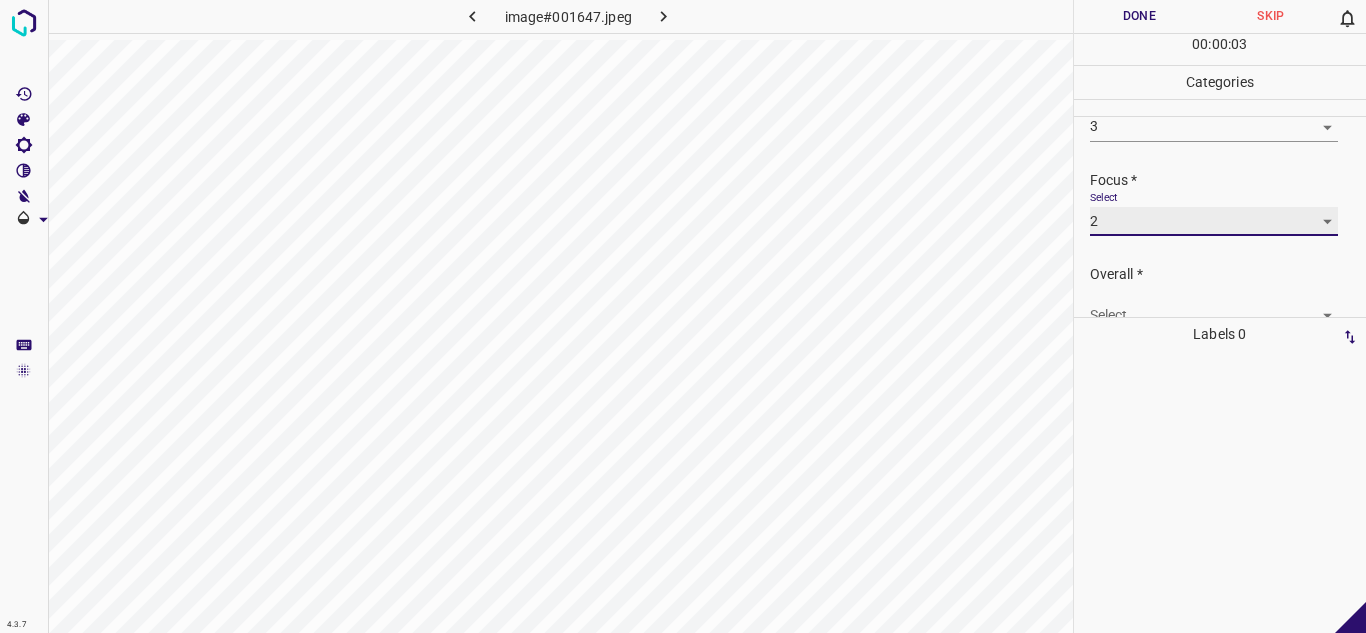 scroll, scrollTop: 98, scrollLeft: 0, axis: vertical 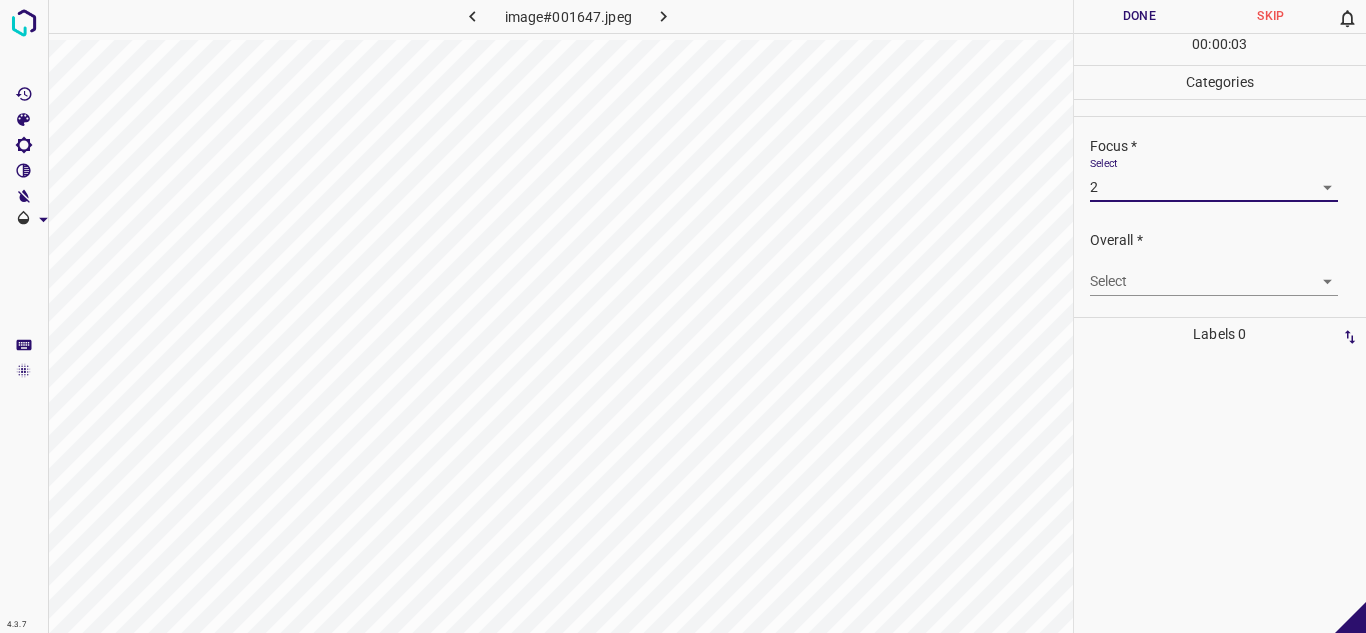 click on "4.3.7 image#001647.jpeg Done Skip 0 00   : 00   : 03   Categories Lighting *  Select 3 3 Focus *  Select 2 2 Overall *  Select ​ Labels   0 Categories 1 Lighting 2 Focus 3 Overall Tools Space Change between modes (Draw & Edit) I Auto labeling R Restore zoom M Zoom in N Zoom out Delete Delete selecte label Filters Z Restore filters X Saturation filter C Brightness filter V Contrast filter B Gray scale filter General O Download - Text - Hide - Delete" at bounding box center [683, 316] 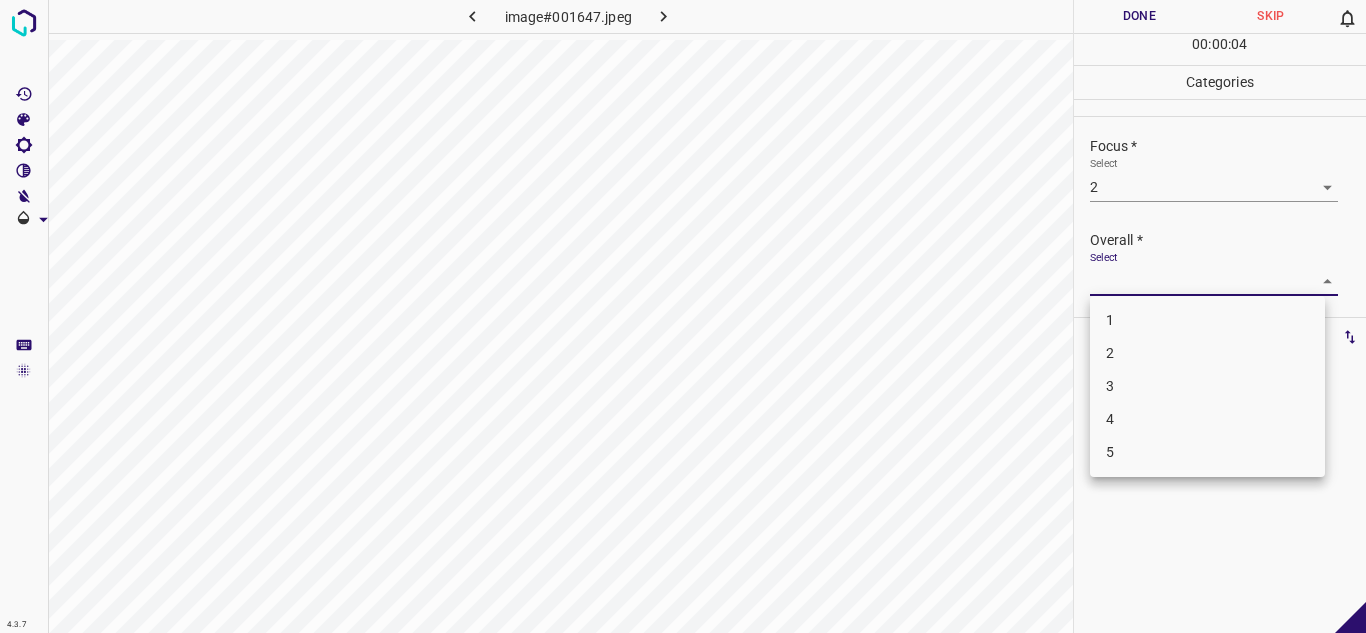 drag, startPoint x: 1113, startPoint y: 381, endPoint x: 1119, endPoint y: 339, distance: 42.426407 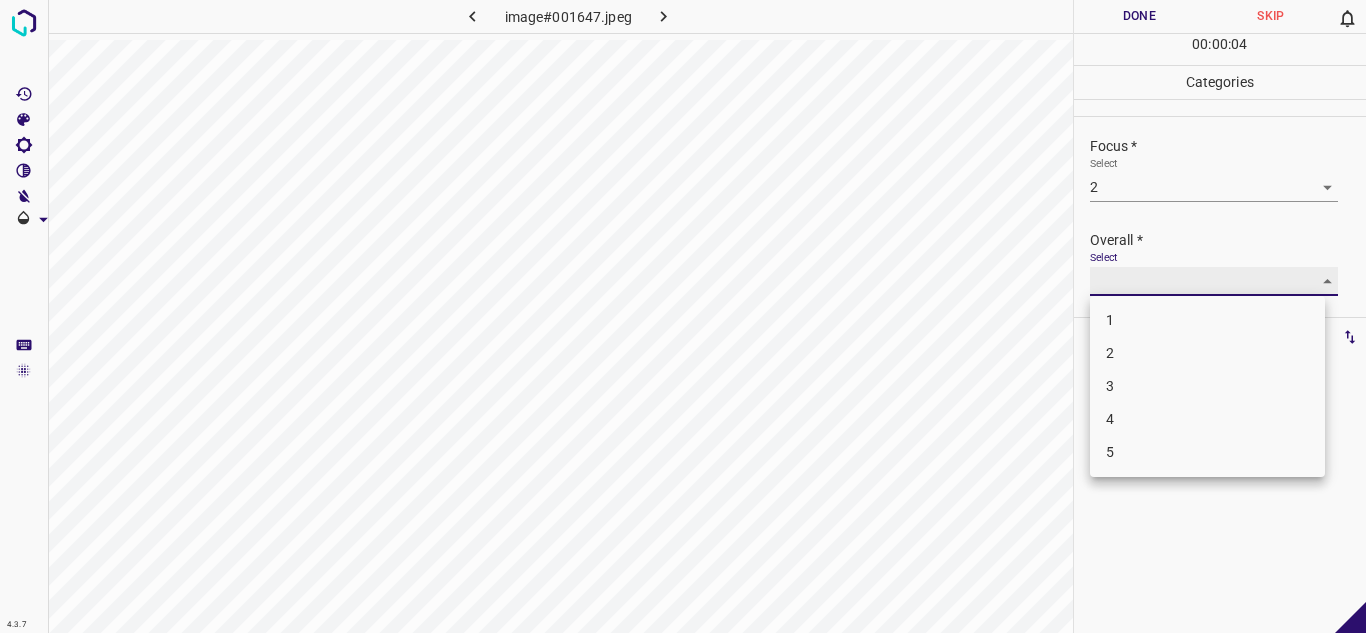 type on "3" 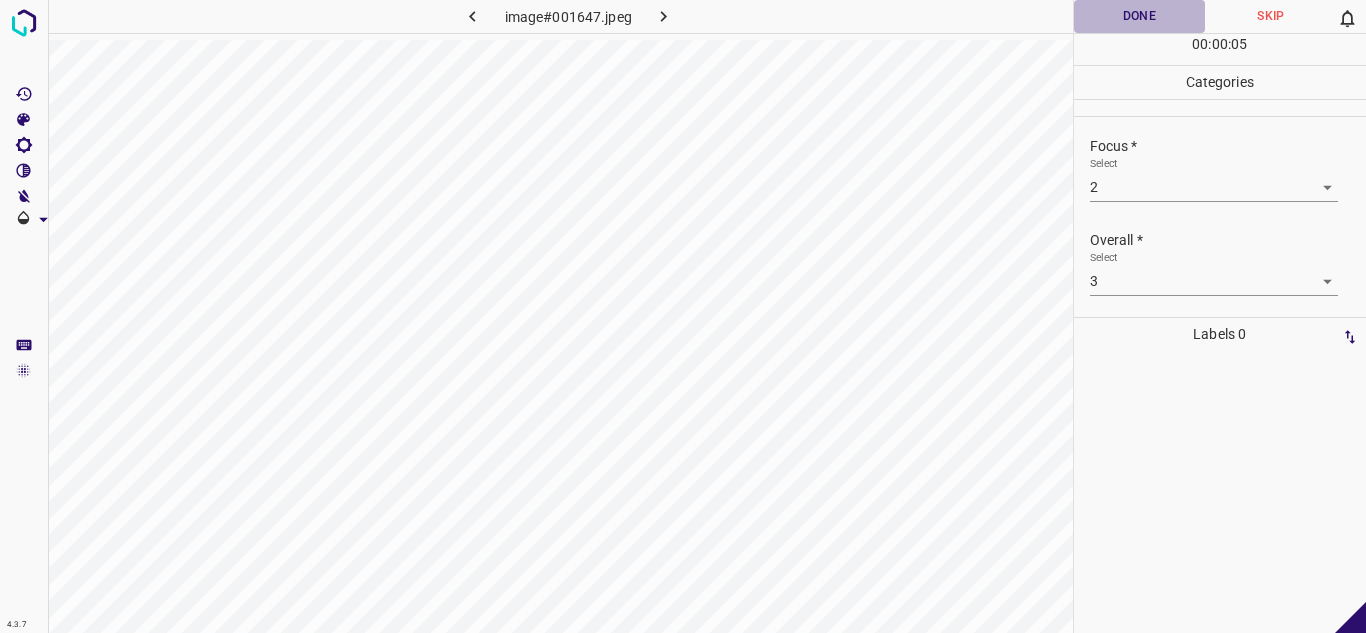 click on "Done" at bounding box center [1140, 16] 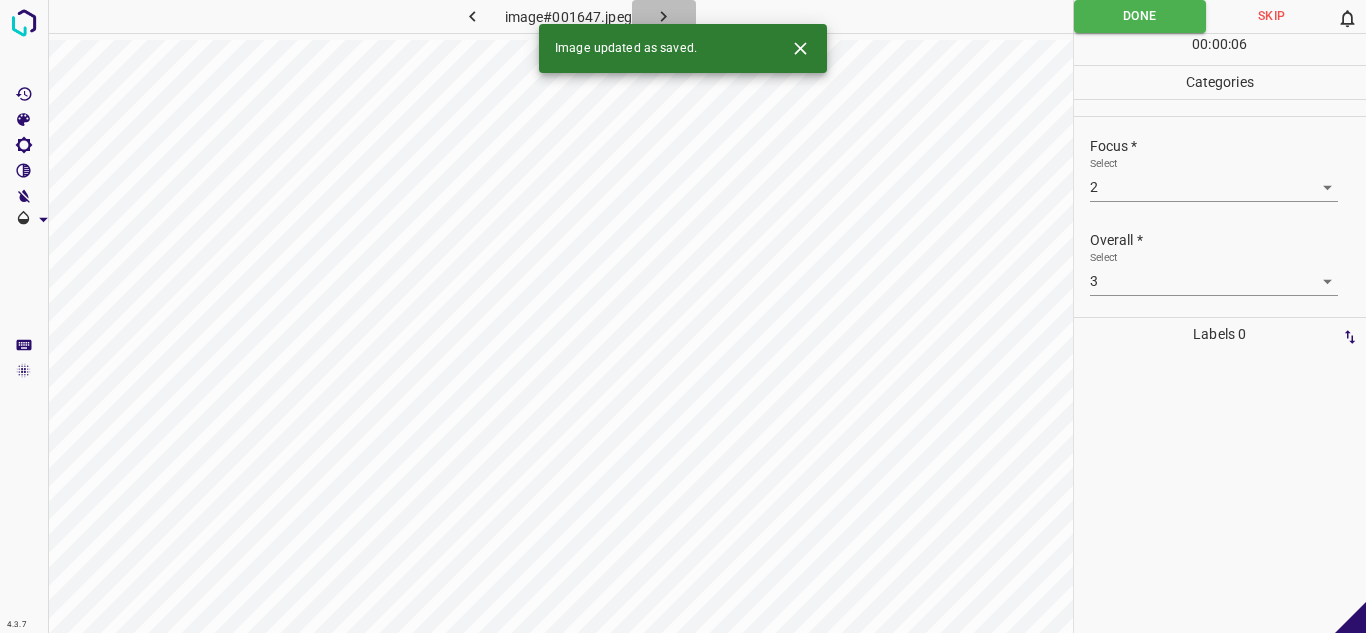 click at bounding box center (664, 16) 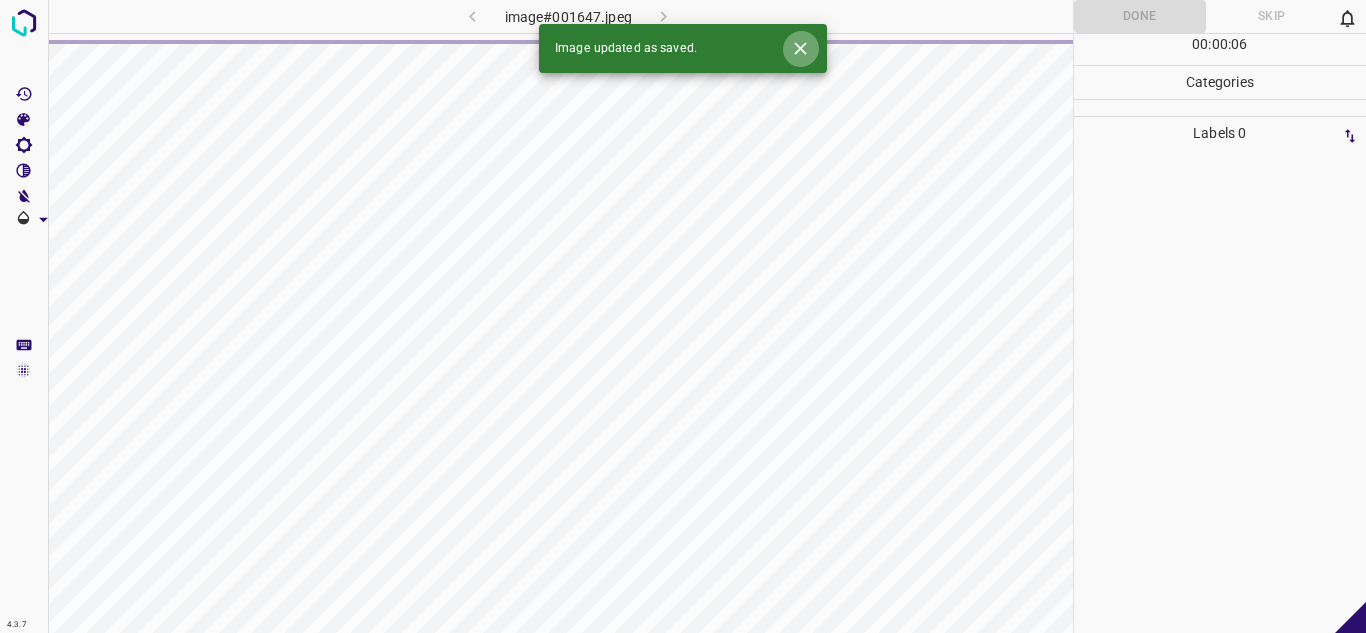 click 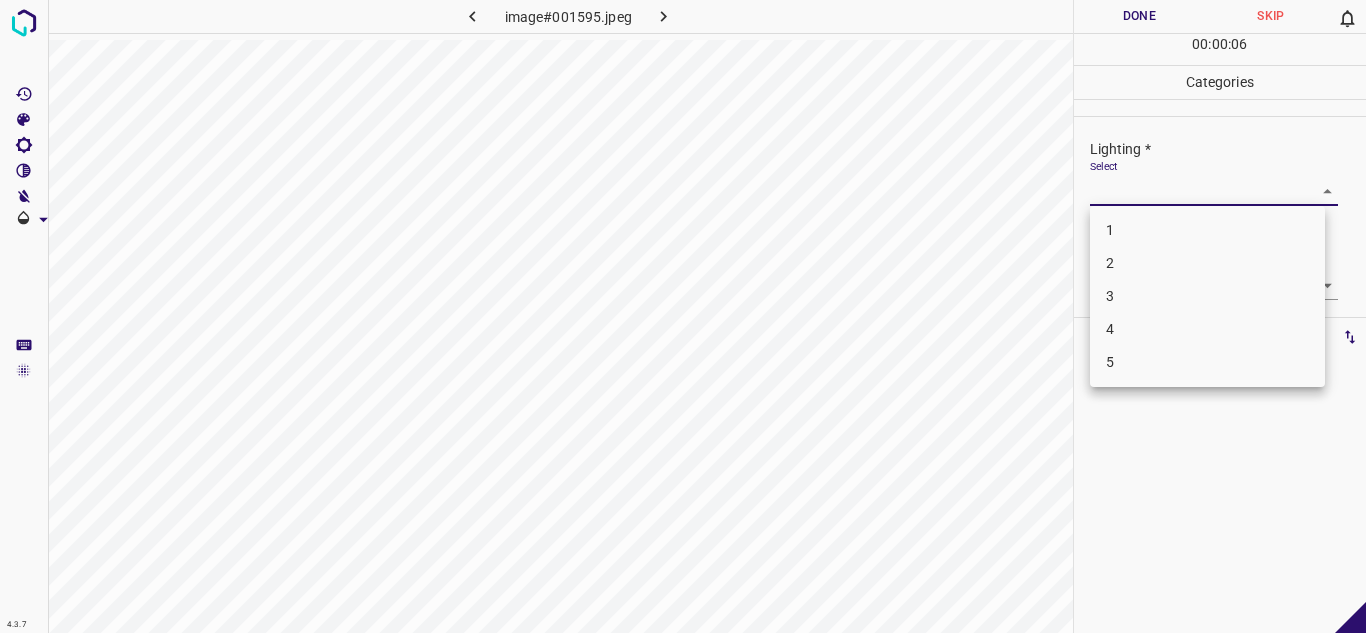 click on "4.3.7 image#001595.jpeg Done Skip 0 00   : 00   : 06   Categories Lighting *  Select ​ Focus *  Select ​ Overall *  Select ​ Labels   0 Categories 1 Lighting 2 Focus 3 Overall Tools Space Change between modes (Draw & Edit) I Auto labeling R Restore zoom M Zoom in N Zoom out Delete Delete selecte label Filters Z Restore filters X Saturation filter C Brightness filter V Contrast filter B Gray scale filter General O Download - Text - Hide - Delete 1 2 3 4 5" at bounding box center (683, 316) 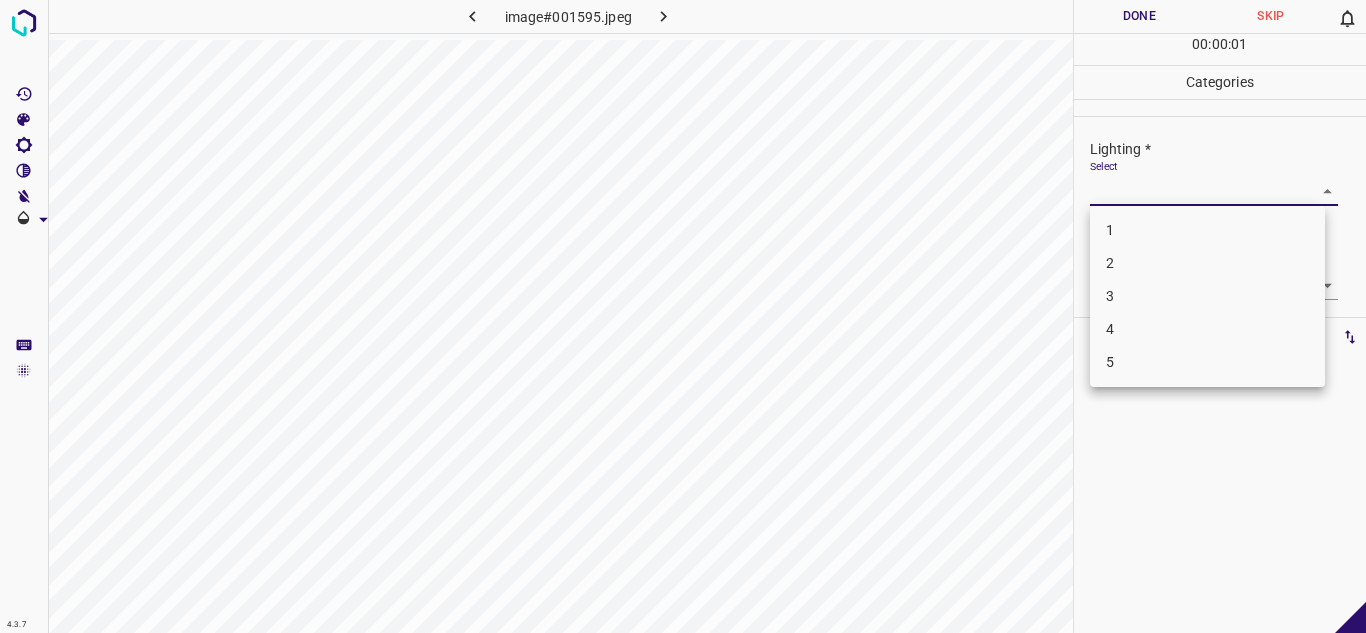 click on "3" at bounding box center (1207, 296) 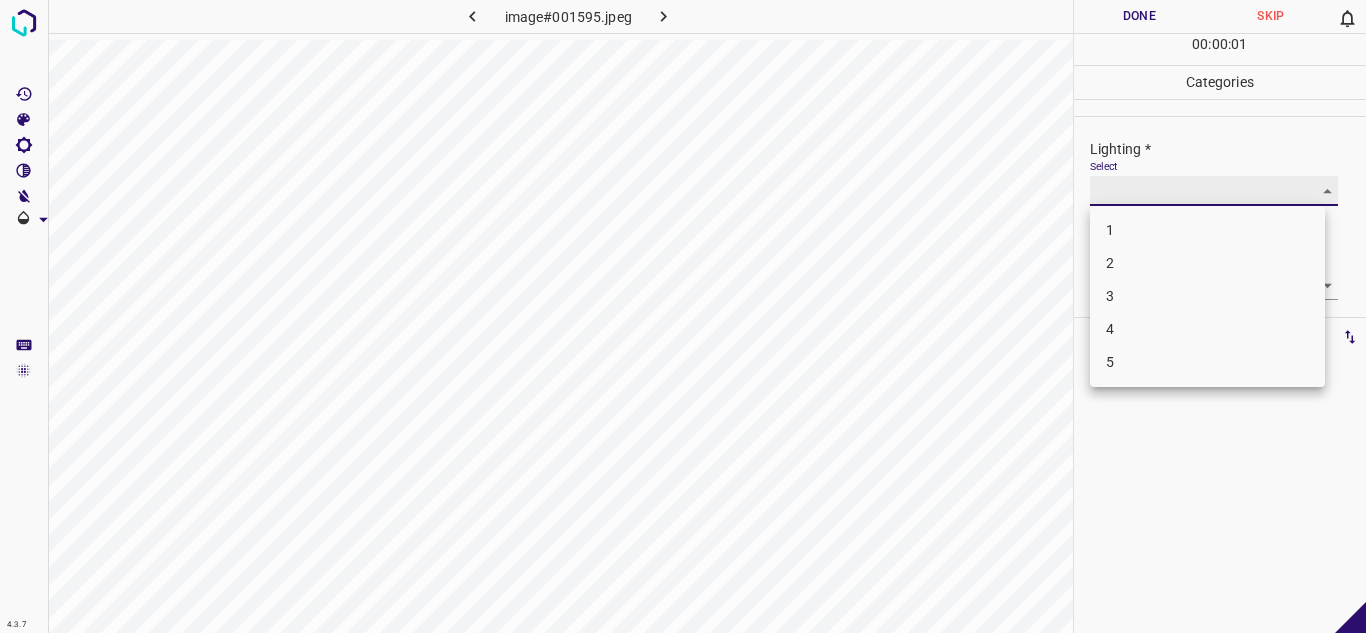 type on "3" 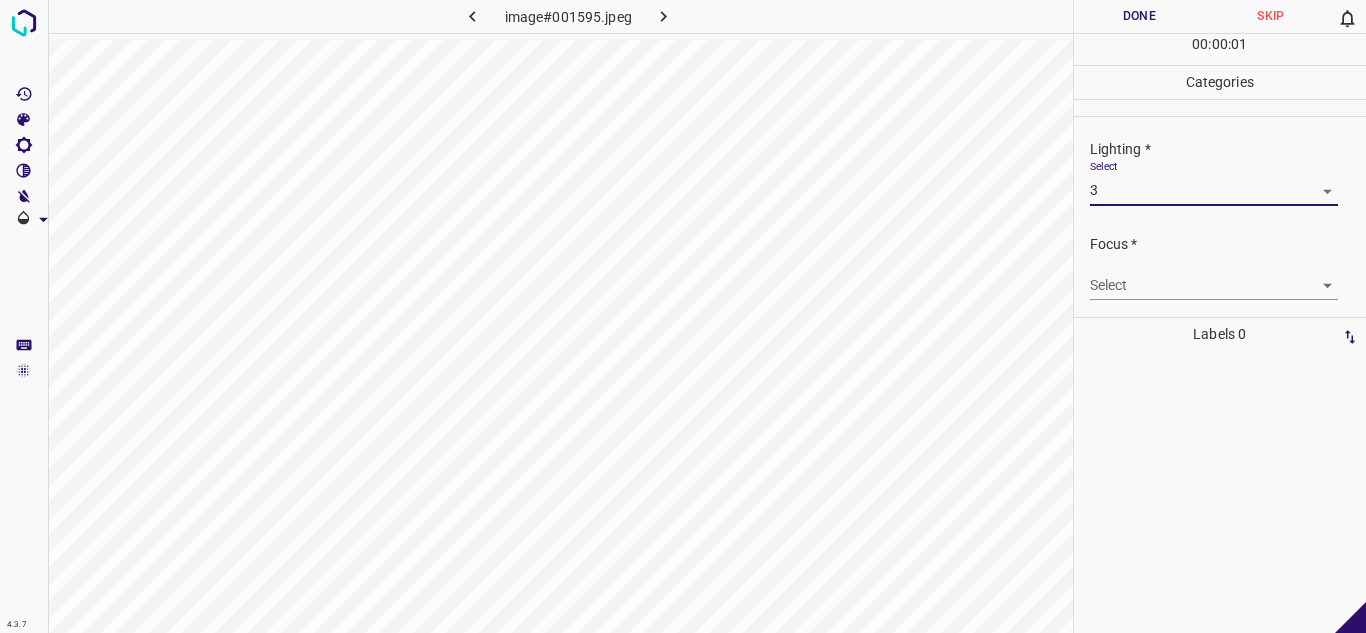 click on "4.3.7 image#001595.jpeg Done Skip 0 00   : 00   : 01   Categories Lighting *  Select 3 3 Focus *  Select ​ Overall *  Select ​ Labels   0 Categories 1 Lighting 2 Focus 3 Overall Tools Space Change between modes (Draw & Edit) I Auto labeling R Restore zoom M Zoom in N Zoom out Delete Delete selecte label Filters Z Restore filters X Saturation filter C Brightness filter V Contrast filter B Gray scale filter General O Download - Text - Hide - Delete" at bounding box center (683, 316) 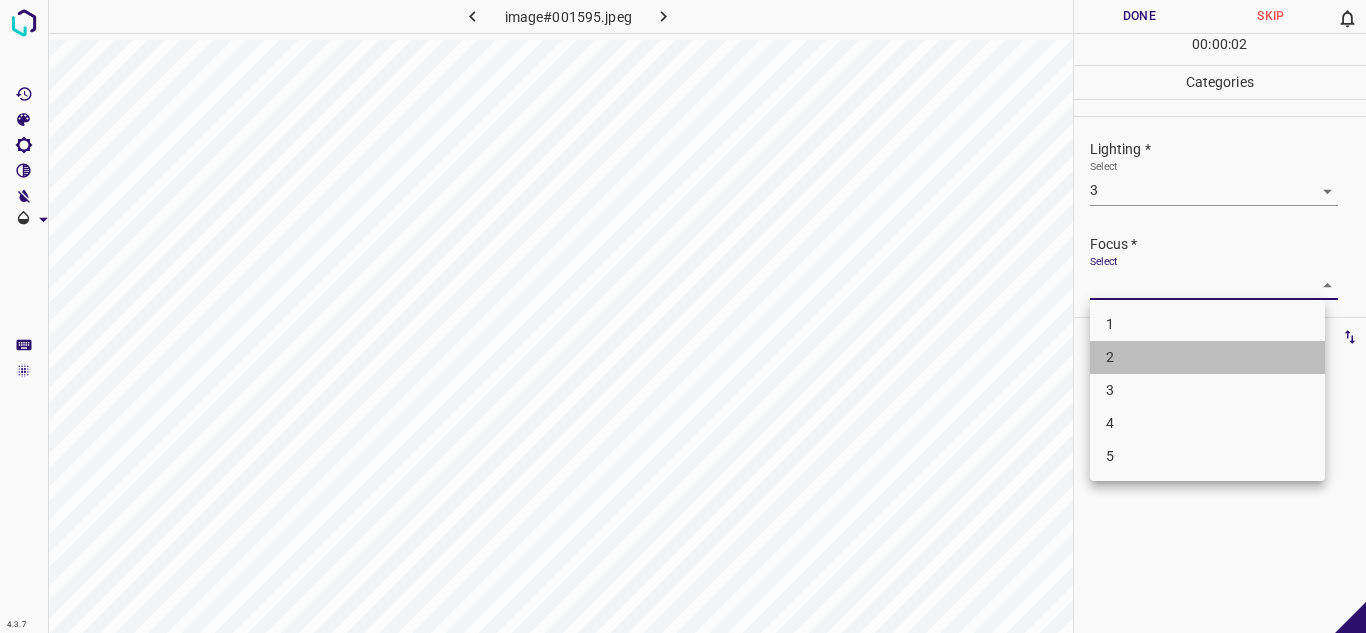 click on "2" at bounding box center (1207, 357) 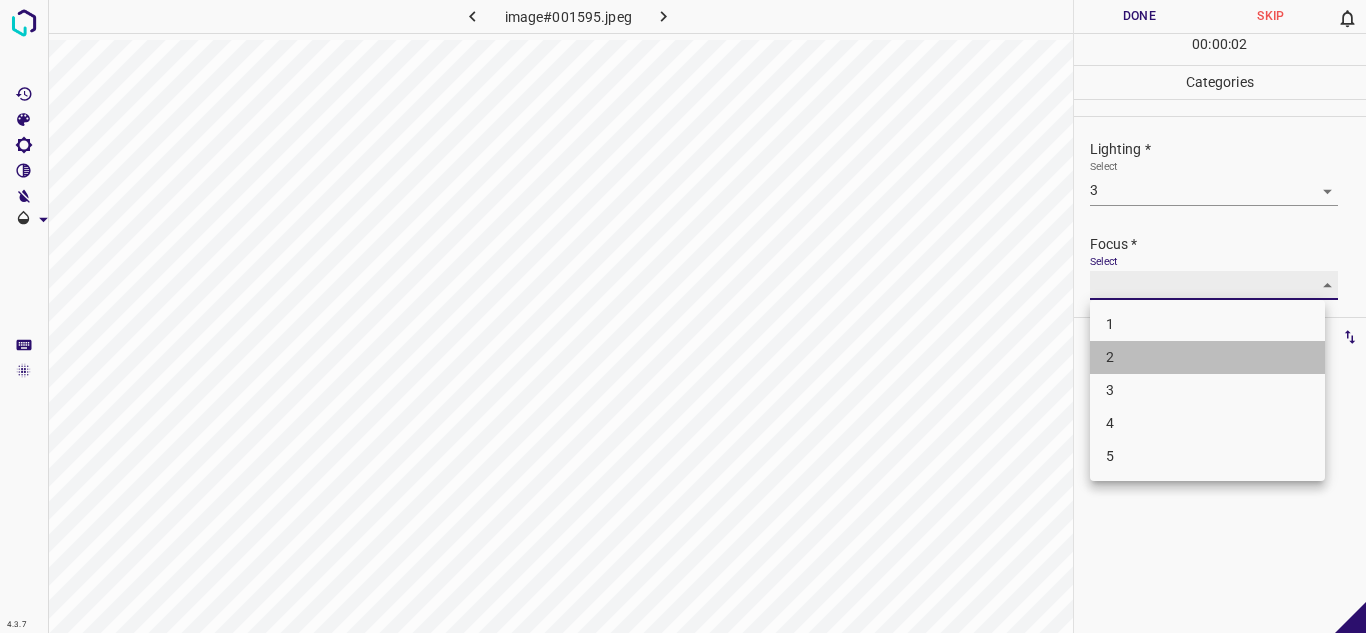 type on "2" 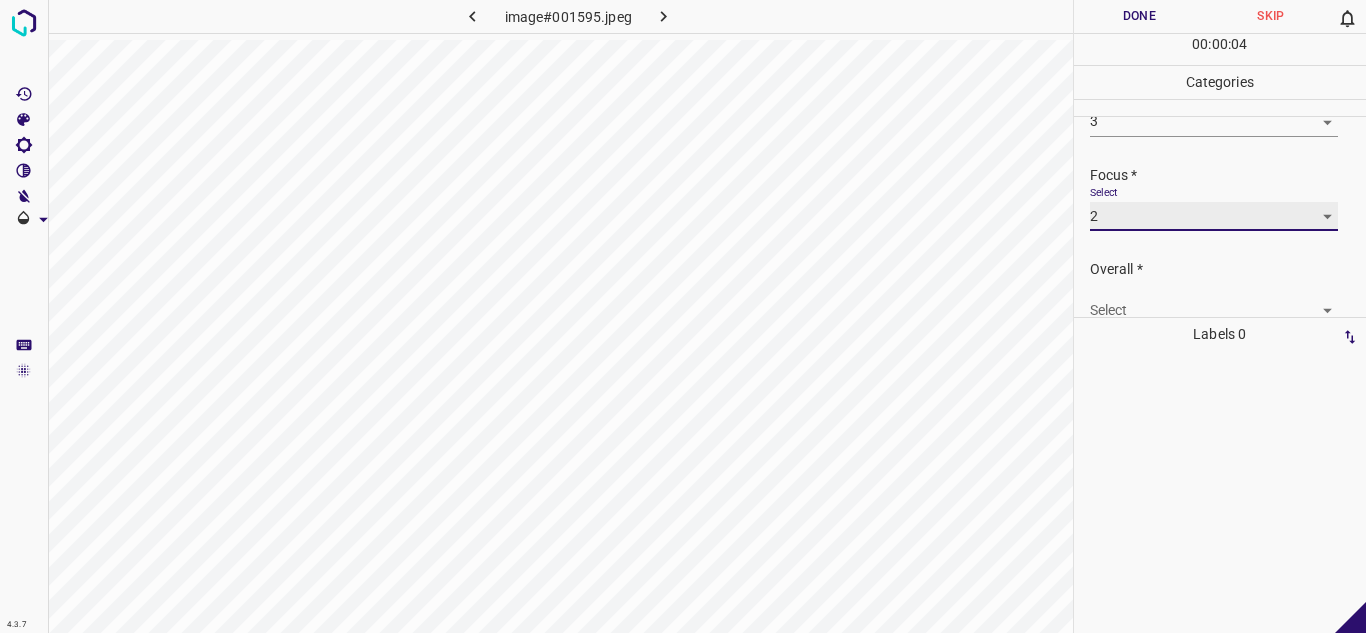 scroll, scrollTop: 98, scrollLeft: 0, axis: vertical 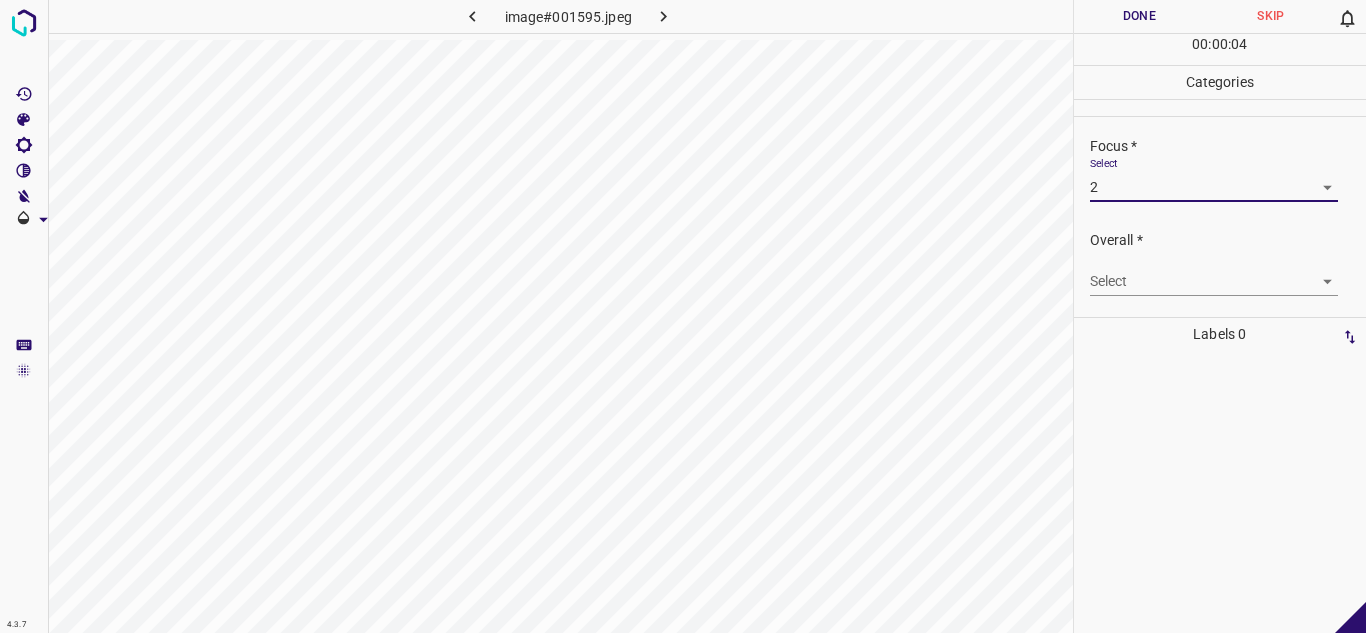 click on "4.3.7 image#001595.jpeg Done Skip 0 00   : 00   : 04   Categories Lighting *  Select 3 3 Focus *  Select 2 2 Overall *  Select ​ Labels   0 Categories 1 Lighting 2 Focus 3 Overall Tools Space Change between modes (Draw & Edit) I Auto labeling R Restore zoom M Zoom in N Zoom out Delete Delete selecte label Filters Z Restore filters X Saturation filter C Brightness filter V Contrast filter B Gray scale filter General O Download - Text - Hide - Delete" at bounding box center [683, 316] 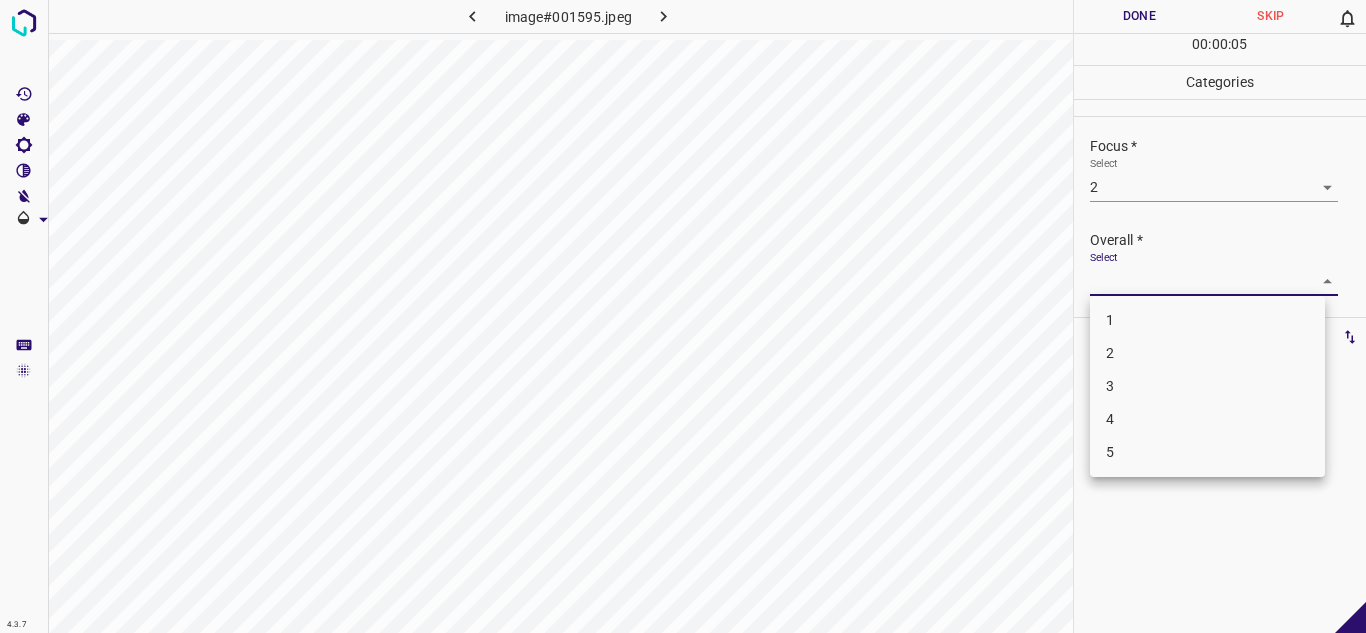 click on "3" at bounding box center [1207, 386] 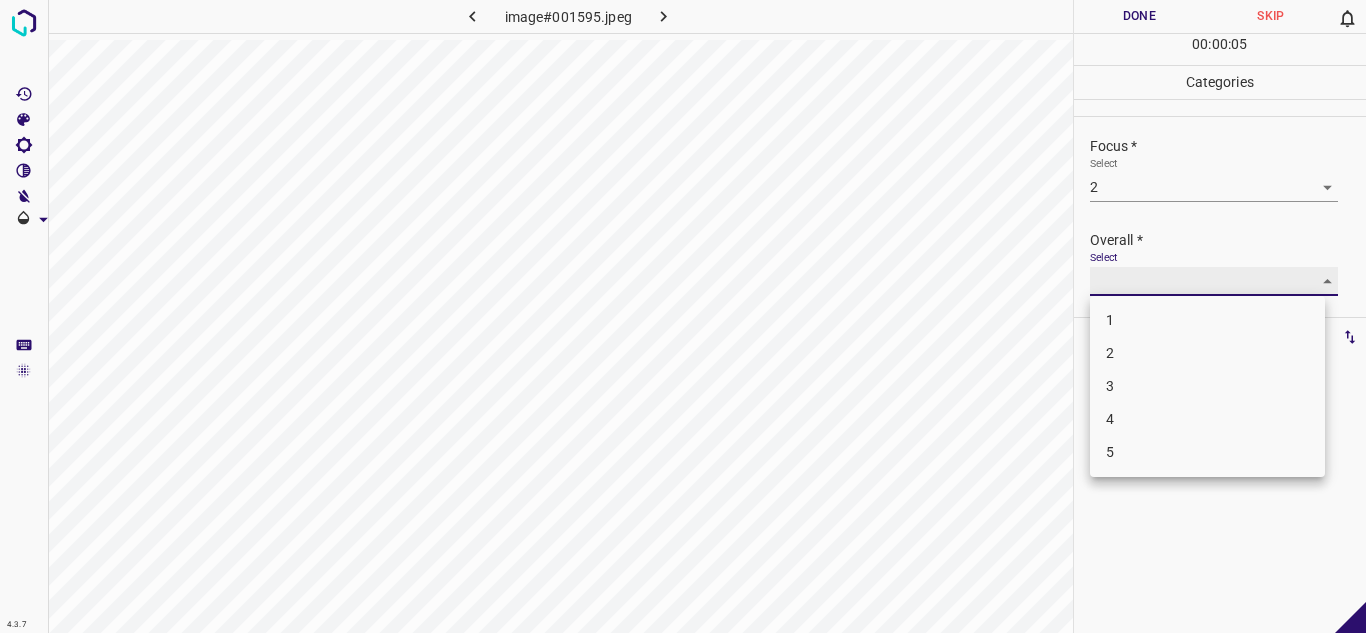 type on "3" 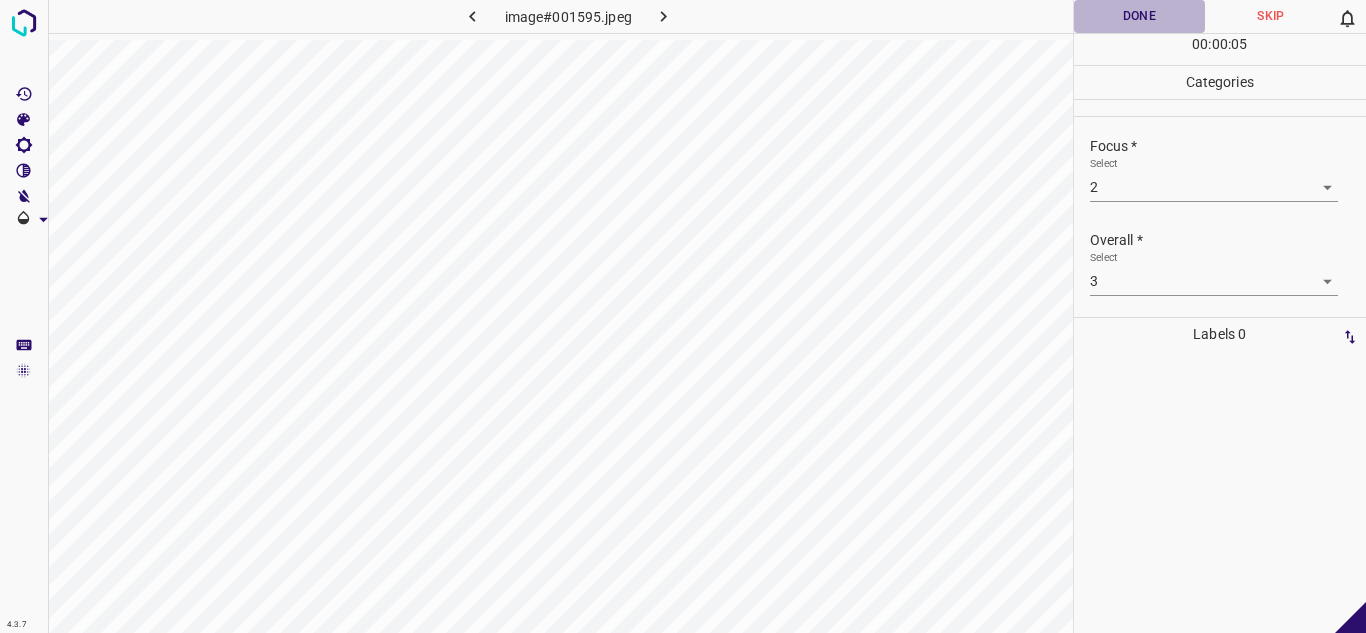 click on "Done" at bounding box center [1140, 16] 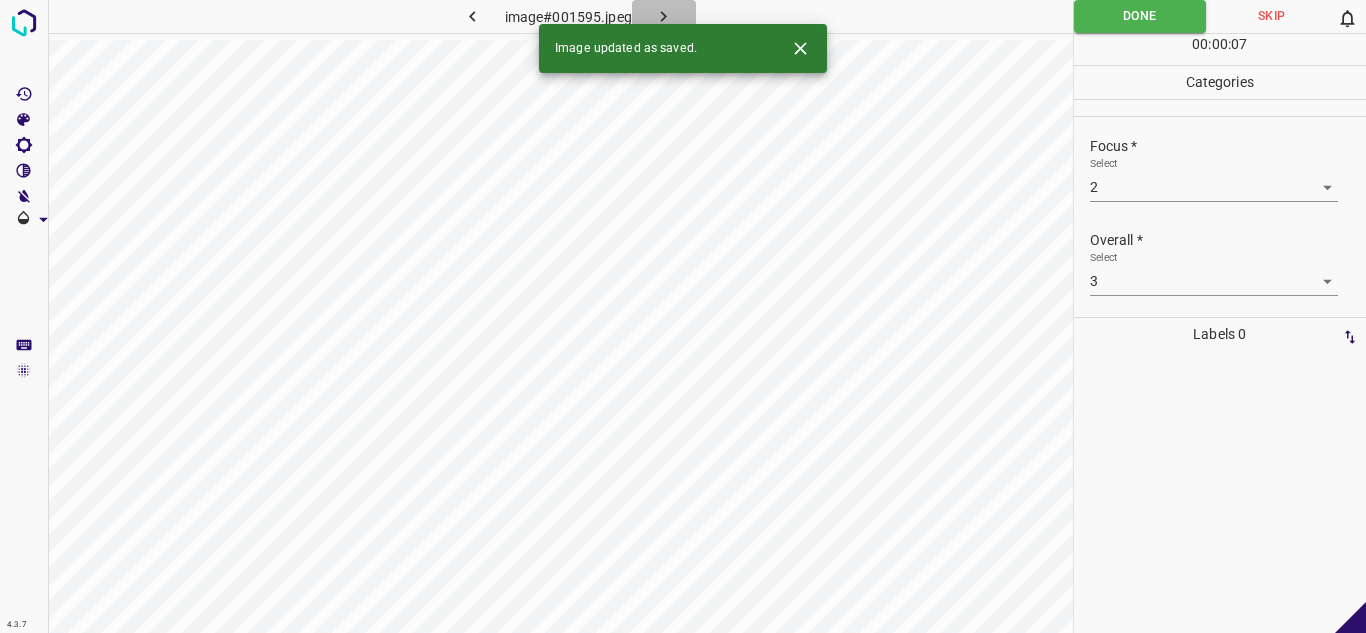 click 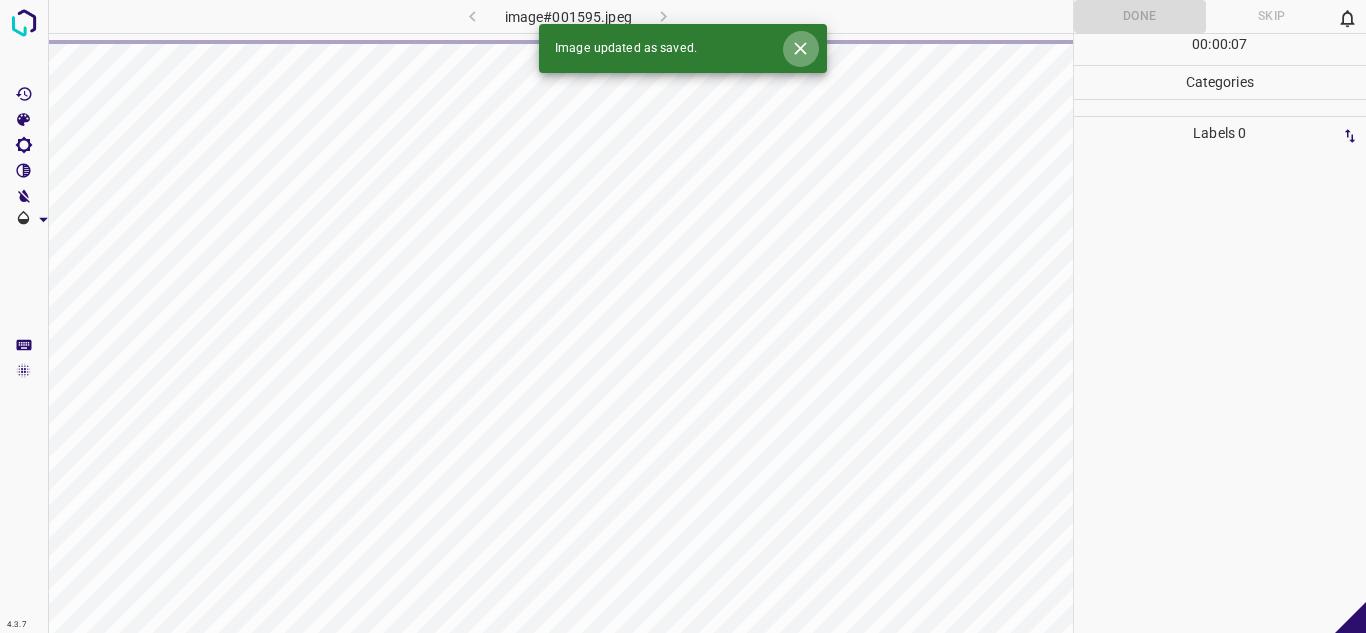 click 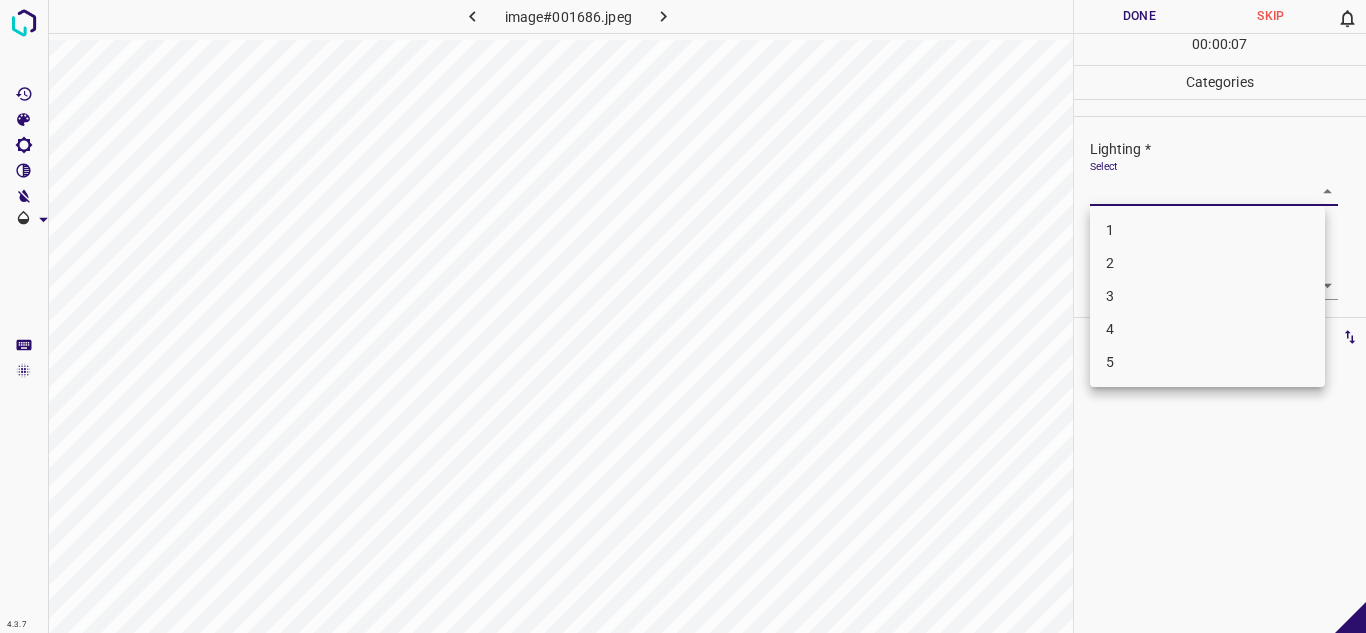 click on "4.3.7 image#001686.jpeg Done Skip 0 00   : 00   : 07   Categories Lighting *  Select ​ Focus *  Select ​ Overall *  Select ​ Labels   0 Categories 1 Lighting 2 Focus 3 Overall Tools Space Change between modes (Draw & Edit) I Auto labeling R Restore zoom M Zoom in N Zoom out Delete Delete selecte label Filters Z Restore filters X Saturation filter C Brightness filter V Contrast filter B Gray scale filter General O Download - Text - Hide - Delete 1 2 3 4 5" at bounding box center (683, 316) 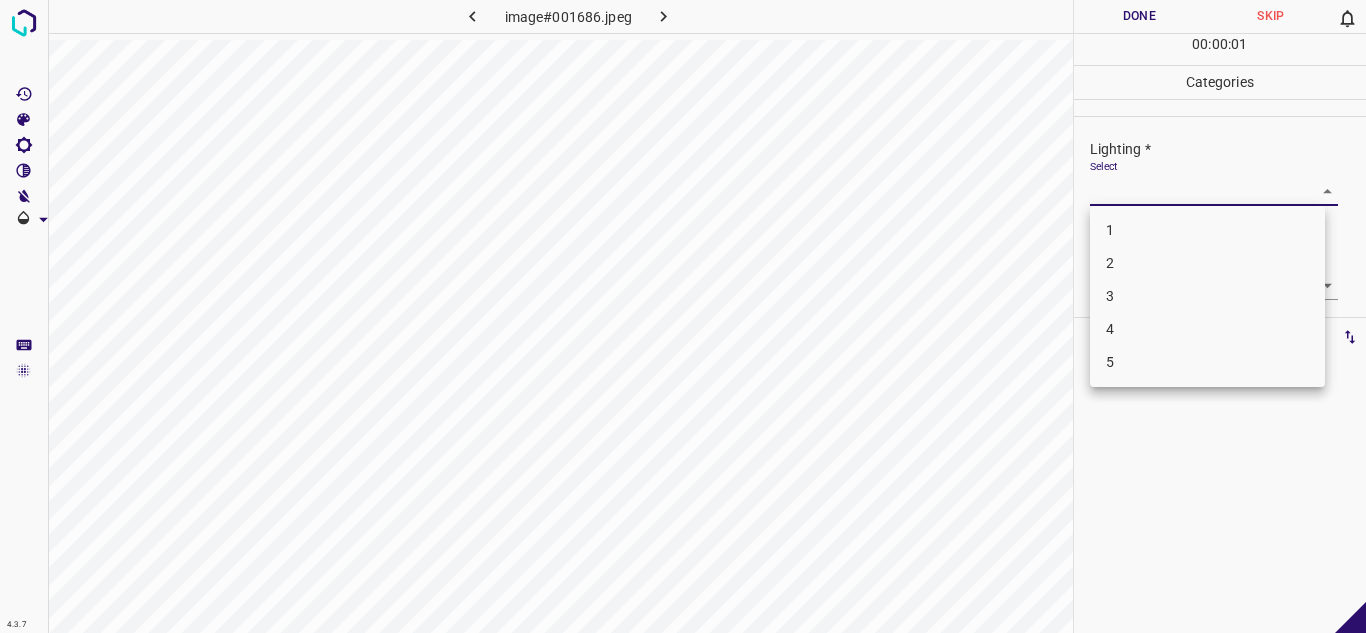 click on "3" at bounding box center [1207, 296] 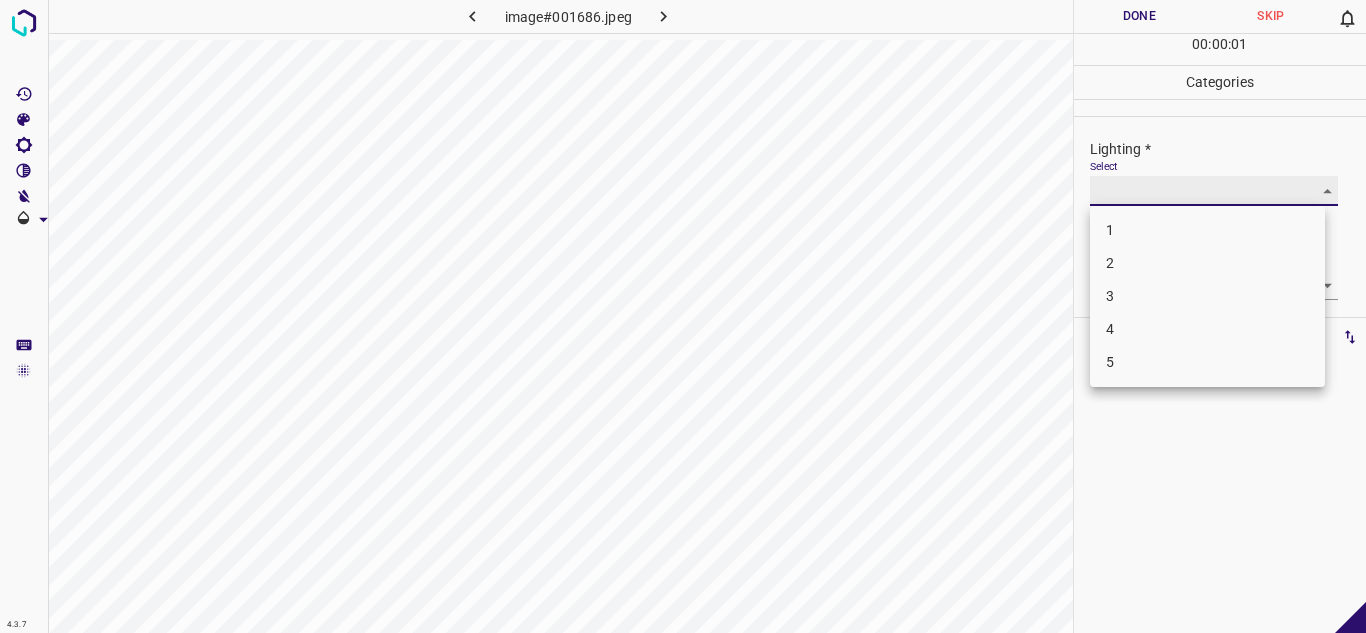 type on "3" 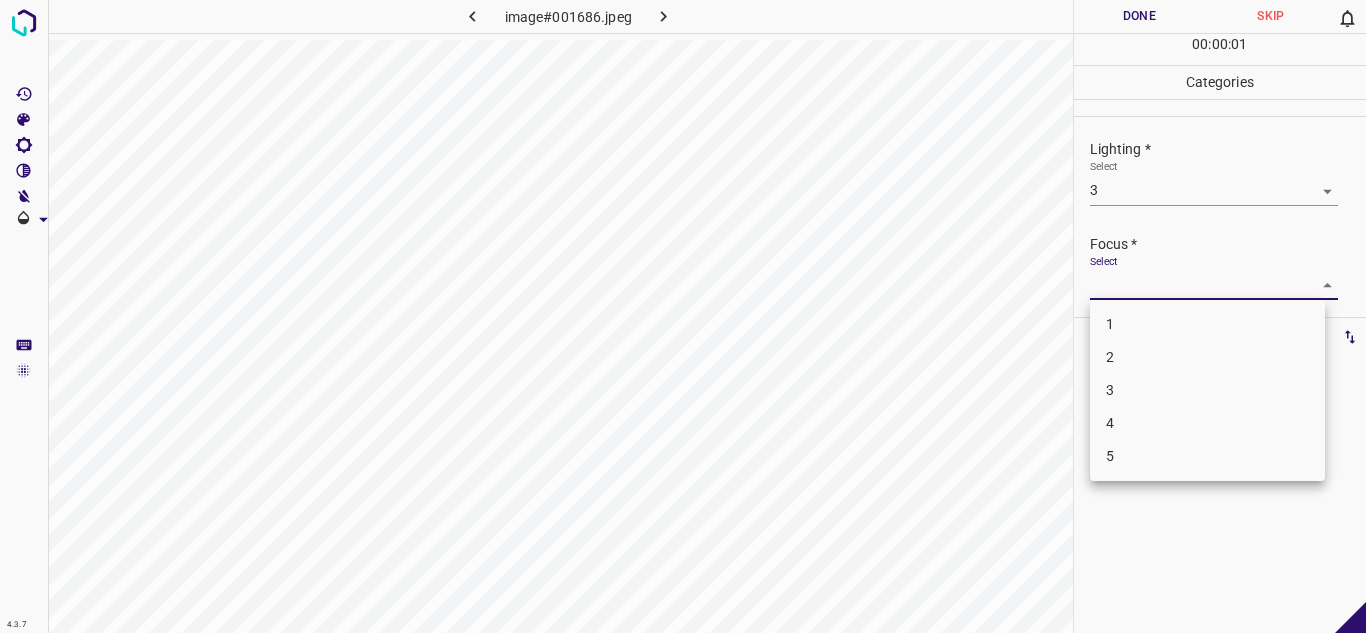 click on "4.3.7 image#001686.jpeg Done Skip 0 00   : 00   : 01   Categories Lighting *  Select 3 3 Focus *  Select ​ Overall *  Select ​ Labels   0 Categories 1 Lighting 2 Focus 3 Overall Tools Space Change between modes (Draw & Edit) I Auto labeling R Restore zoom M Zoom in N Zoom out Delete Delete selecte label Filters Z Restore filters X Saturation filter C Brightness filter V Contrast filter B Gray scale filter General O Download - Text - Hide - Delete 1 2 3 4 5" at bounding box center [683, 316] 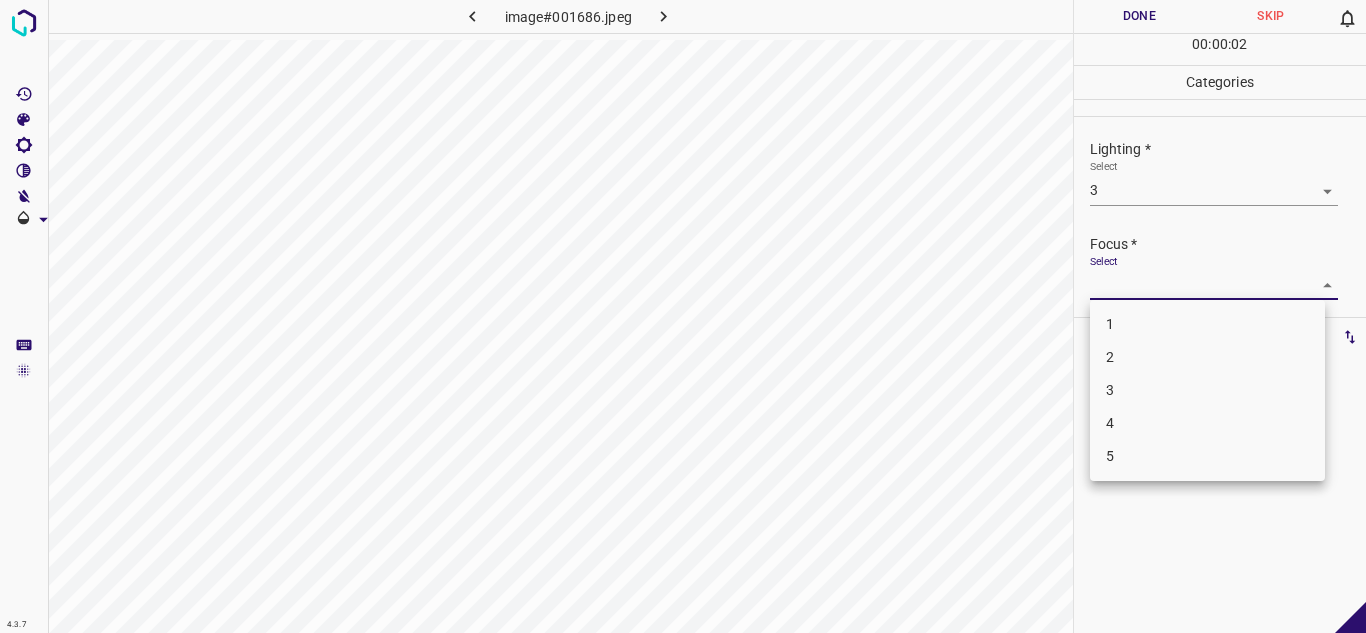 click on "2" at bounding box center (1207, 357) 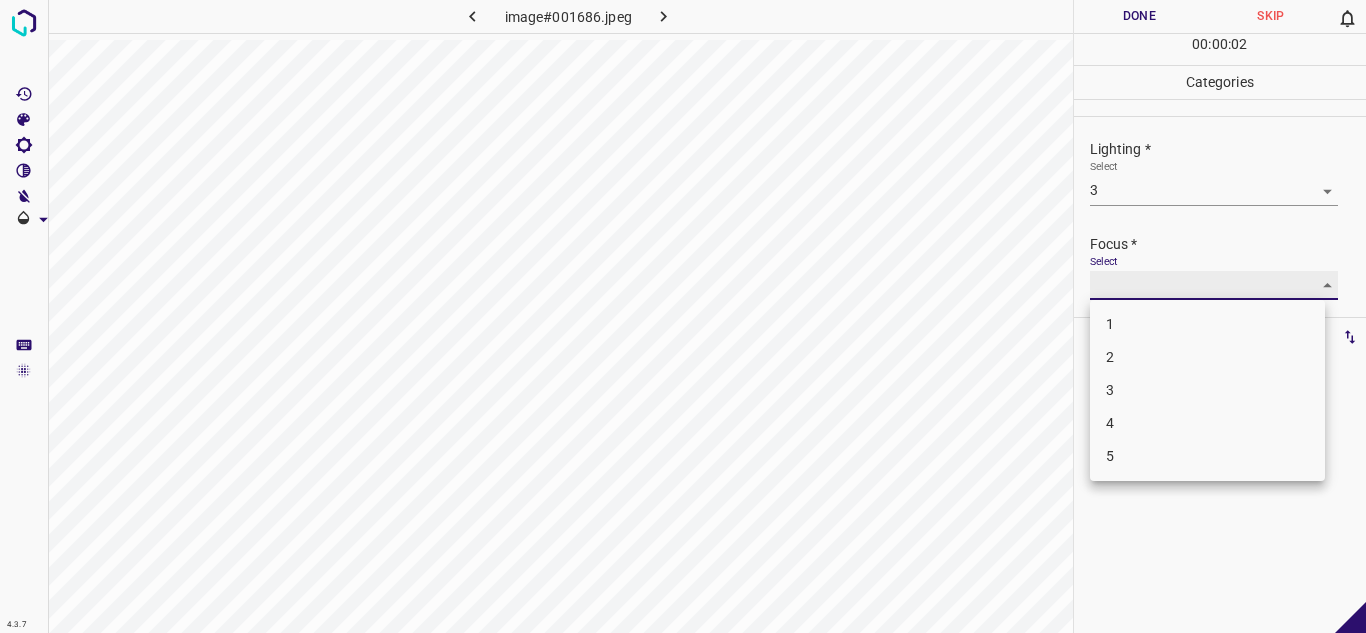 type on "2" 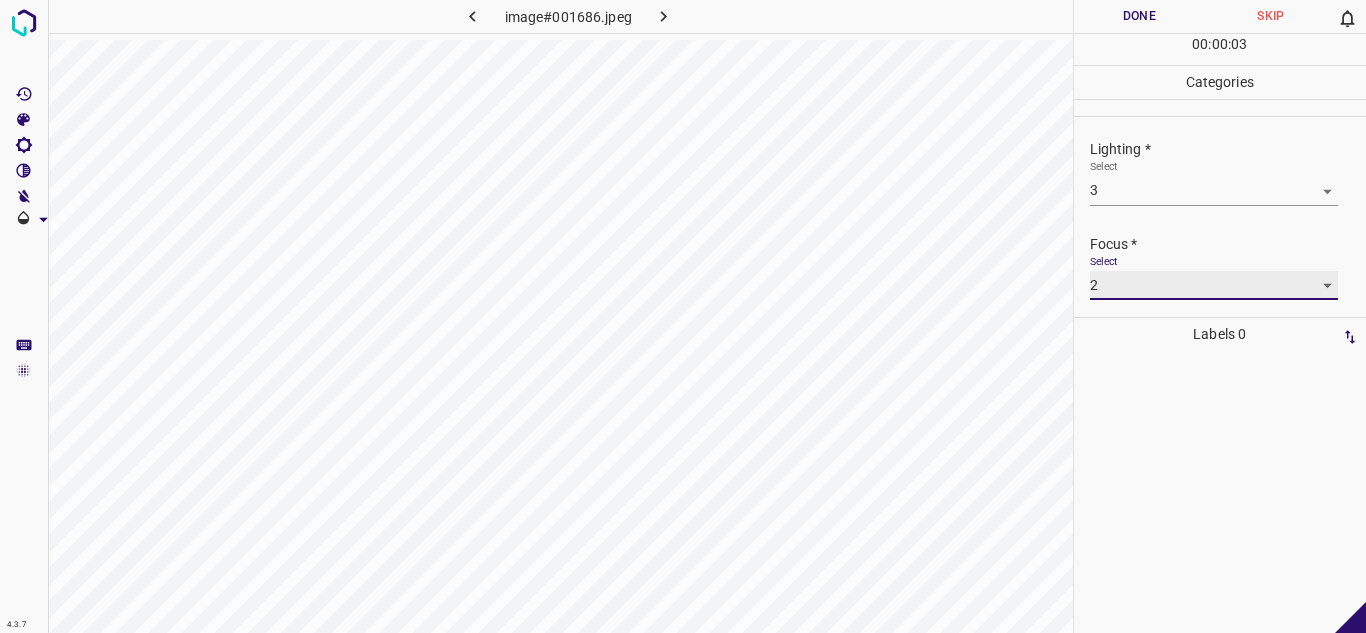 scroll, scrollTop: 98, scrollLeft: 0, axis: vertical 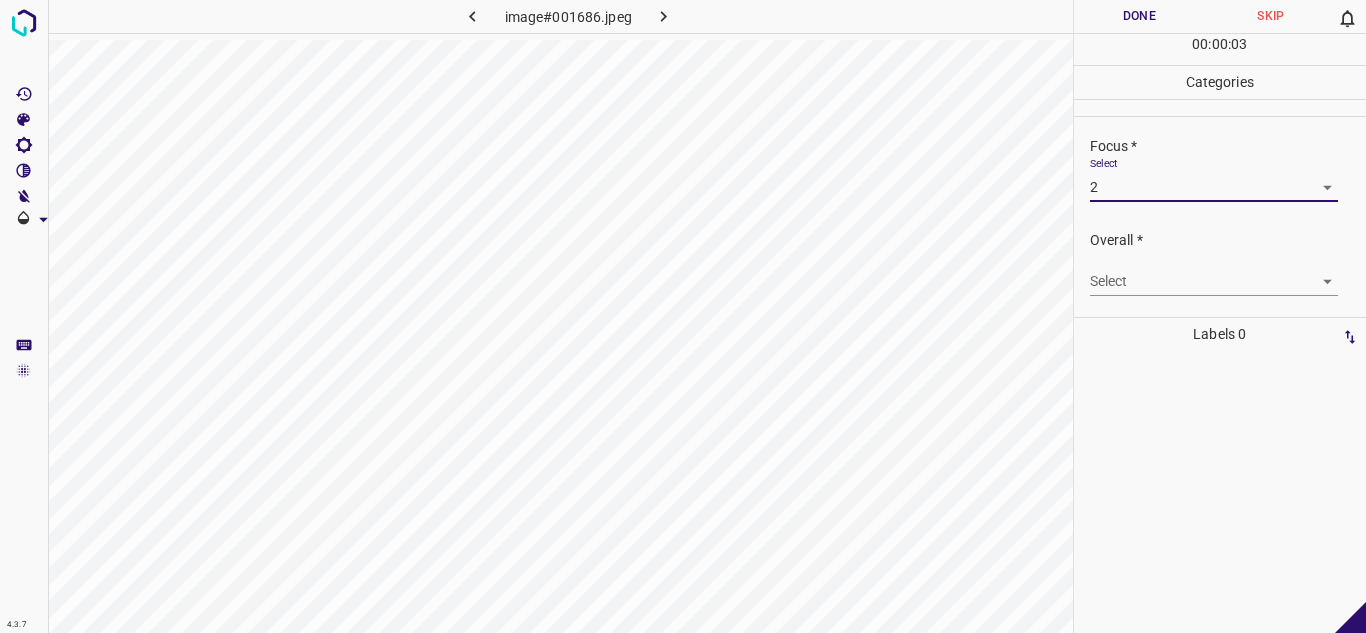 click on "4.3.7 image#001686.jpeg Done Skip 0 00   : 00   : 03   Categories Lighting *  Select 3 3 Focus *  Select 2 2 Overall *  Select ​ Labels   0 Categories 1 Lighting 2 Focus 3 Overall Tools Space Change between modes (Draw & Edit) I Auto labeling R Restore zoom M Zoom in N Zoom out Delete Delete selecte label Filters Z Restore filters X Saturation filter C Brightness filter V Contrast filter B Gray scale filter General O Download - Text - Hide - Delete" at bounding box center (683, 316) 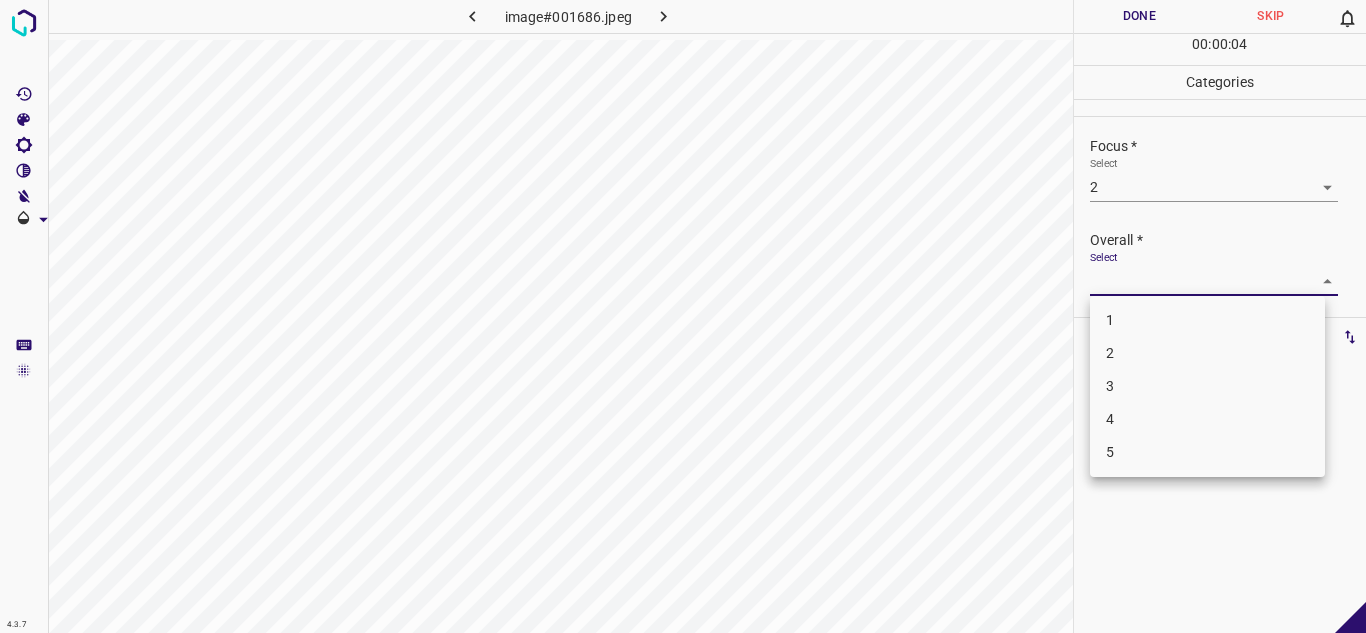 click on "3" at bounding box center (1207, 386) 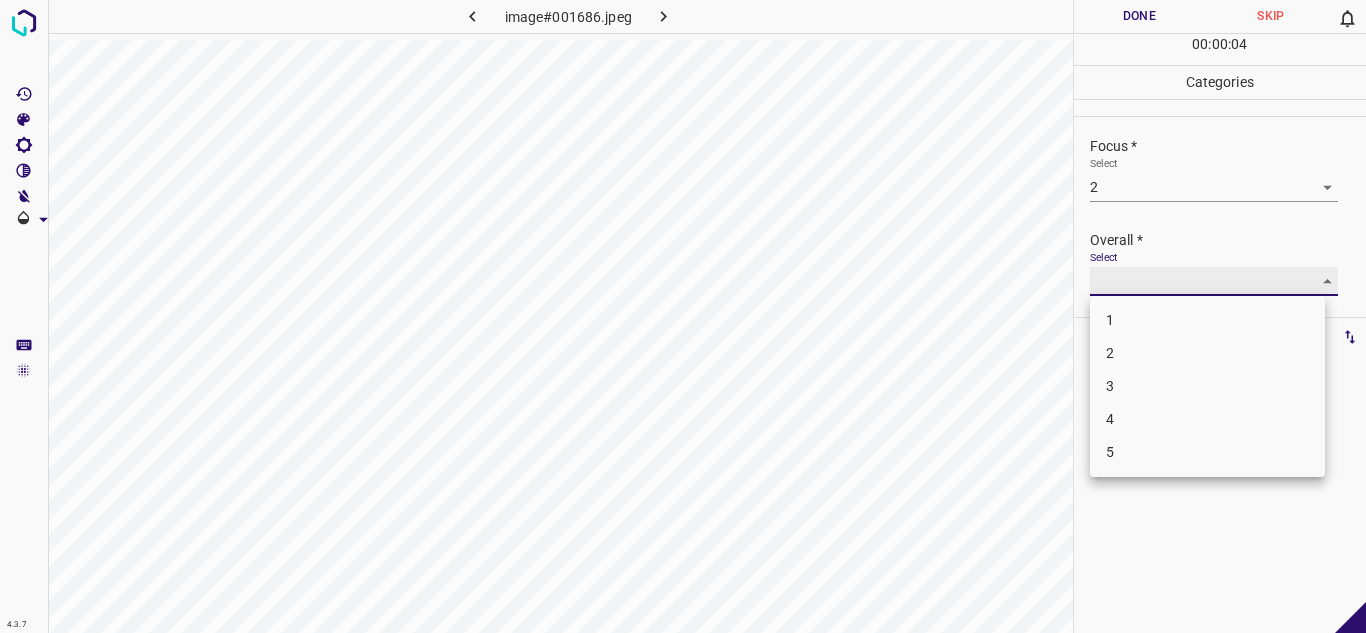 type on "3" 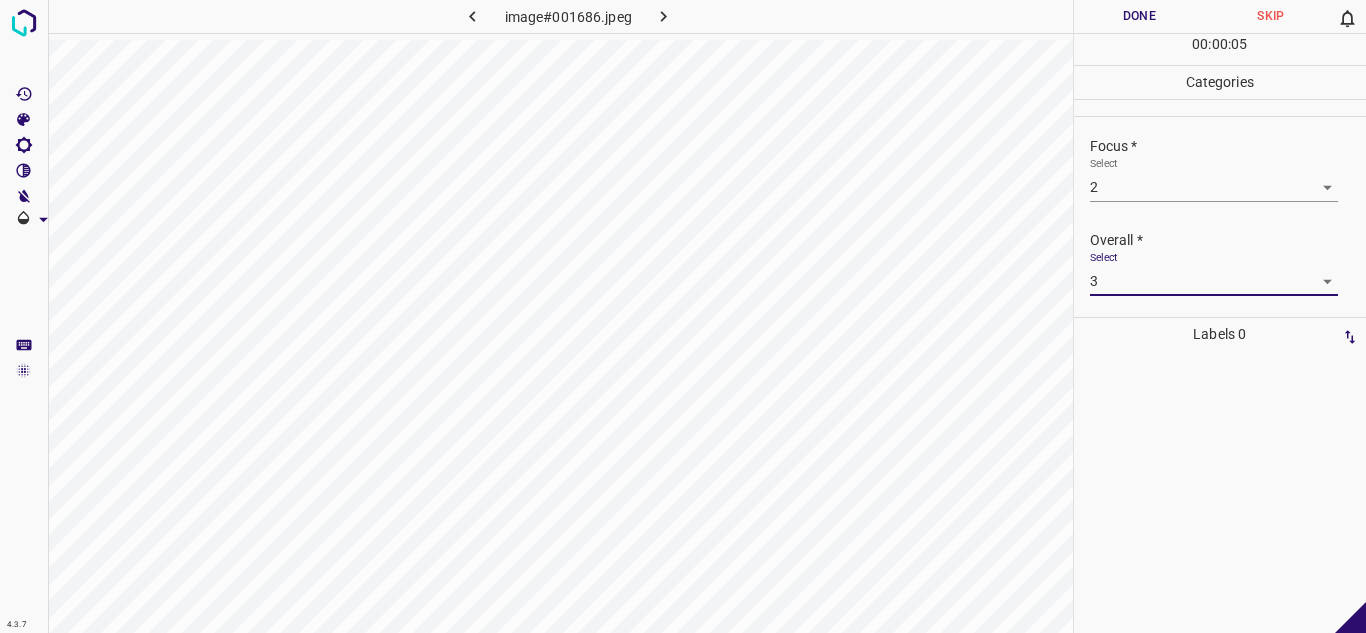 click on "Done" at bounding box center [1140, 16] 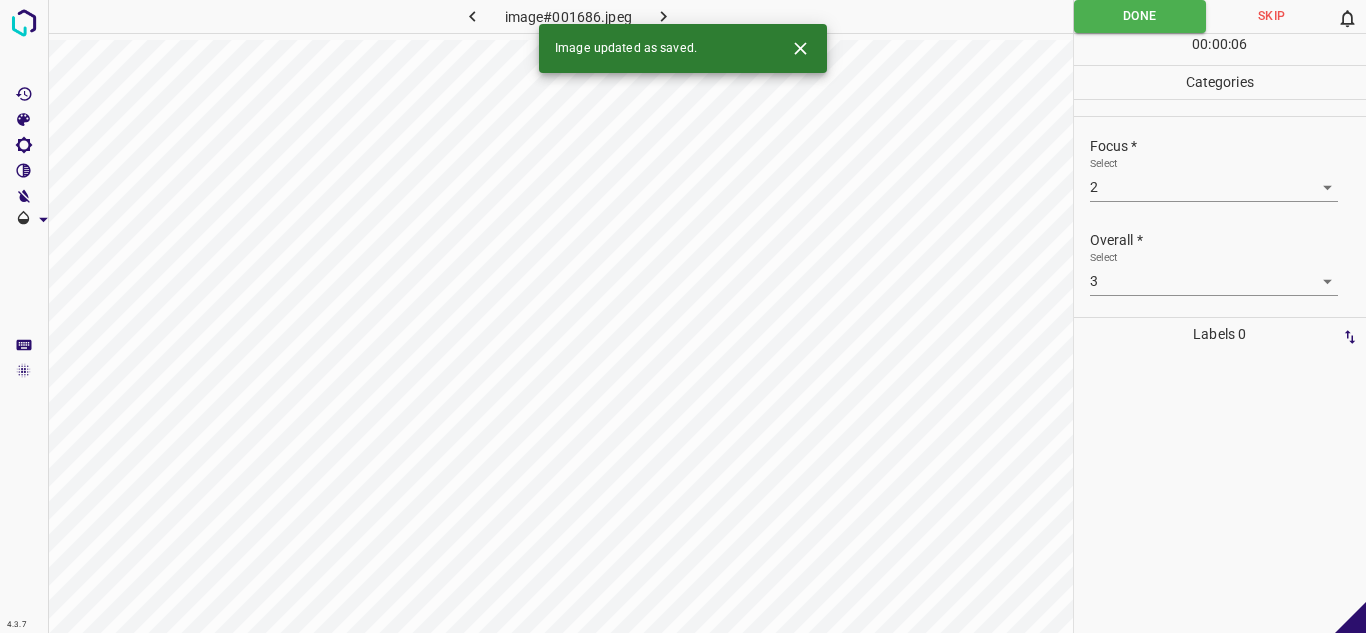 click 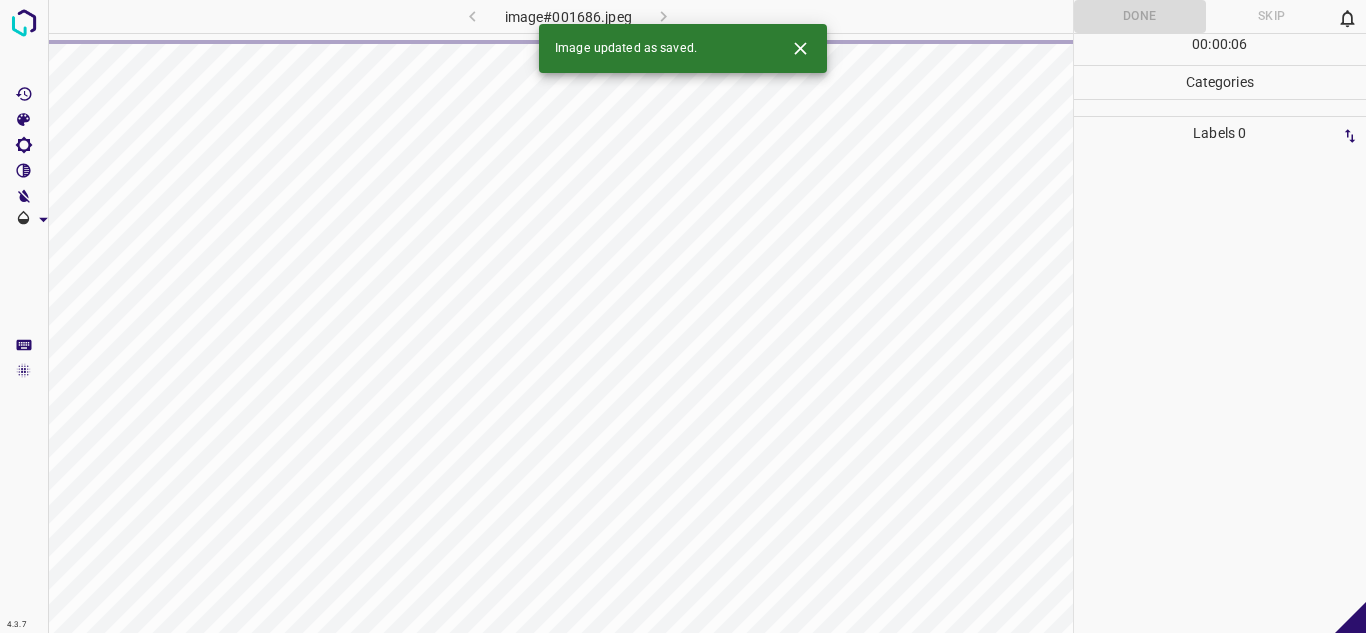 click 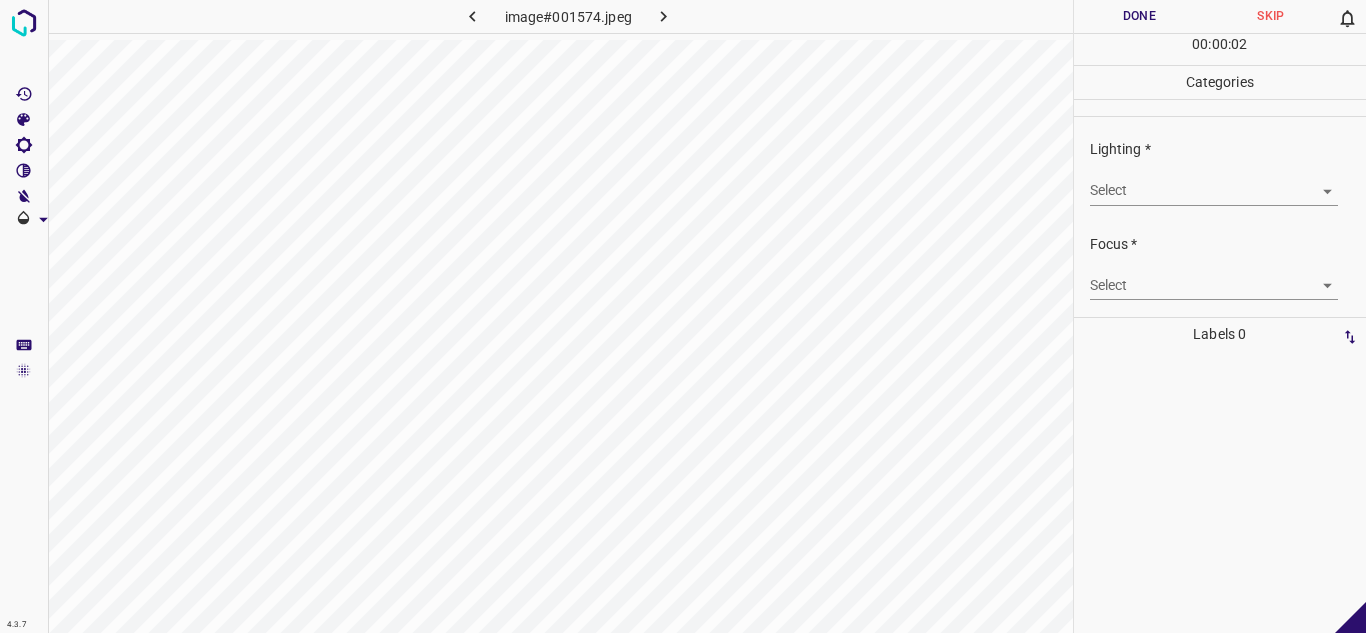 click on "4.3.7 image#001574.jpeg Done Skip 0 00   : 00   : 02   Categories Lighting *  Select ​ Focus *  Select ​ Overall *  Select ​ Labels   0 Categories 1 Lighting 2 Focus 3 Overall Tools Space Change between modes (Draw & Edit) I Auto labeling R Restore zoom M Zoom in N Zoom out Delete Delete selecte label Filters Z Restore filters X Saturation filter C Brightness filter V Contrast filter B Gray scale filter General O Download - Text - Hide - Delete" at bounding box center (683, 316) 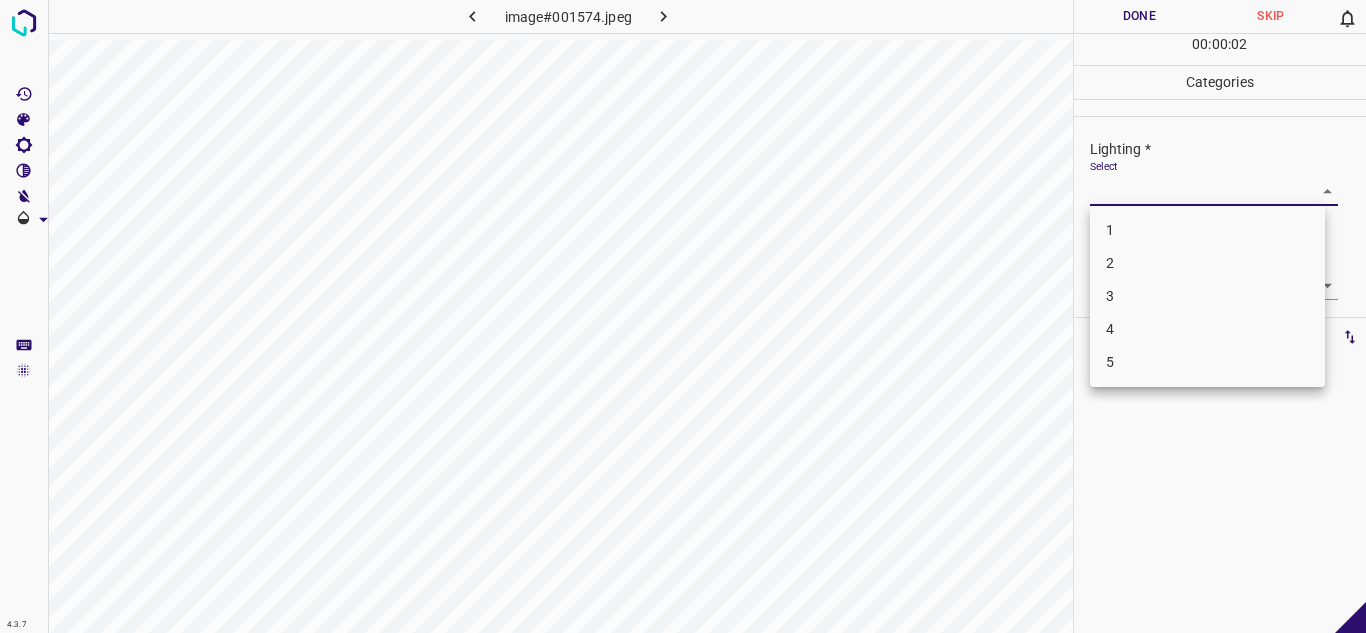 click on "3" at bounding box center (1207, 296) 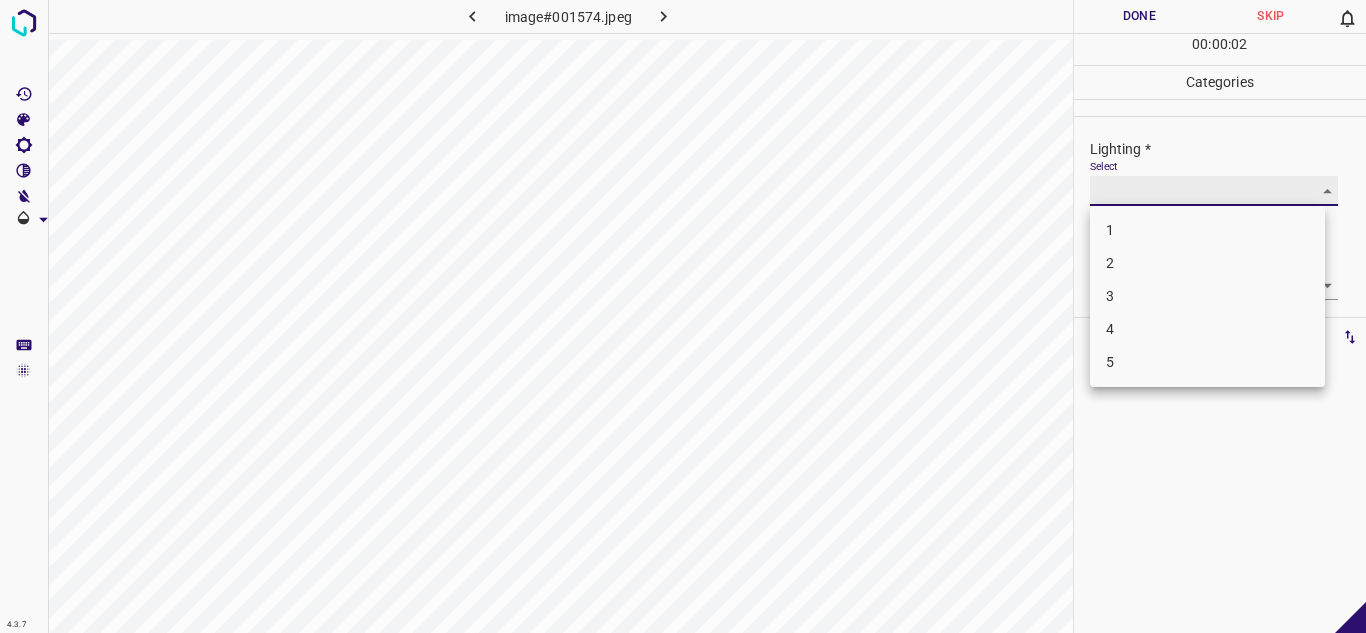 type on "3" 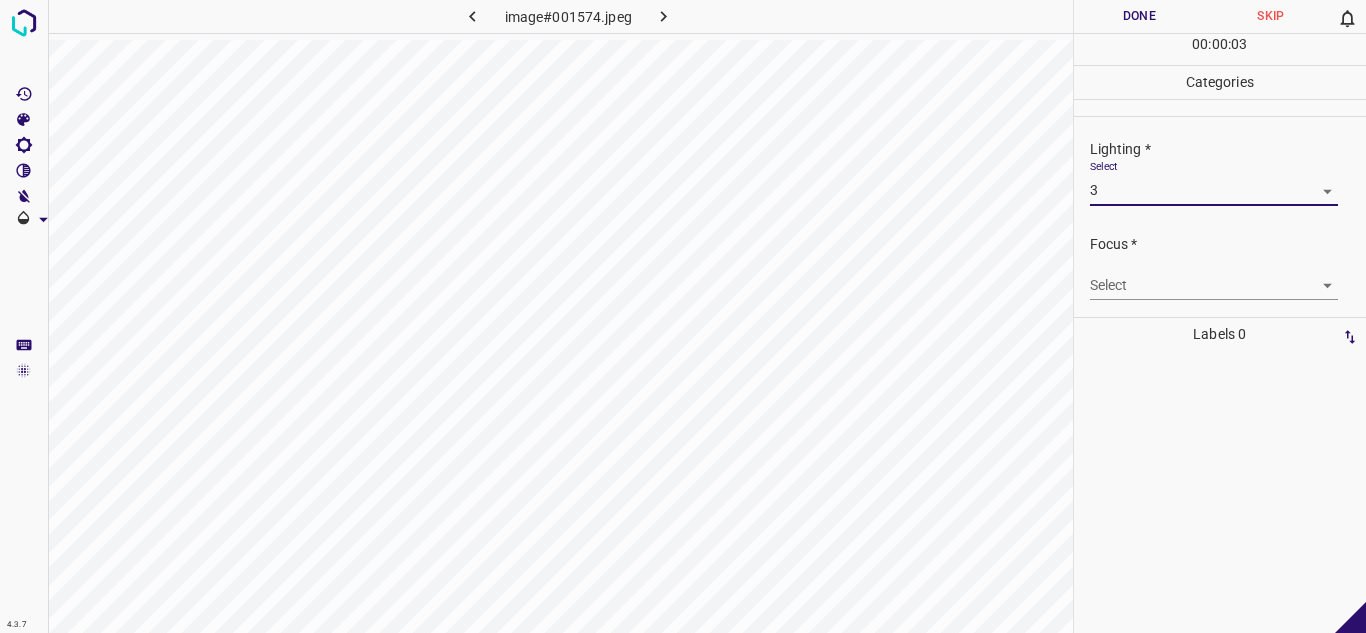click on "4.3.7 image#001574.jpeg Done Skip 0 00   : 00   : 03   Categories Lighting *  Select 3 3 Focus *  Select ​ Overall *  Select ​ Labels   0 Categories 1 Lighting 2 Focus 3 Overall Tools Space Change between modes (Draw & Edit) I Auto labeling R Restore zoom M Zoom in N Zoom out Delete Delete selecte label Filters Z Restore filters X Saturation filter C Brightness filter V Contrast filter B Gray scale filter General O Download - Text - Hide - Delete" at bounding box center [683, 316] 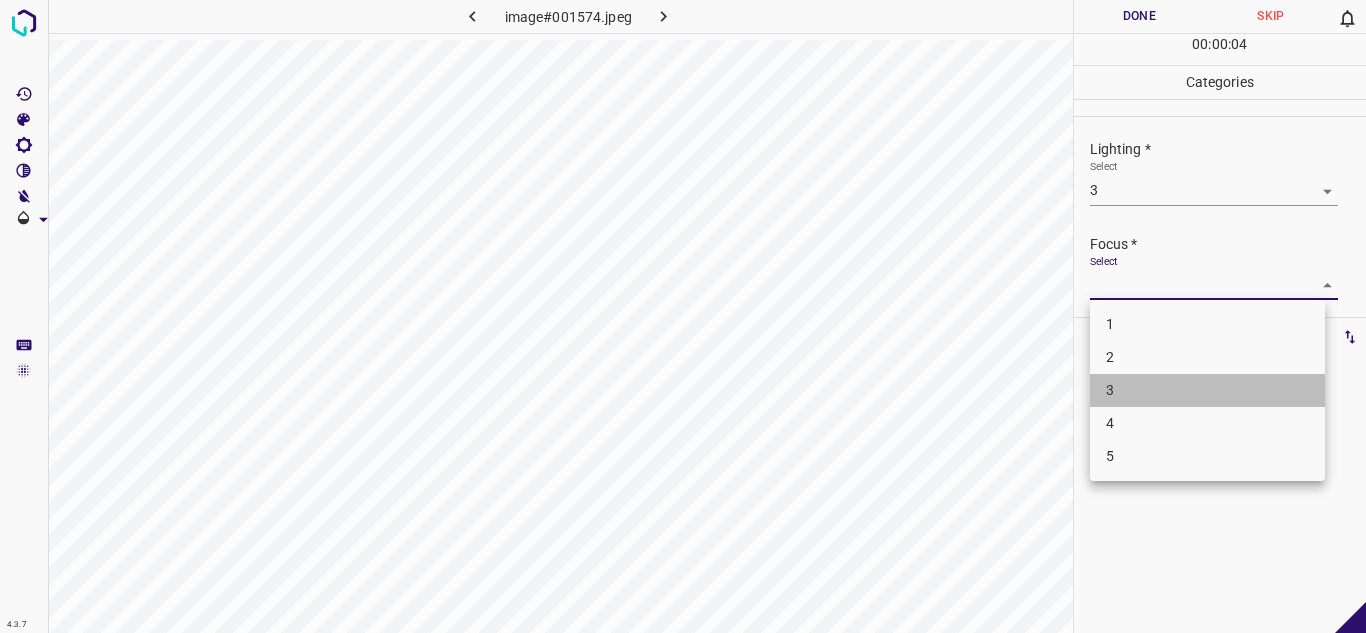 click on "3" at bounding box center (1207, 390) 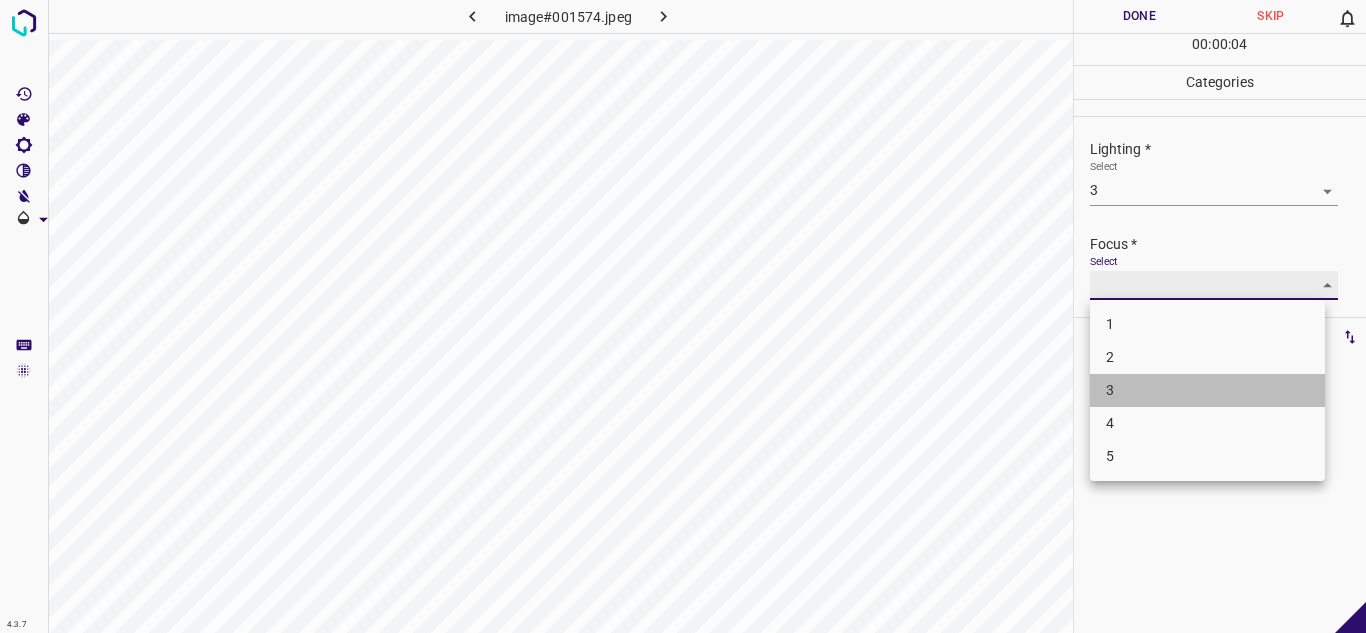 type on "3" 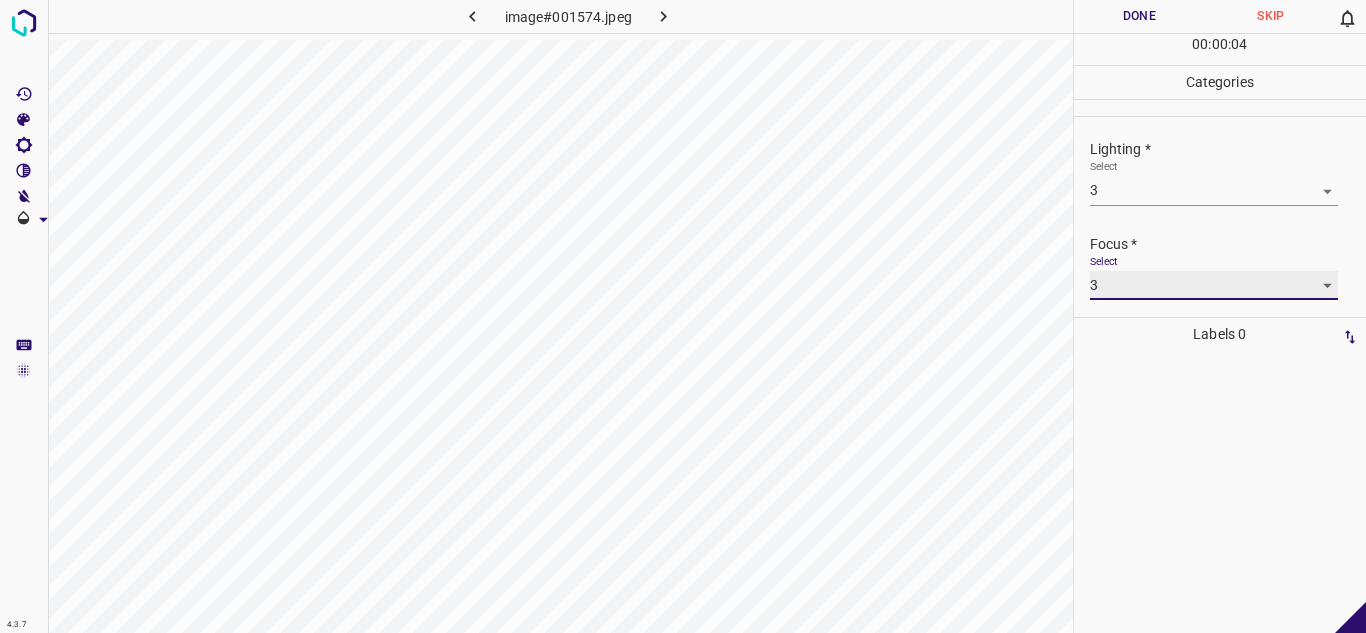 scroll, scrollTop: 98, scrollLeft: 0, axis: vertical 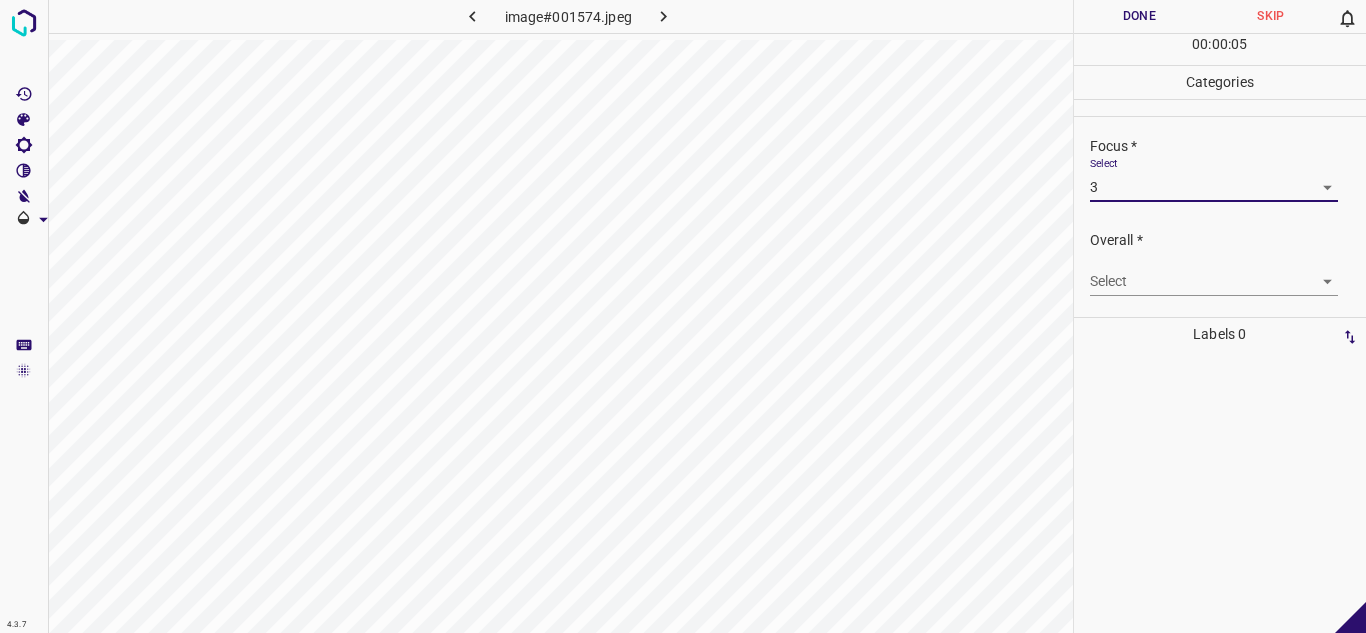 click on "Select ​" at bounding box center [1214, 273] 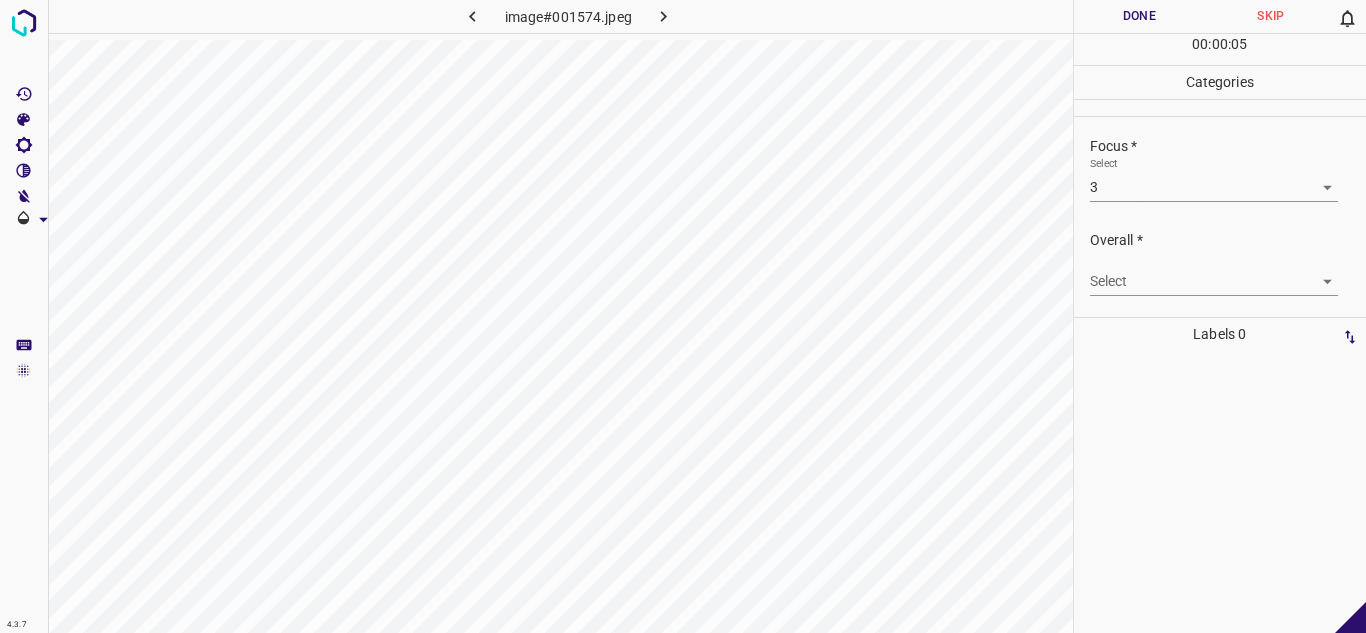 click on "4.3.7 image#001574.jpeg Done Skip 0 00   : 00   : 05   Categories Lighting *  Select 3 3 Focus *  Select 3 3 Overall *  Select ​ Labels   0 Categories 1 Lighting 2 Focus 3 Overall Tools Space Change between modes (Draw & Edit) I Auto labeling R Restore zoom M Zoom in N Zoom out Delete Delete selecte label Filters Z Restore filters X Saturation filter C Brightness filter V Contrast filter B Gray scale filter General O Download - Text - Hide - Delete" at bounding box center [683, 316] 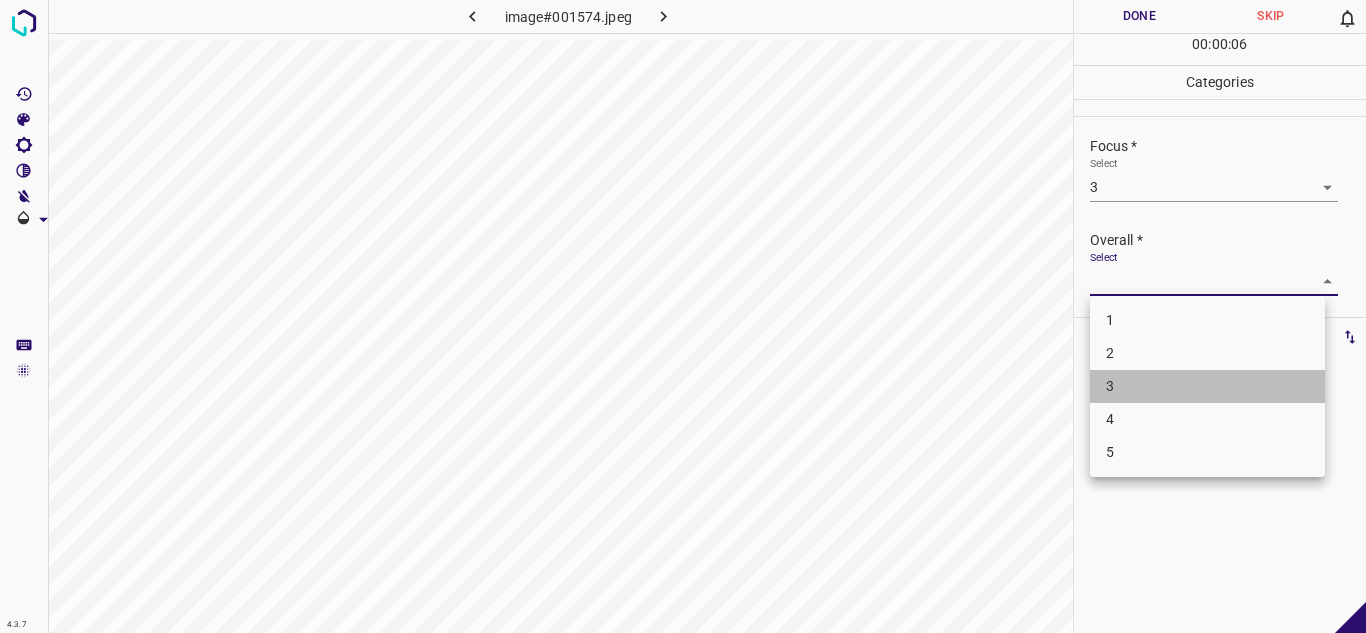 click on "3" at bounding box center [1207, 386] 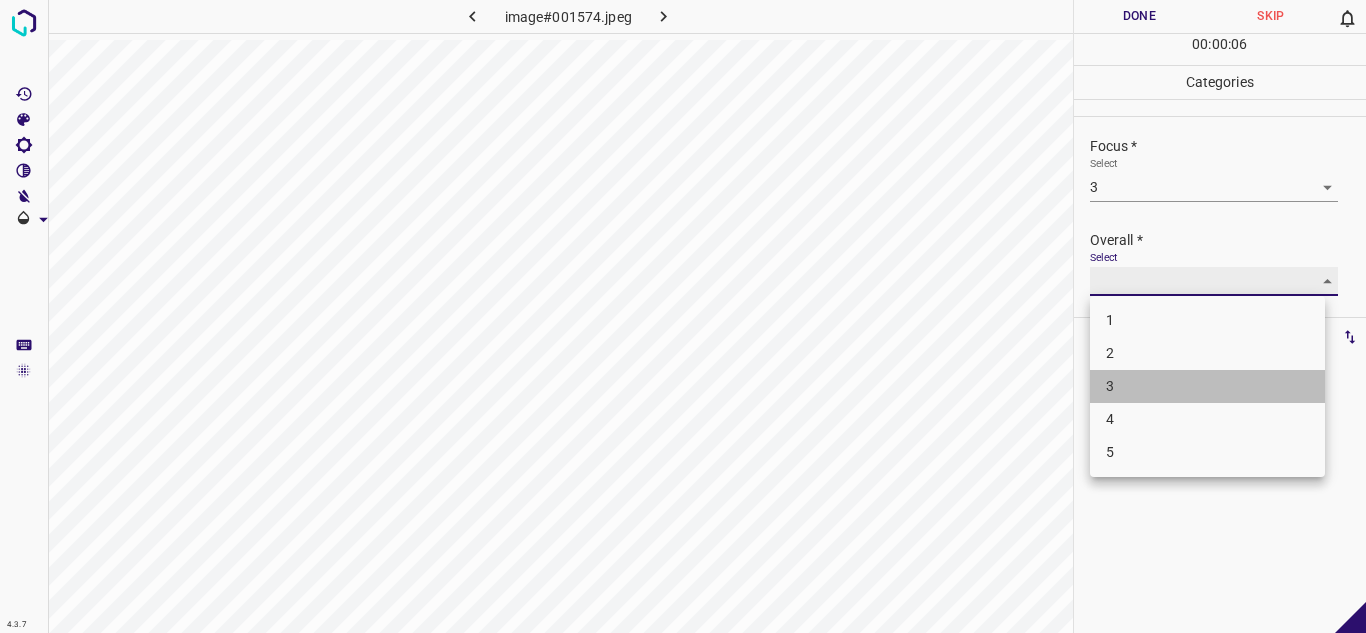 type on "3" 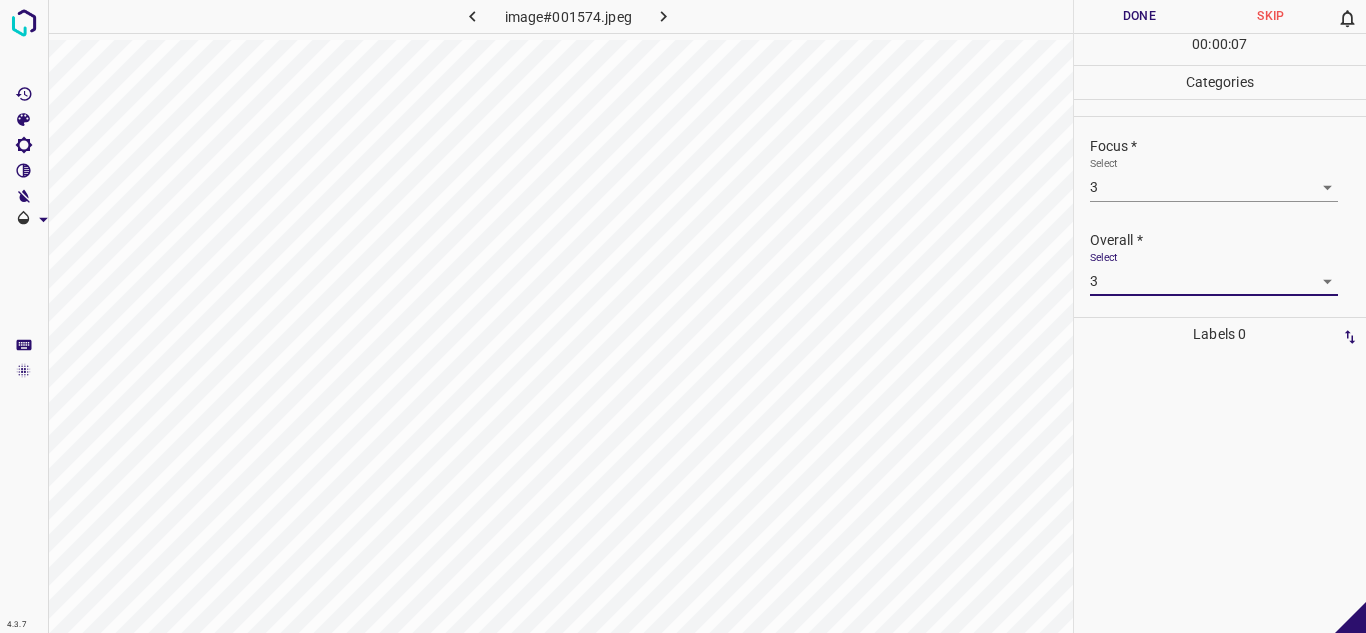click on "Done" at bounding box center (1140, 16) 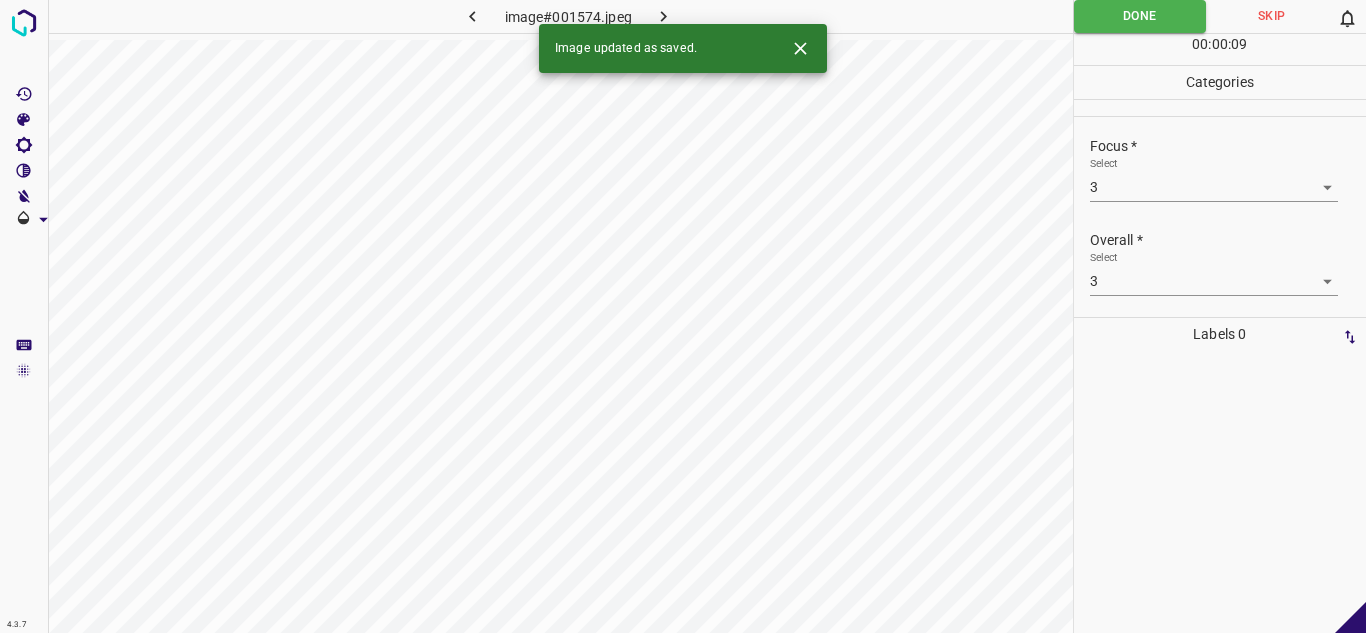 click 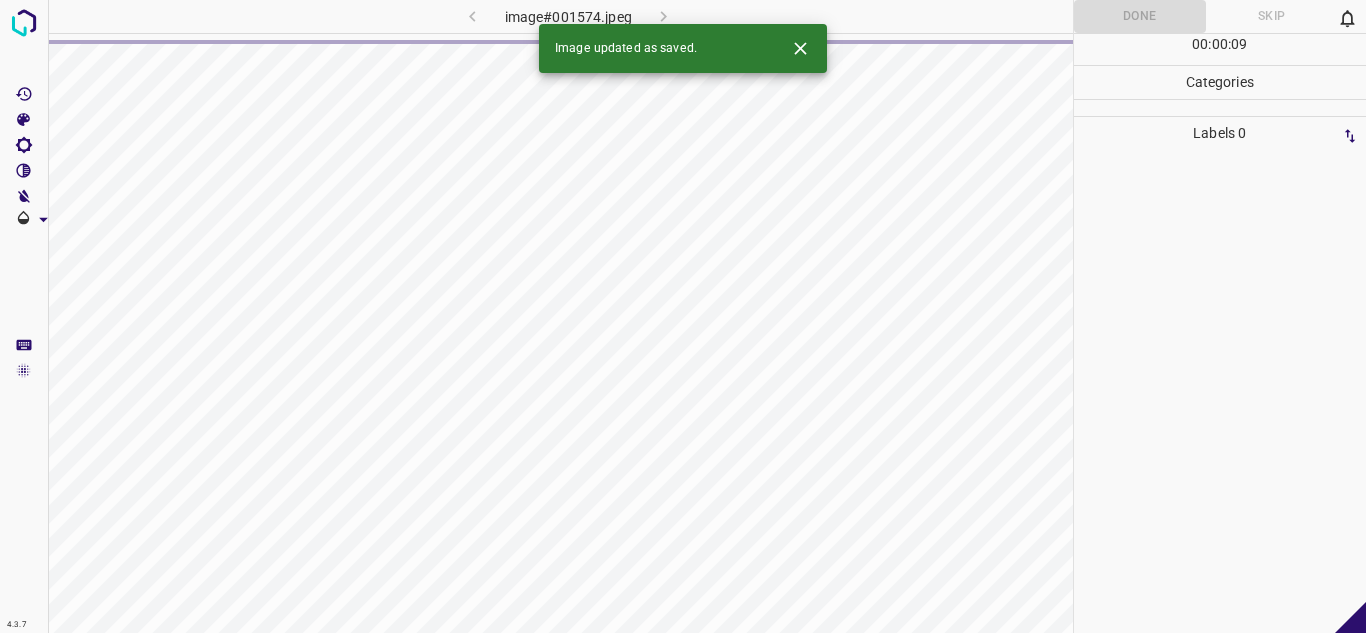click 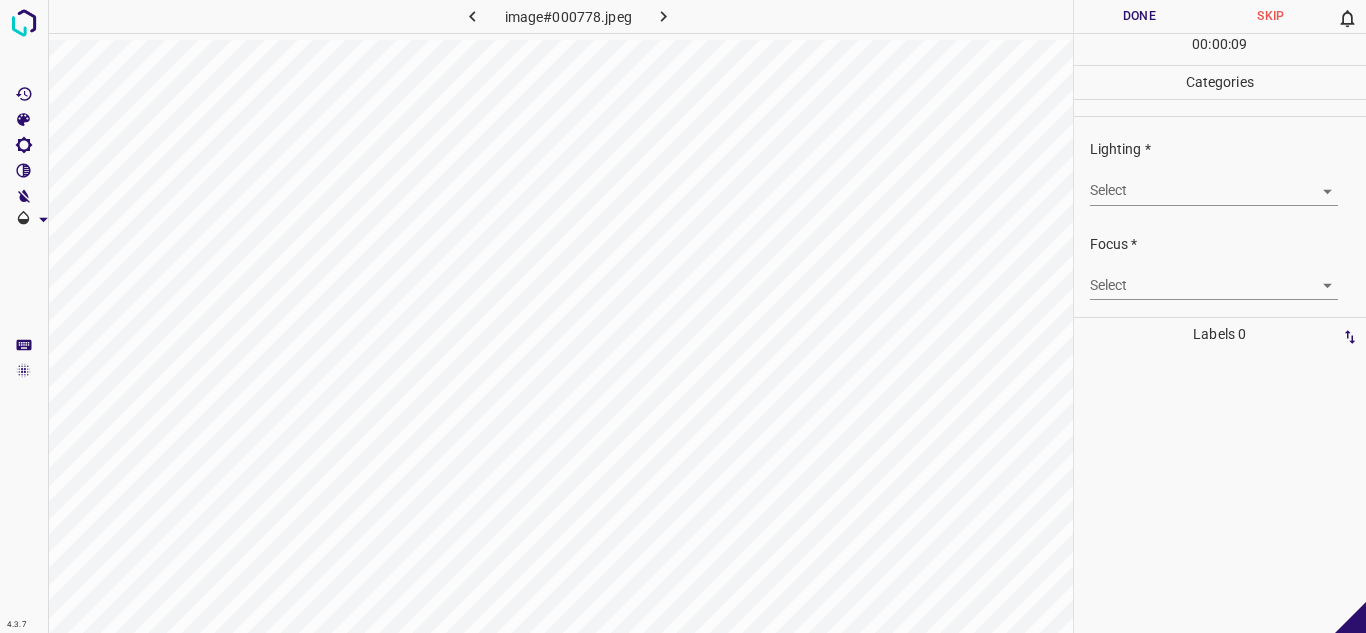 click on "4.3.7 image#000778.jpeg Done Skip 0 00   : 00   : 09   Categories Lighting *  Select ​ Focus *  Select ​ Overall *  Select ​ Labels   0 Categories 1 Lighting 2 Focus 3 Overall Tools Space Change between modes (Draw & Edit) I Auto labeling R Restore zoom M Zoom in N Zoom out Delete Delete selecte label Filters Z Restore filters X Saturation filter C Brightness filter V Contrast filter B Gray scale filter General O Download - Text - Hide - Delete" at bounding box center (683, 316) 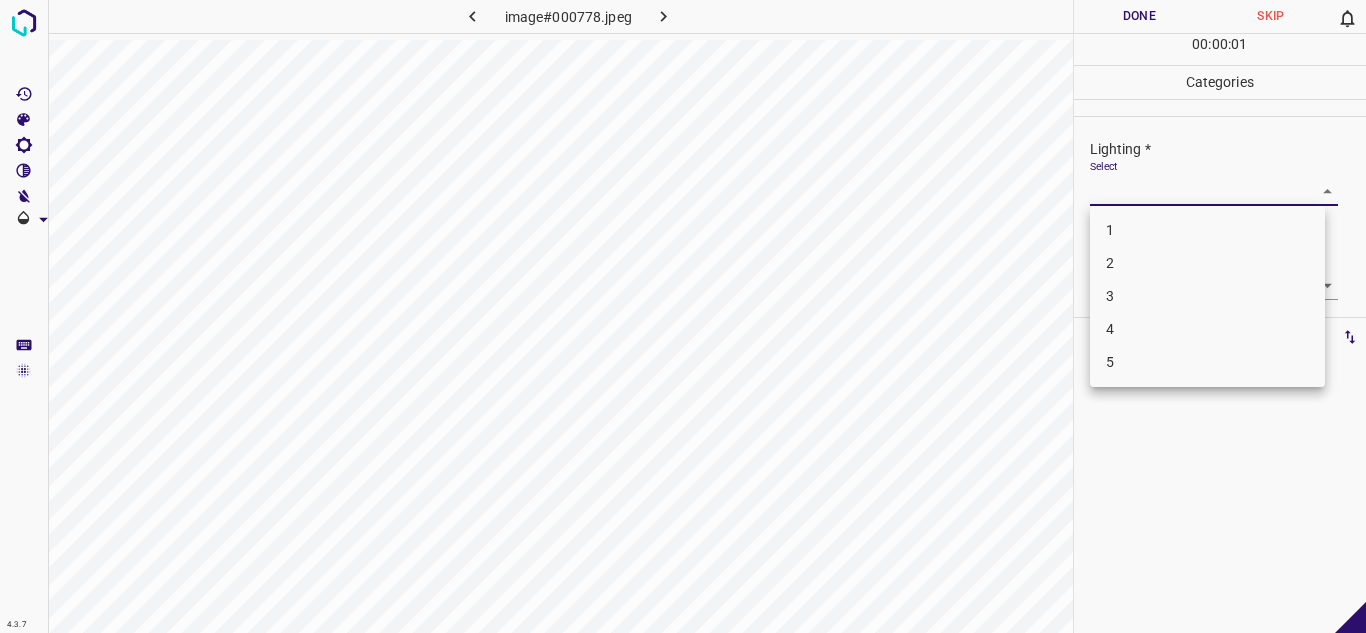click on "3" at bounding box center (1207, 296) 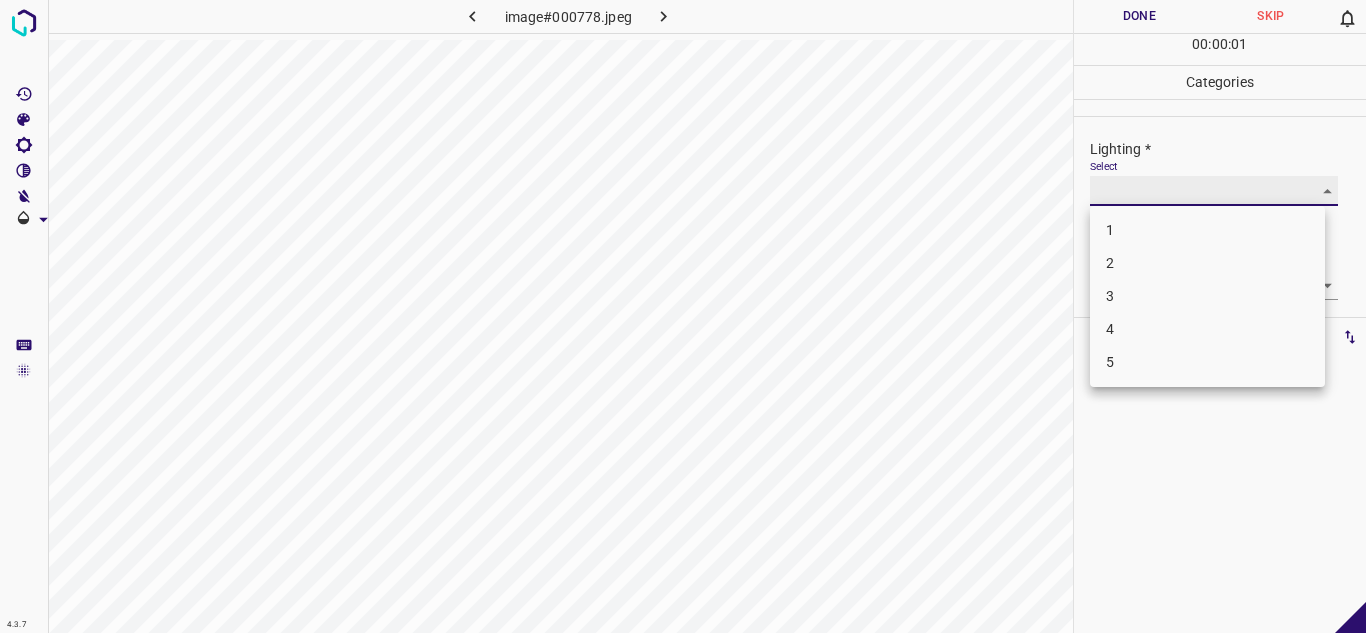 type on "3" 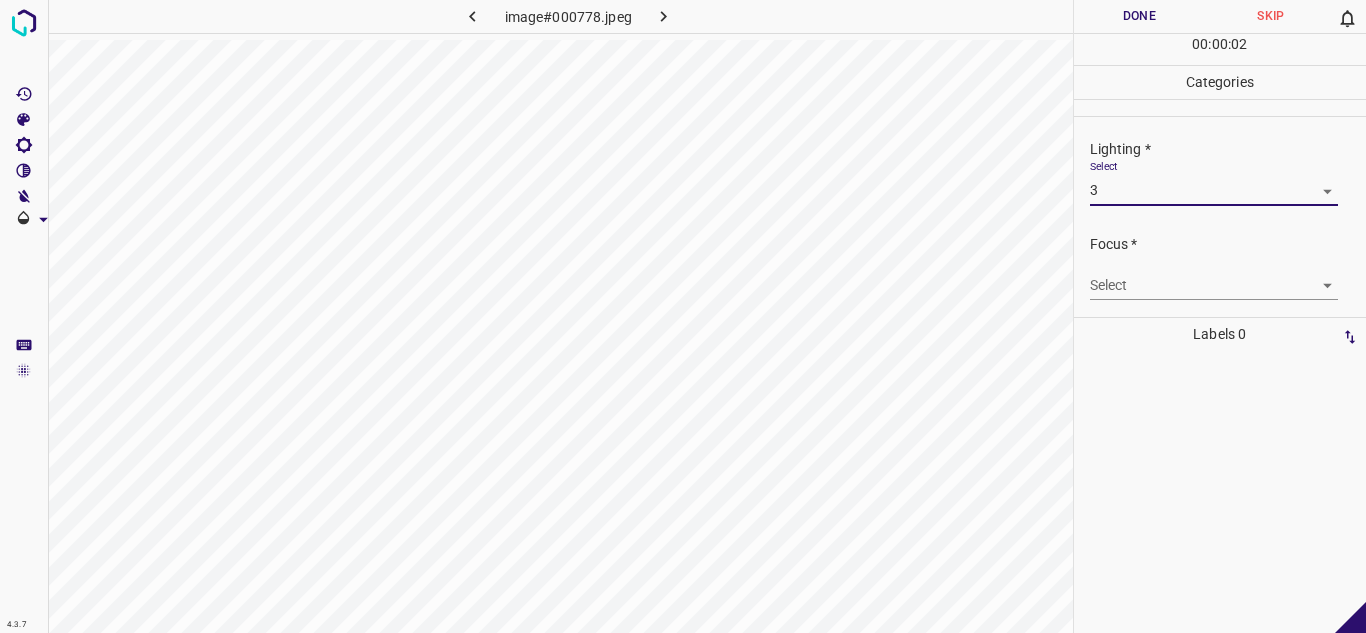 click on "4.3.7 image#000778.jpeg Done Skip 0 00   : 00   : 02   Categories Lighting *  Select 3 3 Focus *  Select ​ Overall *  Select ​ Labels   0 Categories 1 Lighting 2 Focus 3 Overall Tools Space Change between modes (Draw & Edit) I Auto labeling R Restore zoom M Zoom in N Zoom out Delete Delete selecte label Filters Z Restore filters X Saturation filter C Brightness filter V Contrast filter B Gray scale filter General O Download - Text - Hide - Delete" at bounding box center [683, 316] 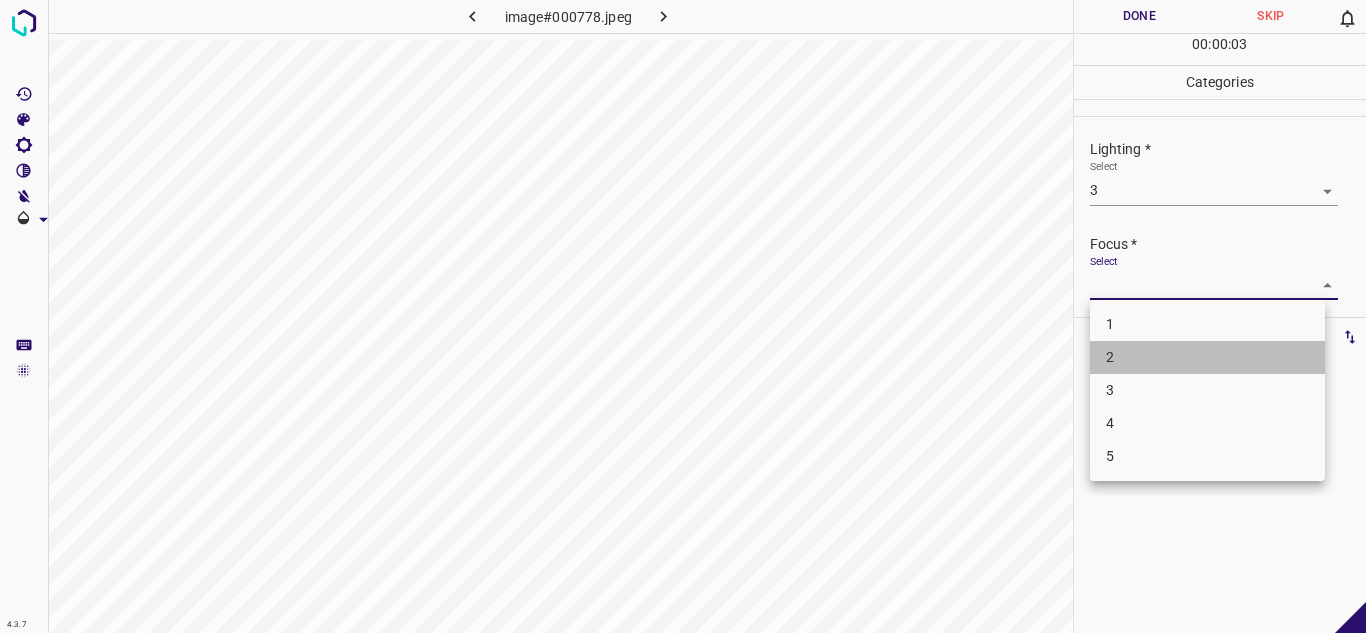 click on "2" at bounding box center (1207, 357) 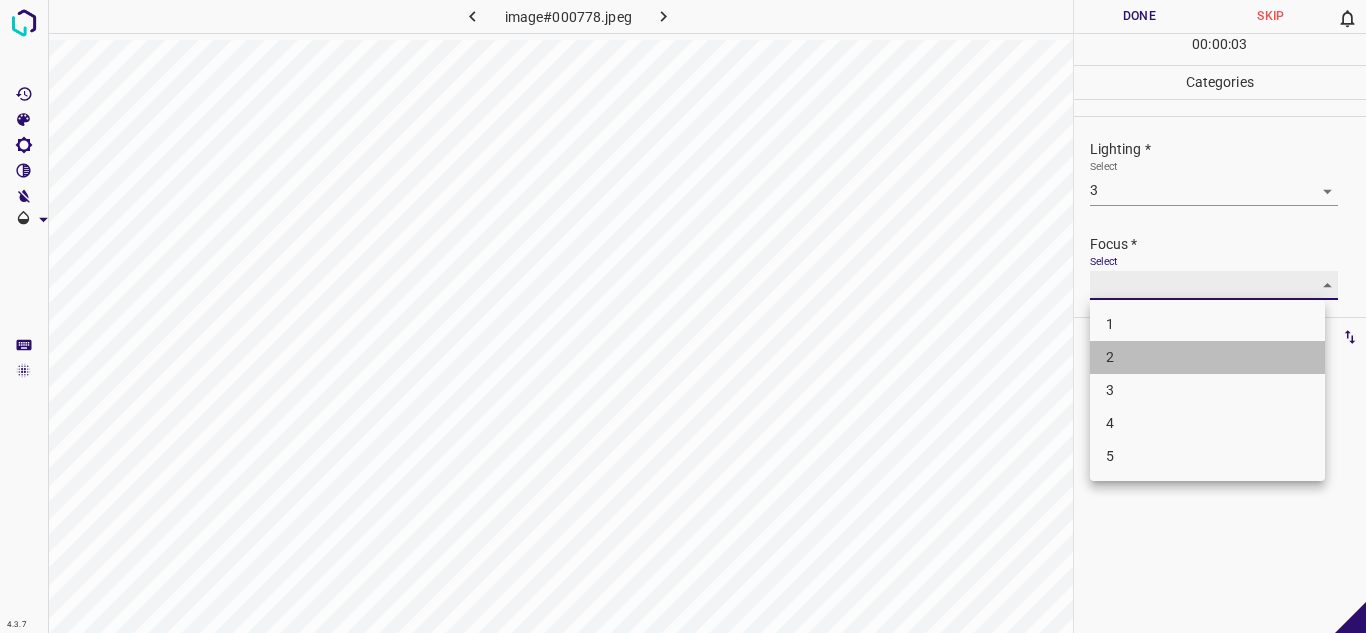 type on "2" 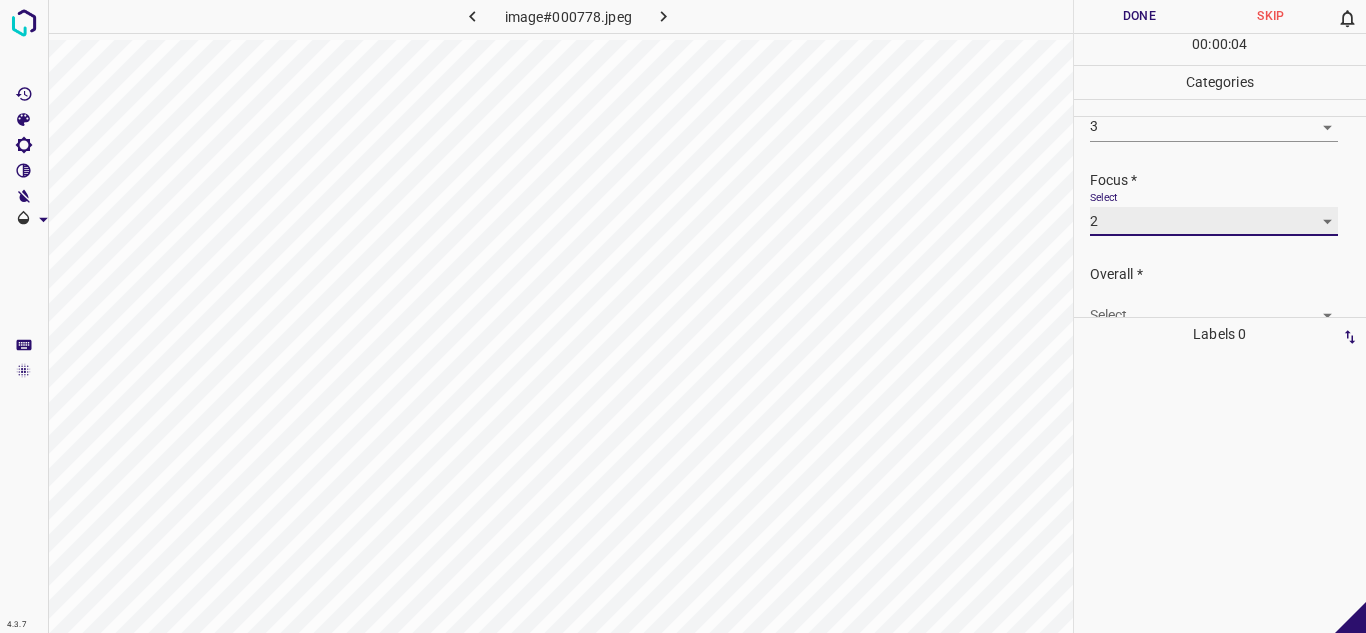 scroll, scrollTop: 98, scrollLeft: 0, axis: vertical 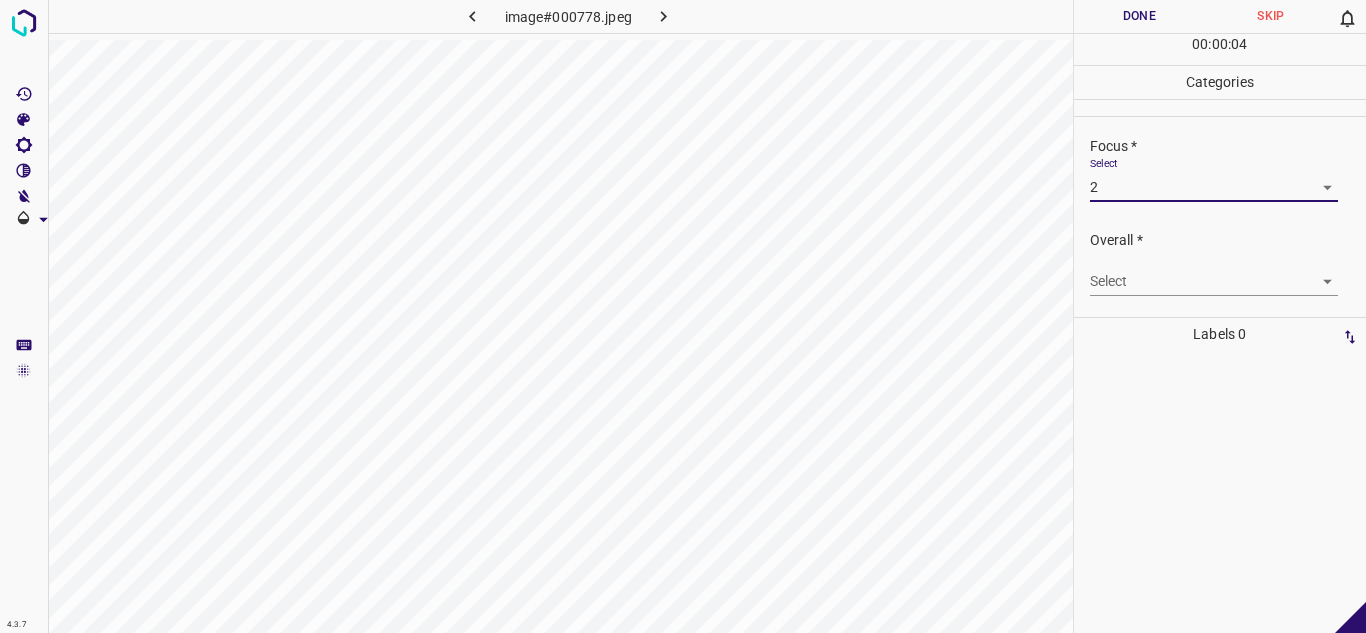 click on "4.3.7 image#000778.jpeg Done Skip 0 00   : 00   : 04   Categories Lighting *  Select 3 3 Focus *  Select 2 2 Overall *  Select ​ Labels   0 Categories 1 Lighting 2 Focus 3 Overall Tools Space Change between modes (Draw & Edit) I Auto labeling R Restore zoom M Zoom in N Zoom out Delete Delete selecte label Filters Z Restore filters X Saturation filter C Brightness filter V Contrast filter B Gray scale filter General O Download - Text - Hide - Delete" at bounding box center (683, 316) 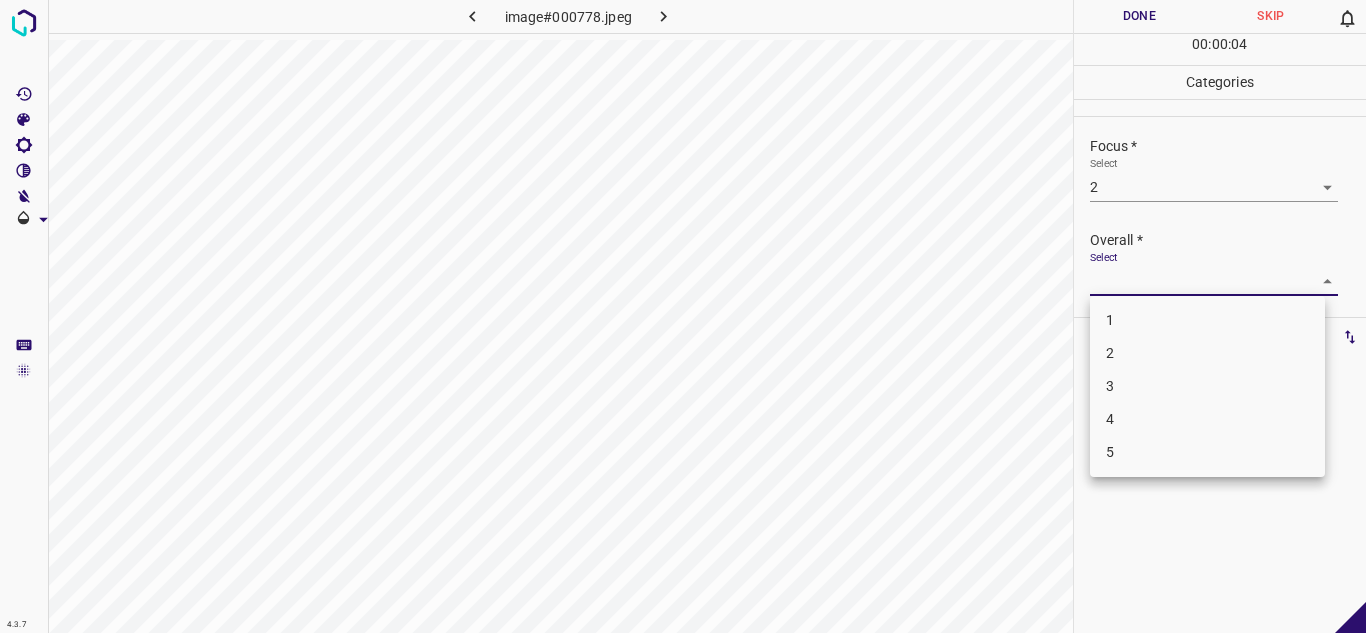 click on "3" at bounding box center (1207, 386) 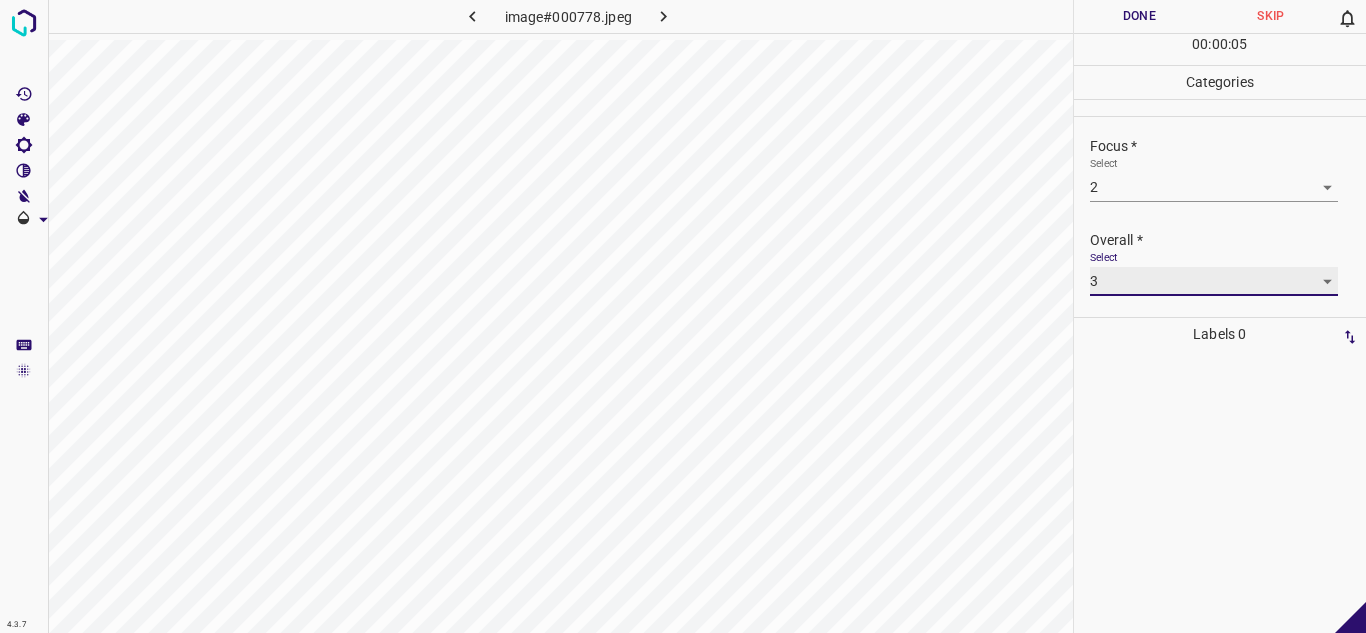 type on "3" 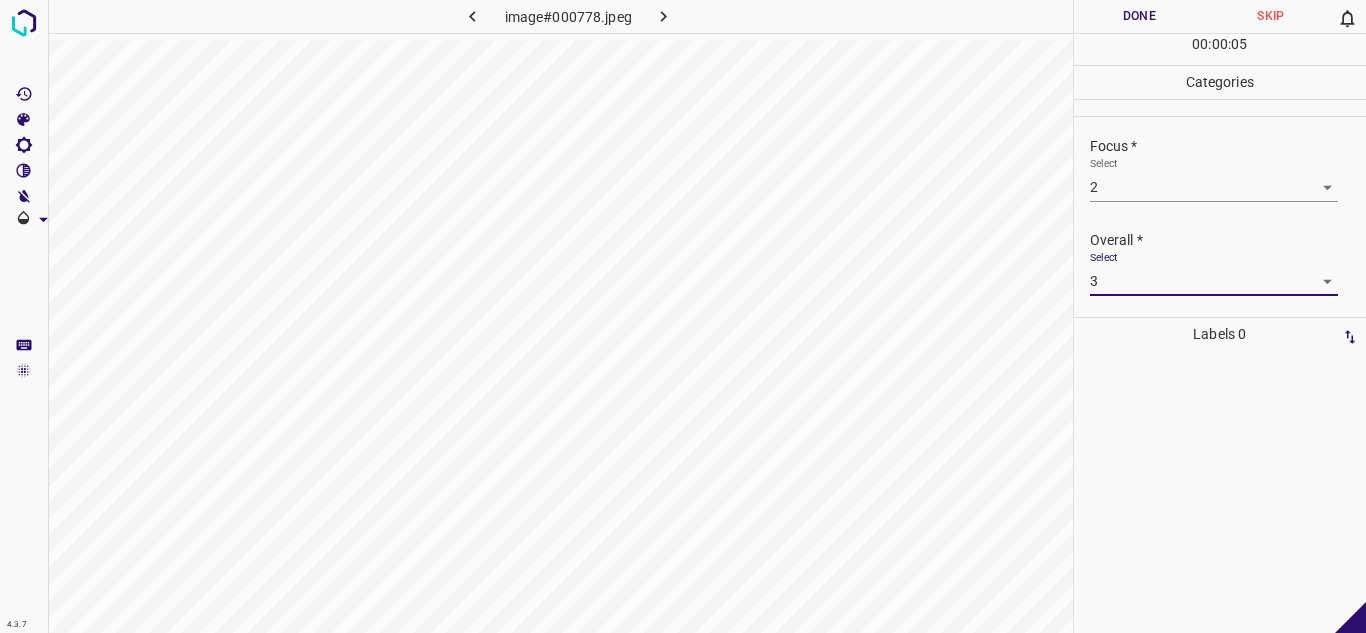 click on "Done" at bounding box center (1140, 16) 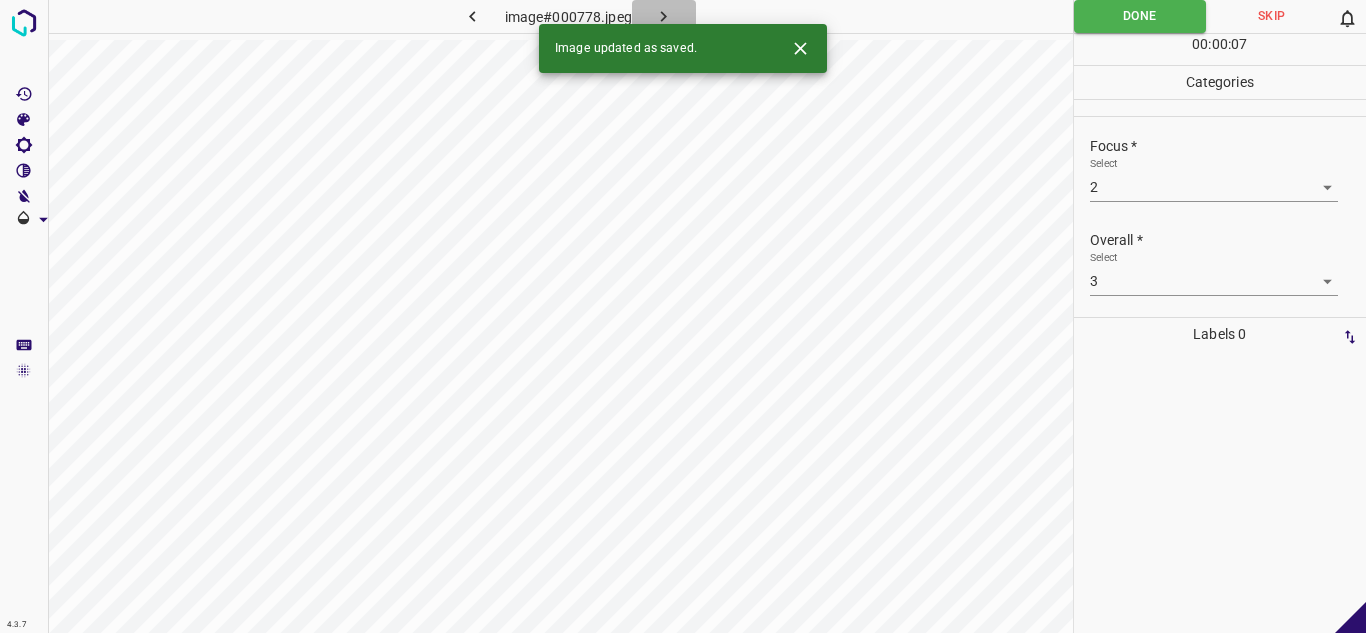click 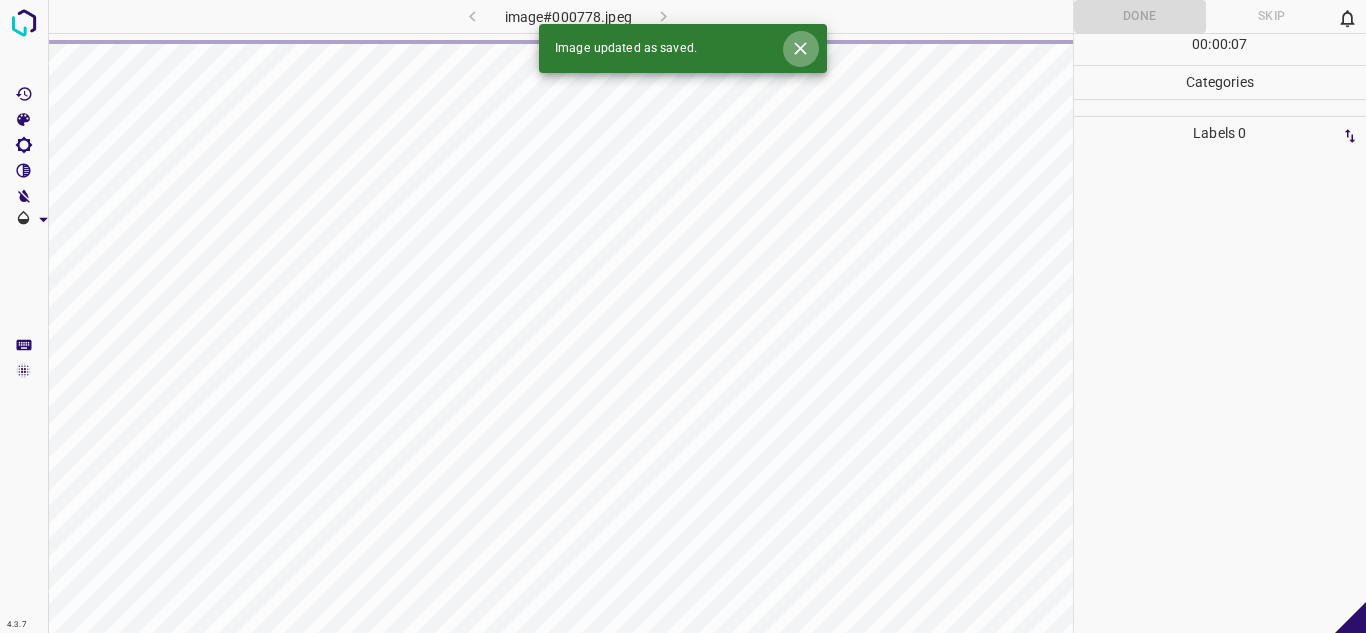 click 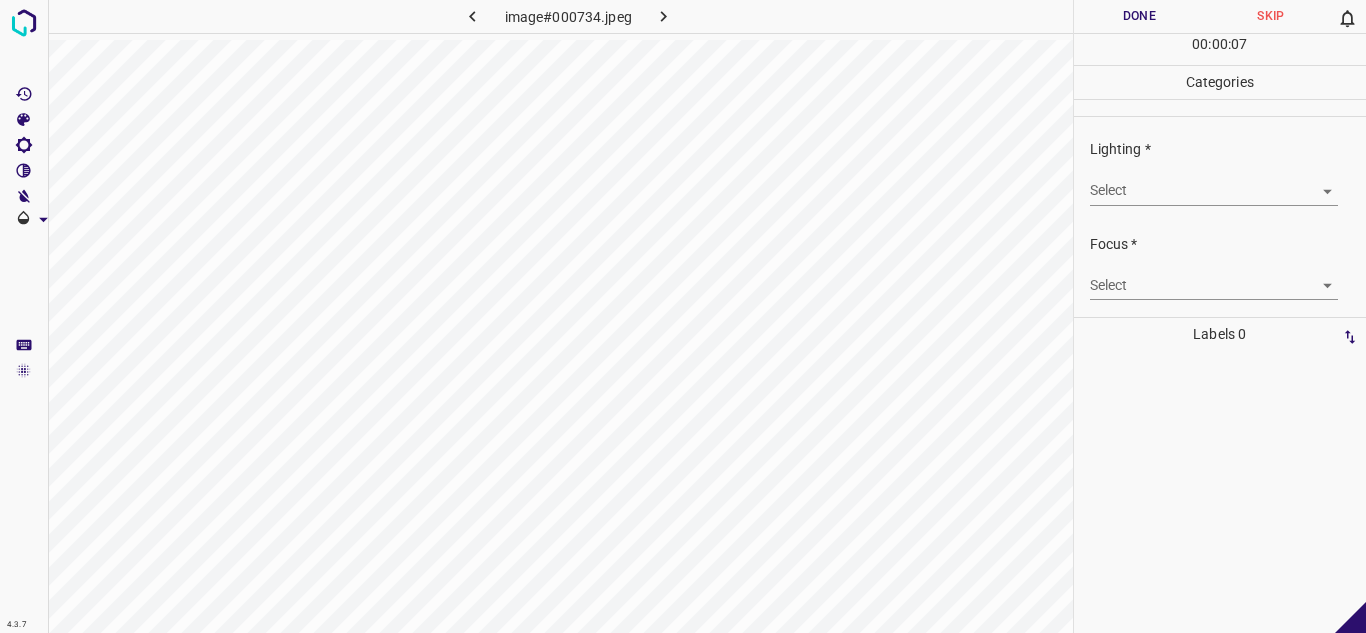 click on "4.3.7 image#000734.jpeg Done Skip 0 00   : 00   : 07   Categories Lighting *  Select ​ Focus *  Select ​ Overall *  Select ​ Labels   0 Categories 1 Lighting 2 Focus 3 Overall Tools Space Change between modes (Draw & Edit) I Auto labeling R Restore zoom M Zoom in N Zoom out Delete Delete selecte label Filters Z Restore filters X Saturation filter C Brightness filter V Contrast filter B Gray scale filter General O Download - Text - Hide - Delete" at bounding box center (683, 316) 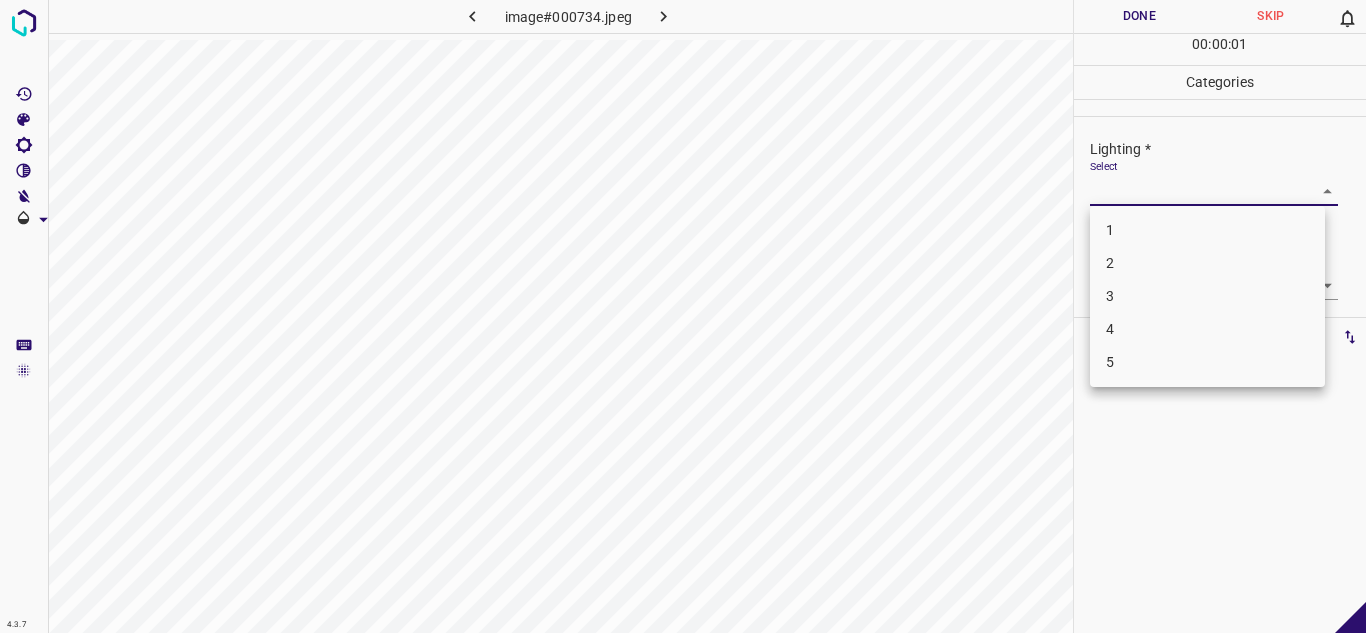click on "3" at bounding box center (1207, 296) 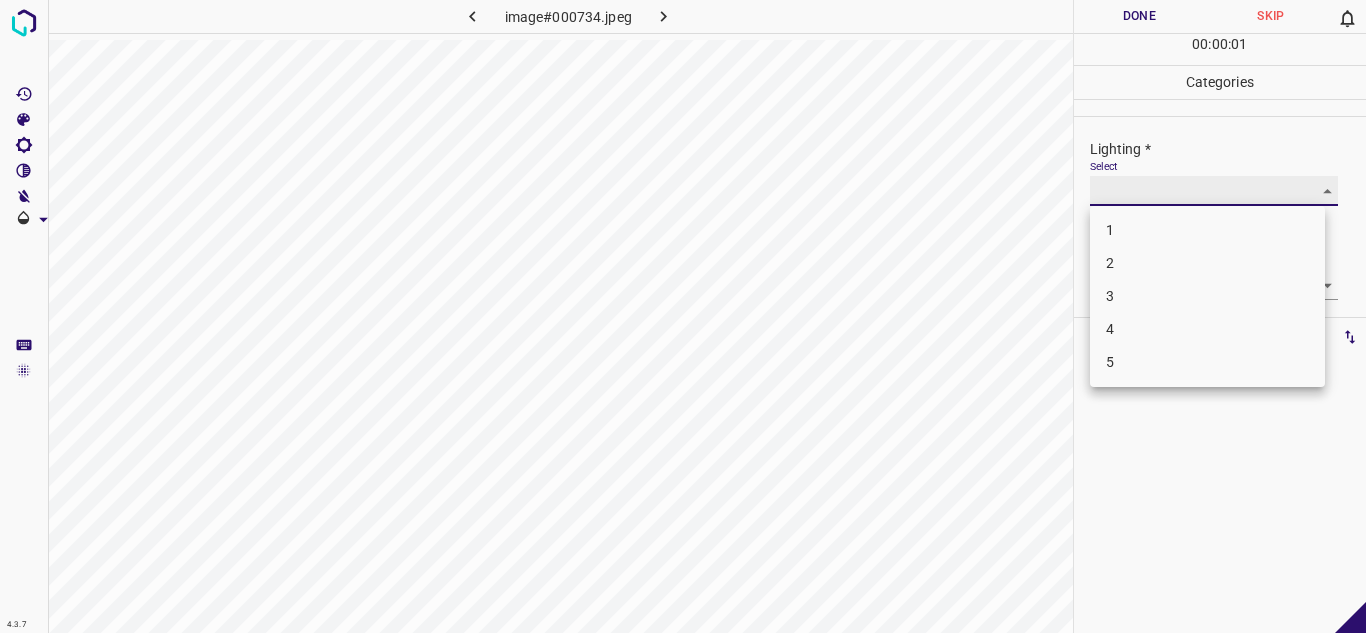 type on "3" 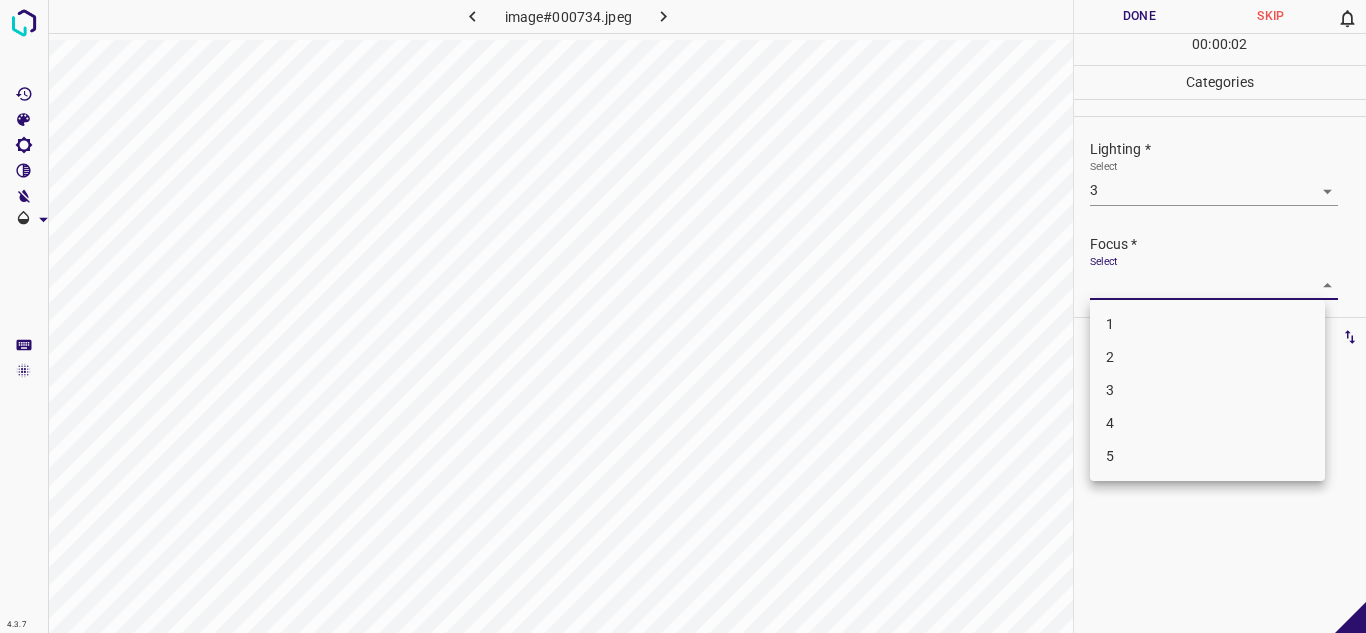 click on "4.3.7 image#000734.jpeg Done Skip 0 00   : 00   : 02   Categories Lighting *  Select 3 3 Focus *  Select ​ Overall *  Select ​ Labels   0 Categories 1 Lighting 2 Focus 3 Overall Tools Space Change between modes (Draw & Edit) I Auto labeling R Restore zoom M Zoom in N Zoom out Delete Delete selecte label Filters Z Restore filters X Saturation filter C Brightness filter V Contrast filter B Gray scale filter General O Download - Text - Hide - Delete 1 2 3 4 5" at bounding box center [683, 316] 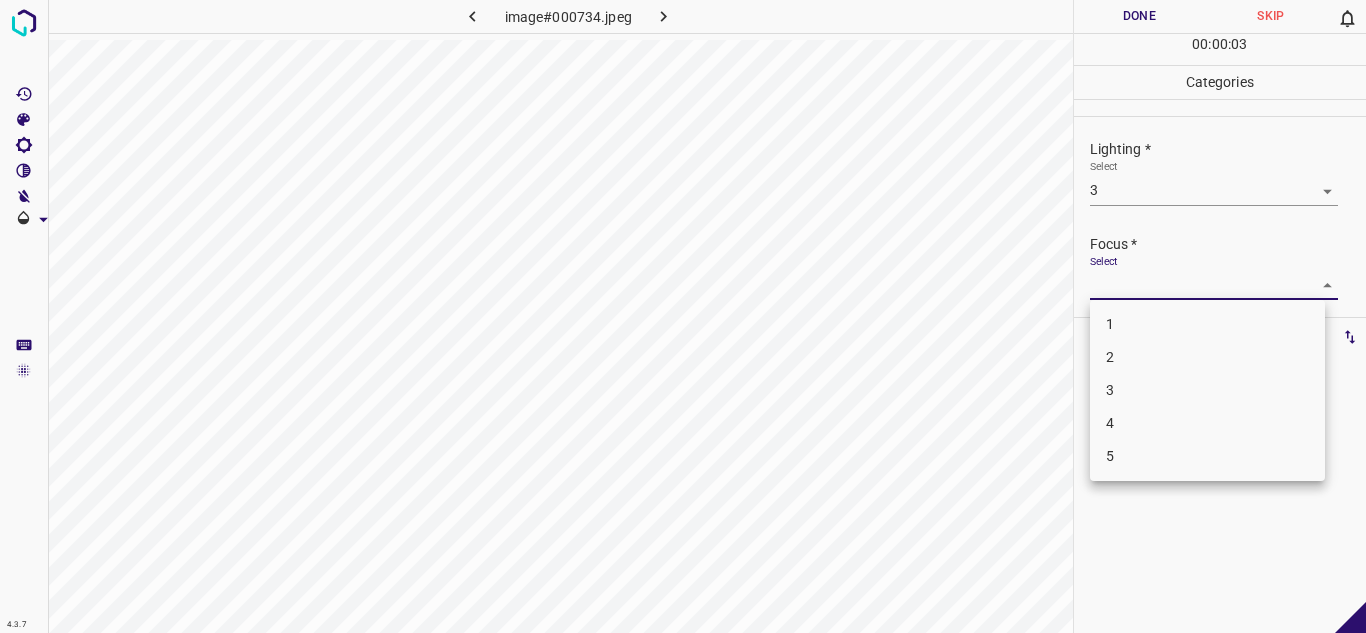 click on "3" at bounding box center [1207, 390] 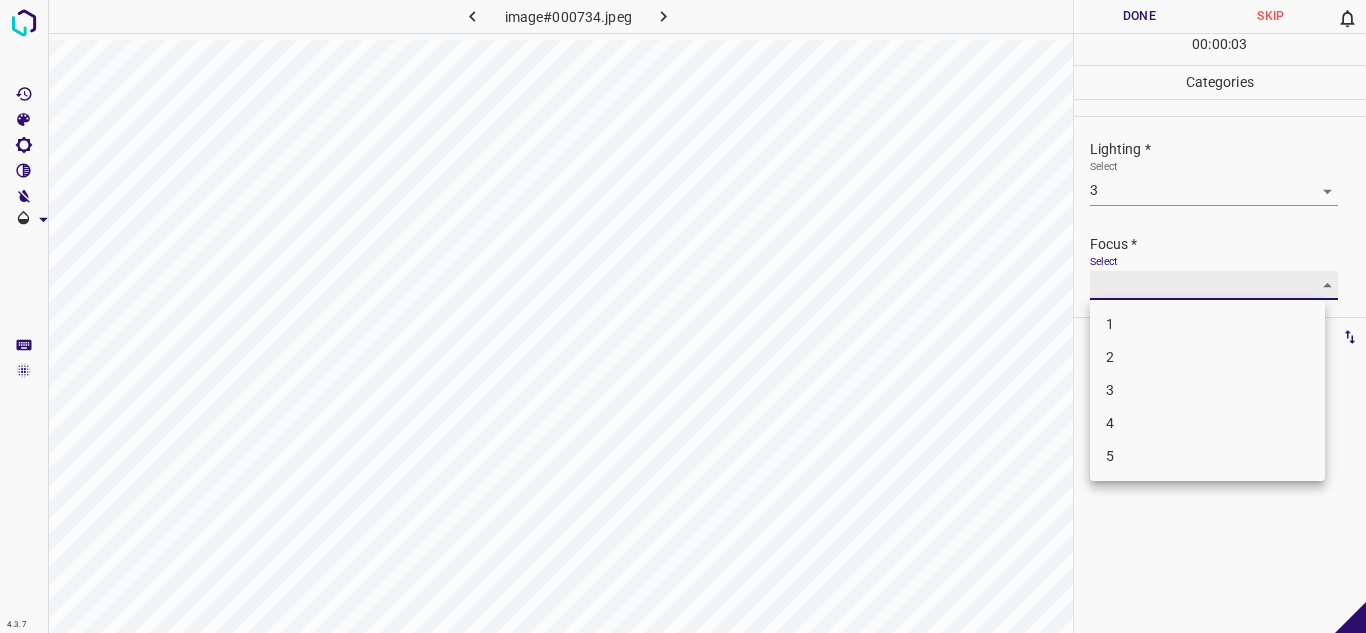 type on "3" 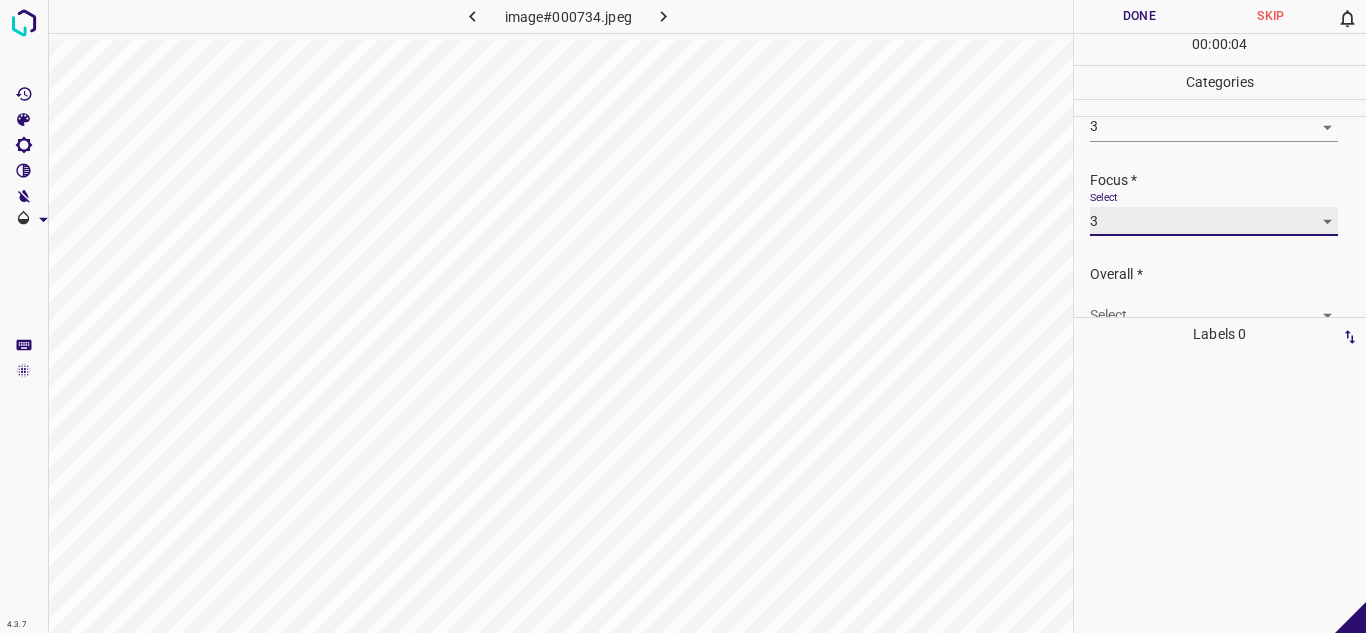 scroll, scrollTop: 98, scrollLeft: 0, axis: vertical 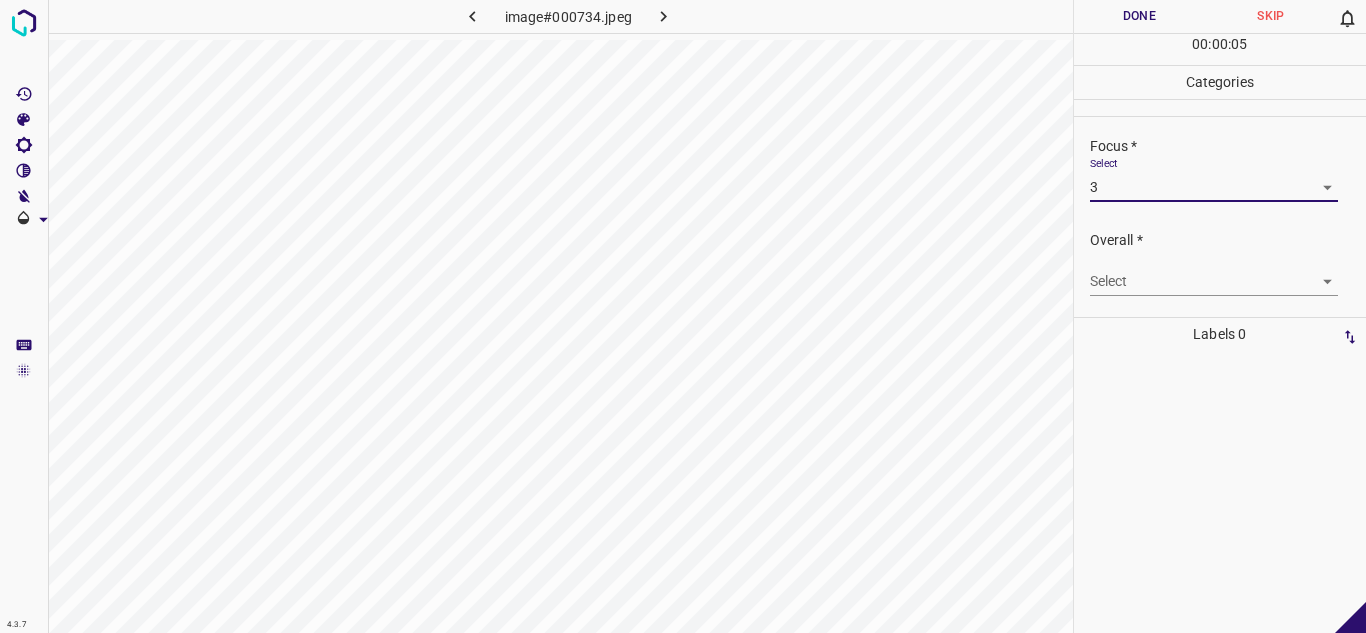 click on "4.3.7 image#000734.jpeg Done Skip 0 00   : 00   : 05   Categories Lighting *  Select 3 3 Focus *  Select 3 3 Overall *  Select ​ Labels   0 Categories 1 Lighting 2 Focus 3 Overall Tools Space Change between modes (Draw & Edit) I Auto labeling R Restore zoom M Zoom in N Zoom out Delete Delete selecte label Filters Z Restore filters X Saturation filter C Brightness filter V Contrast filter B Gray scale filter General O Download - Text - Hide - Delete" at bounding box center [683, 316] 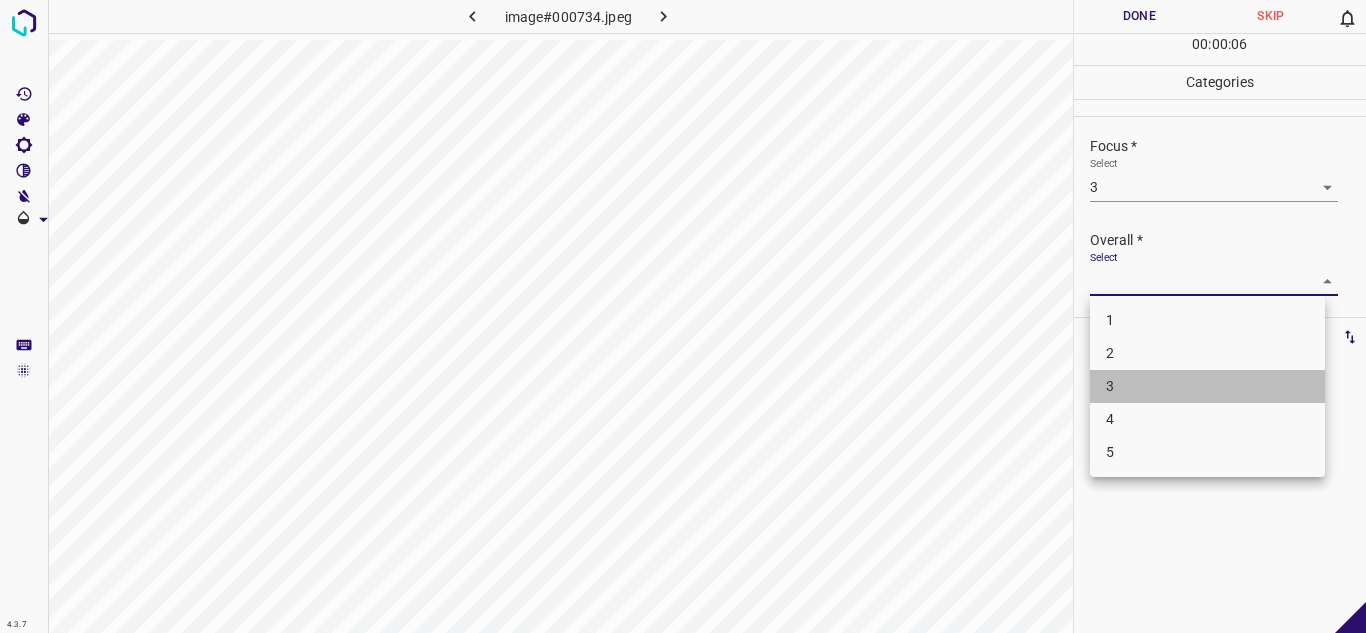 click on "3" at bounding box center (1207, 386) 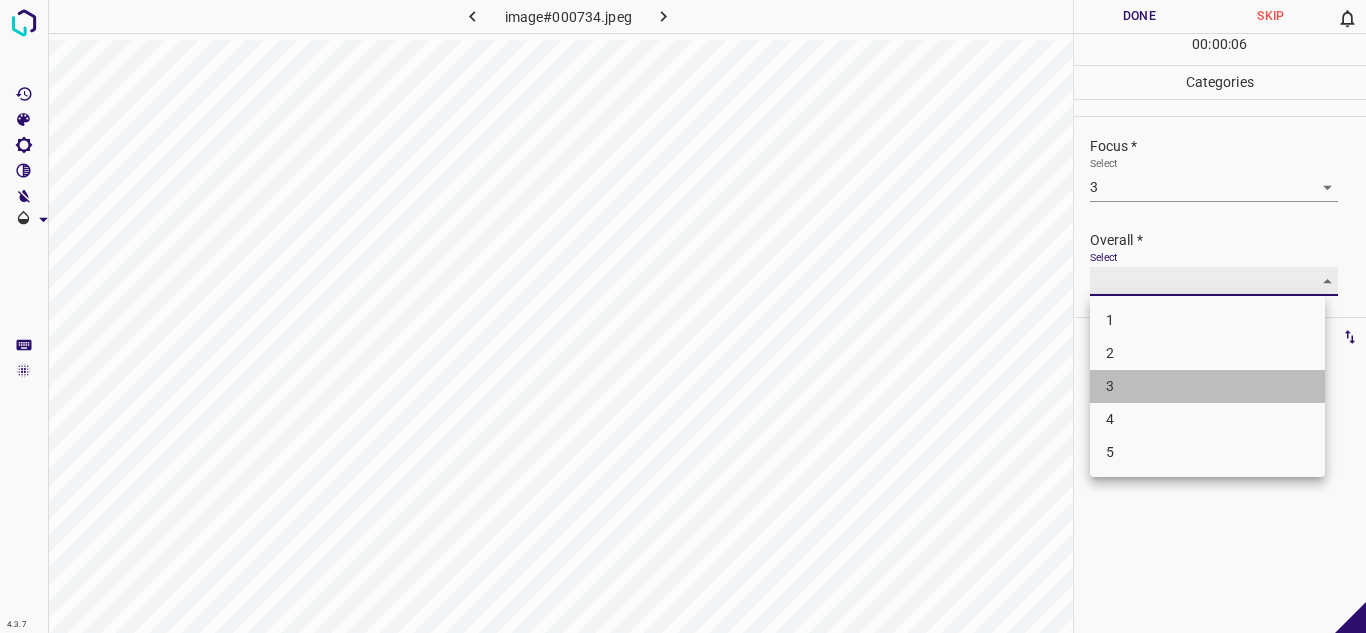 type on "3" 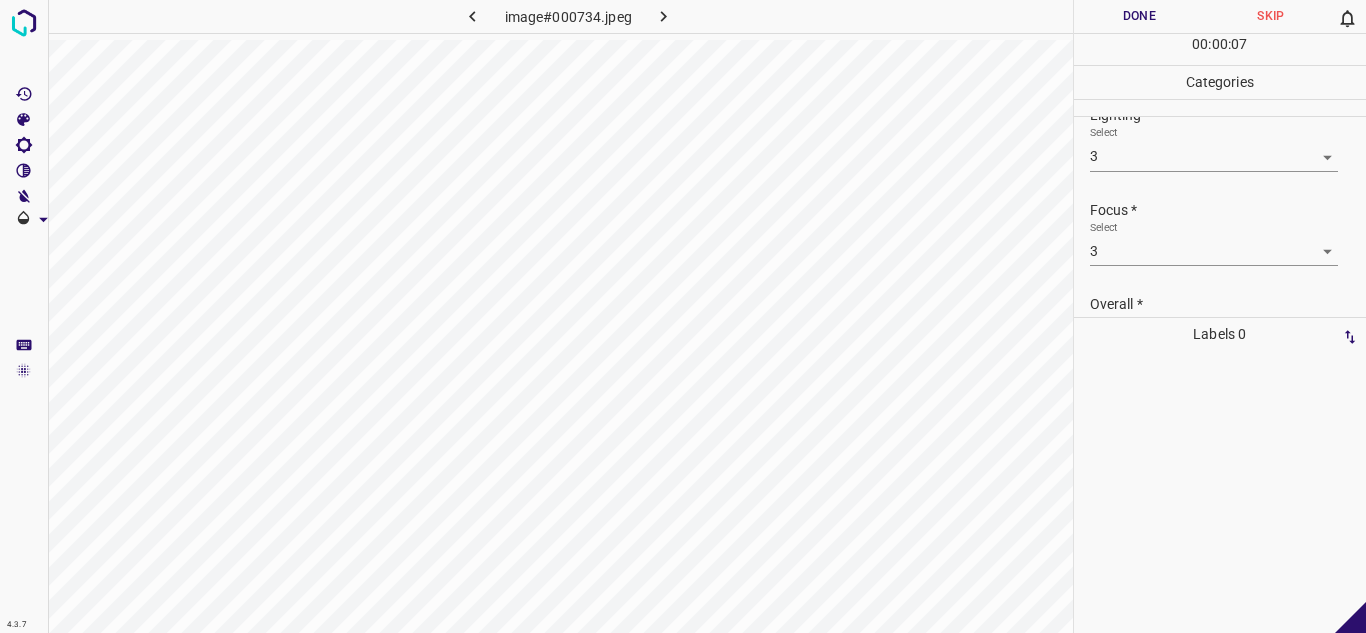 scroll, scrollTop: 0, scrollLeft: 0, axis: both 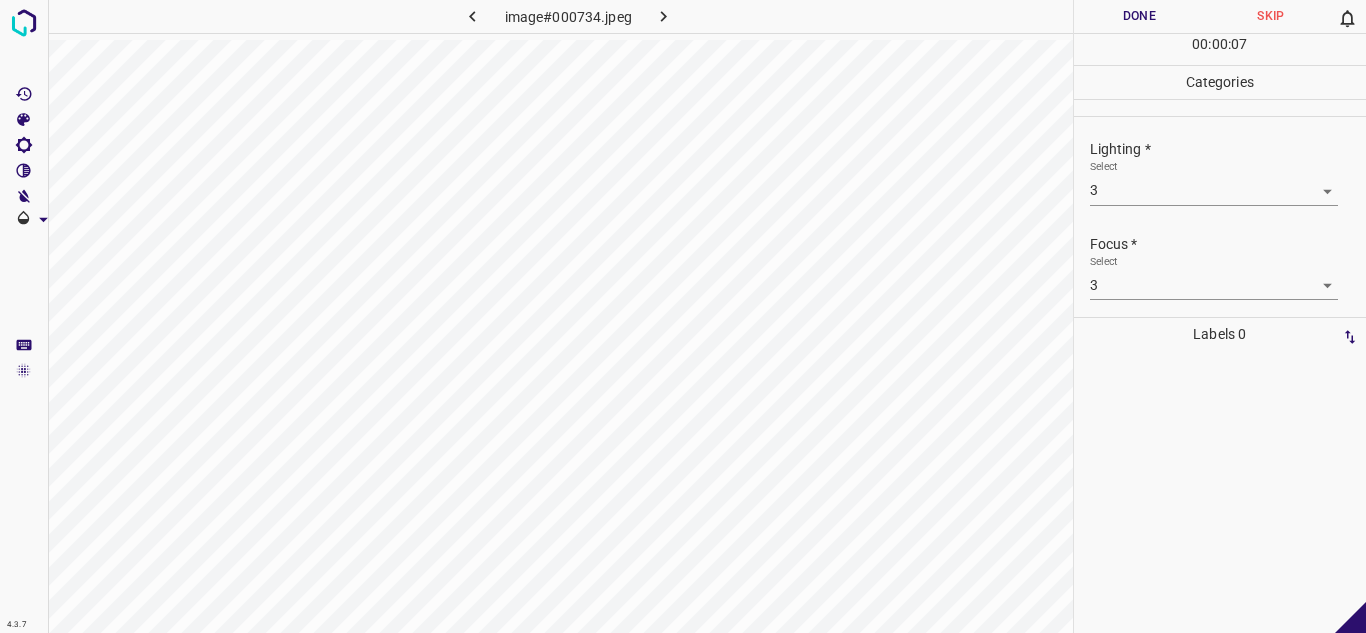 click on "4.3.7 image#000734.jpeg Done Skip 0 00   : 00   : 07   Categories Lighting *  Select 3 3 Focus *  Select 3 3 Overall *  Select 3 3 Labels   0 Categories 1 Lighting 2 Focus 3 Overall Tools Space Change between modes (Draw & Edit) I Auto labeling R Restore zoom M Zoom in N Zoom out Delete Delete selecte label Filters Z Restore filters X Saturation filter C Brightness filter V Contrast filter B Gray scale filter General O Download - Text - Hide - Delete" at bounding box center (683, 316) 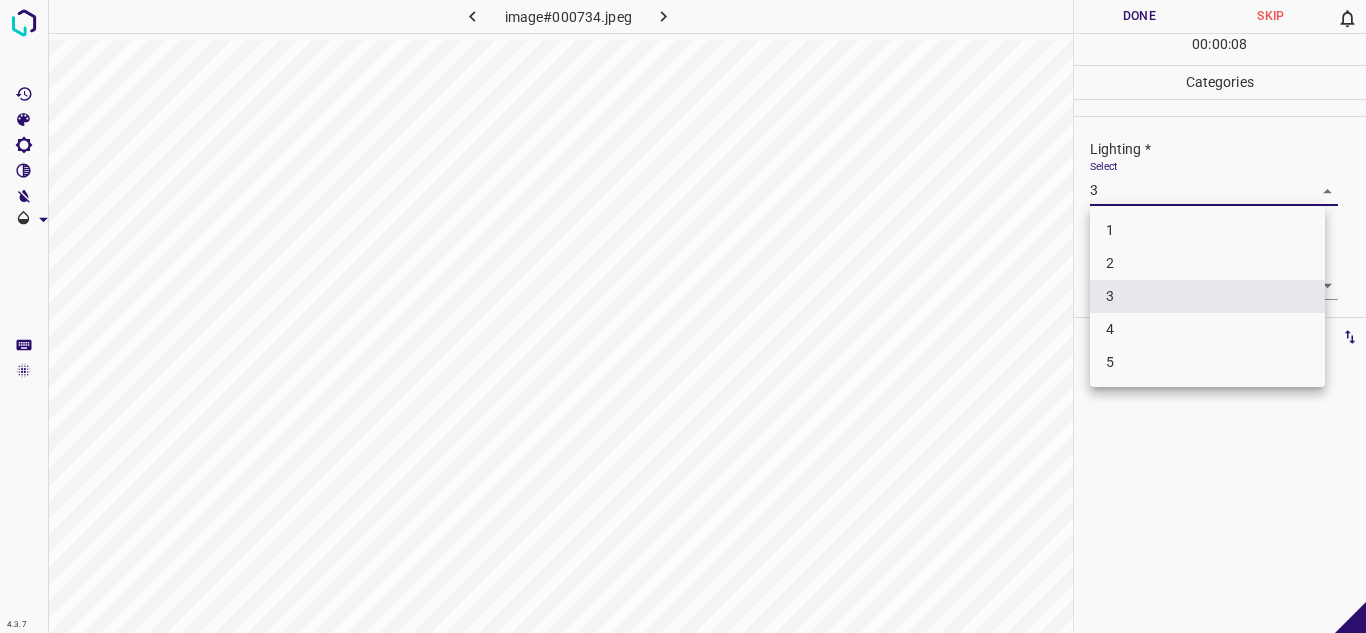 click on "2" at bounding box center [1207, 263] 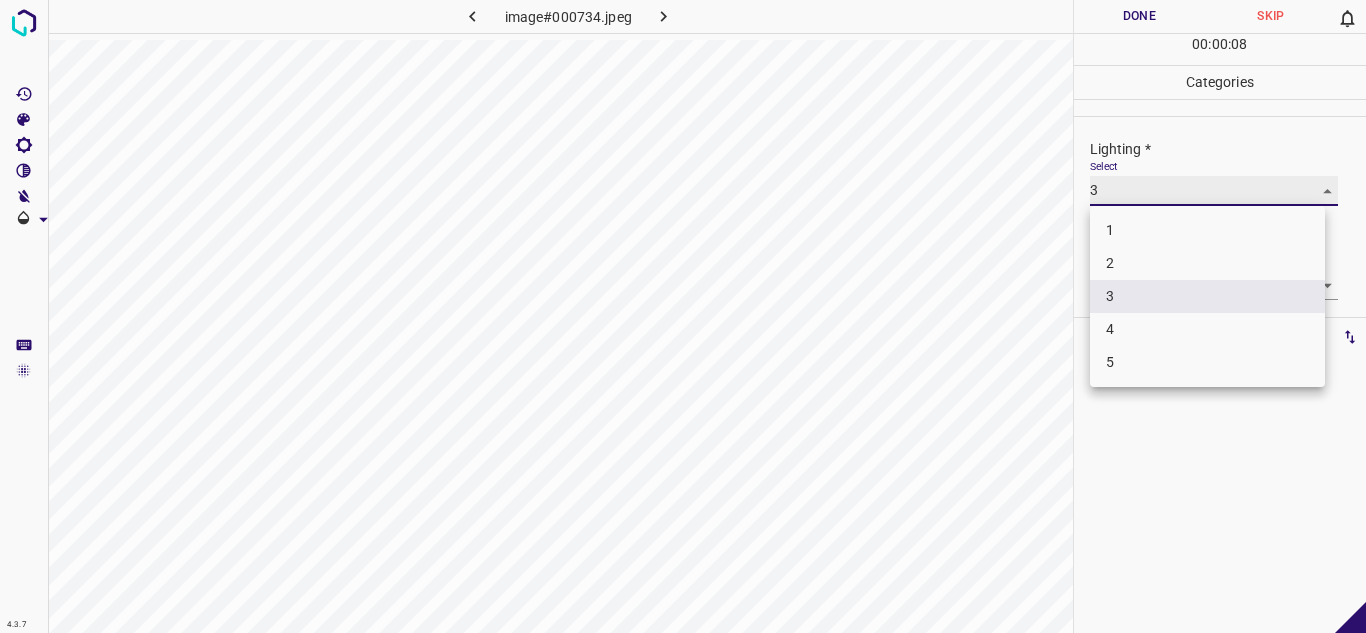 type on "2" 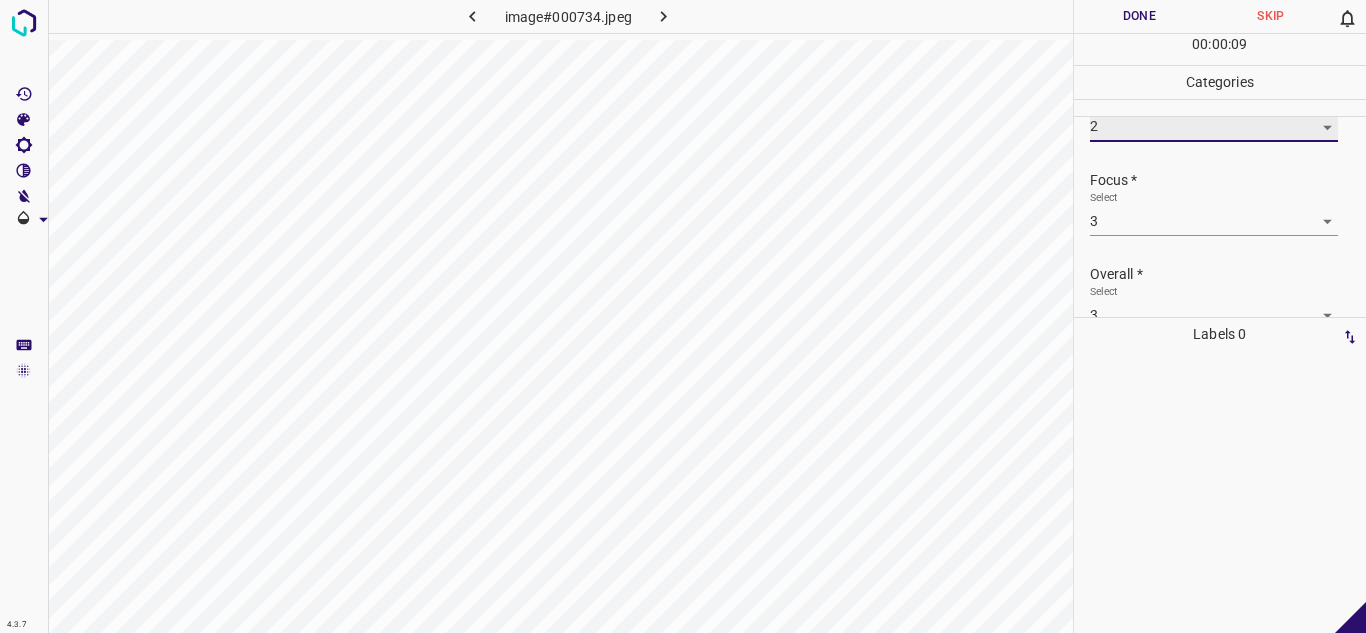 scroll, scrollTop: 98, scrollLeft: 0, axis: vertical 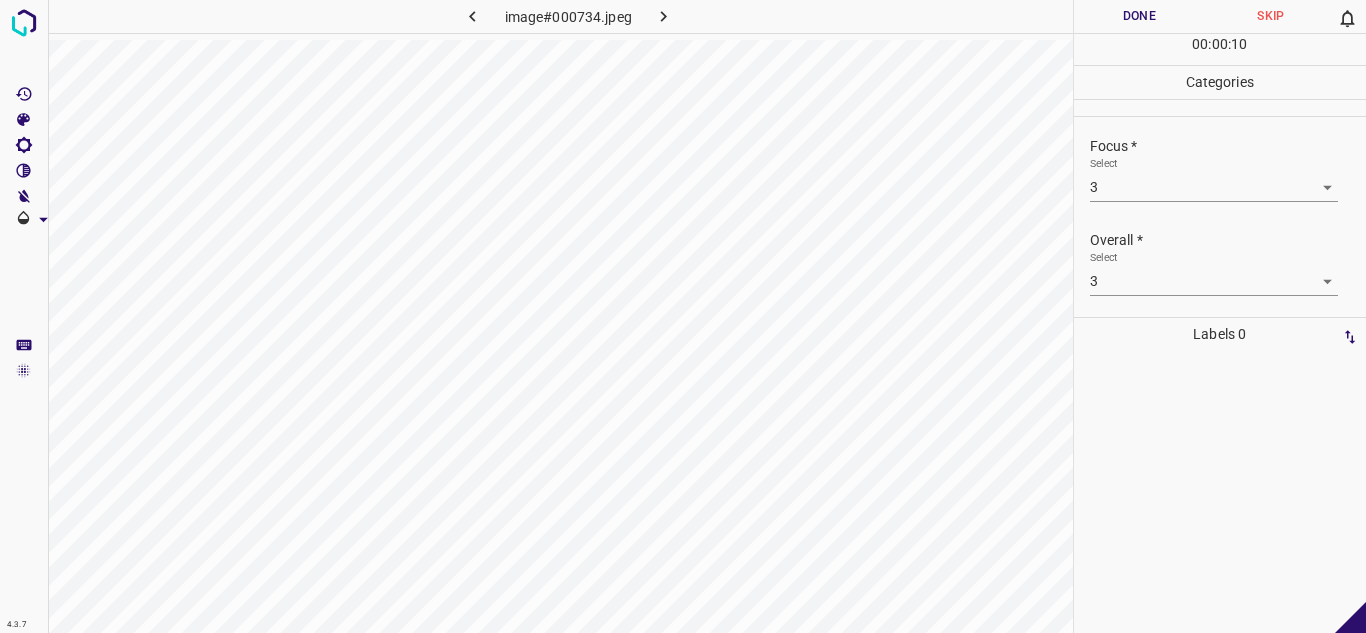 click on "Done" at bounding box center (1140, 16) 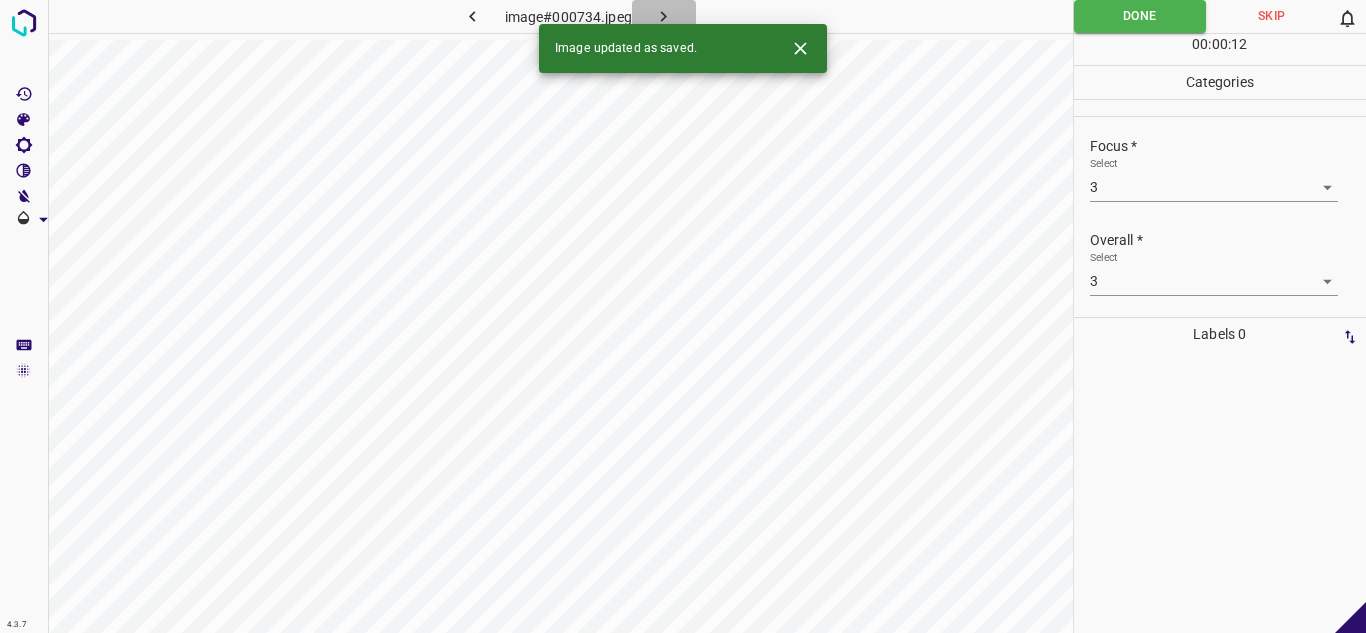 click 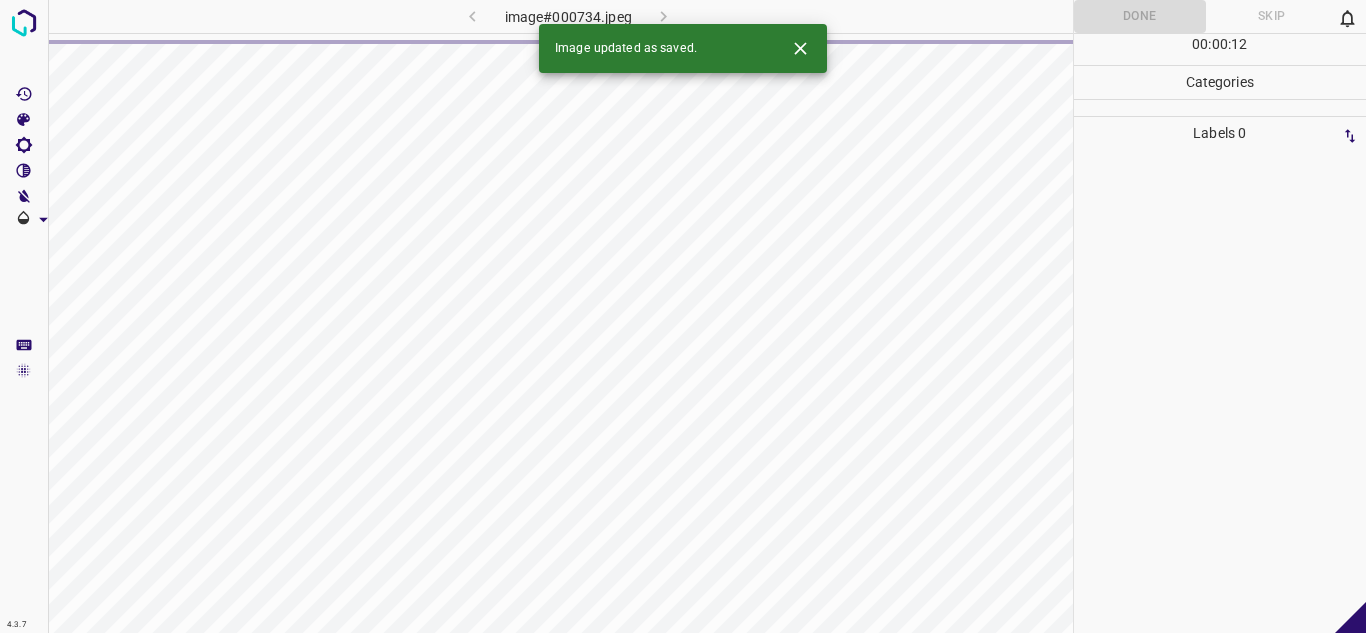 click 